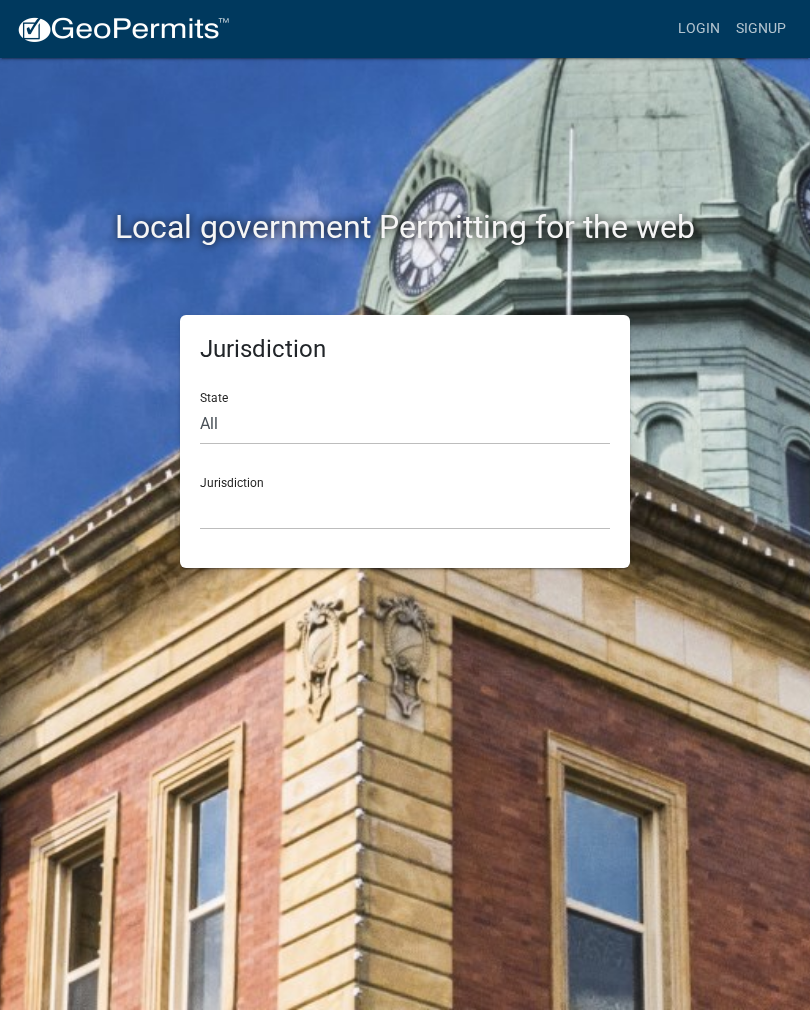 scroll, scrollTop: 0, scrollLeft: 0, axis: both 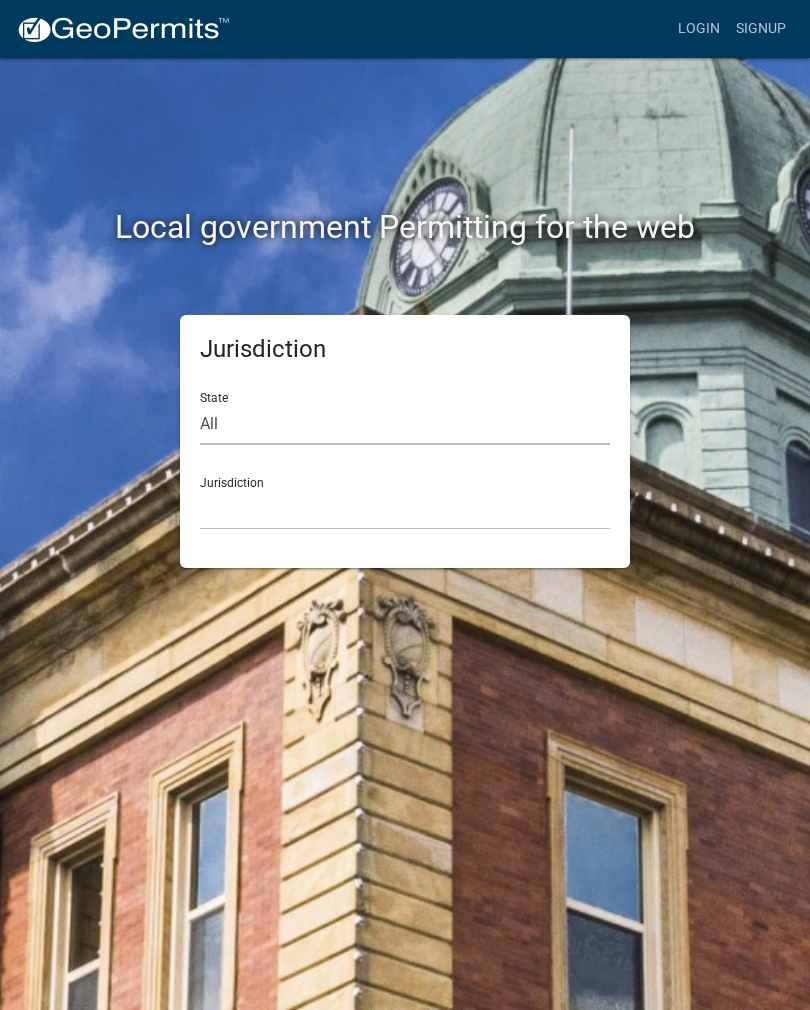 click on "All  Colorado   Georgia   Indiana   Iowa   Kansas   Minnesota   Ohio   South Carolina   Wisconsin" 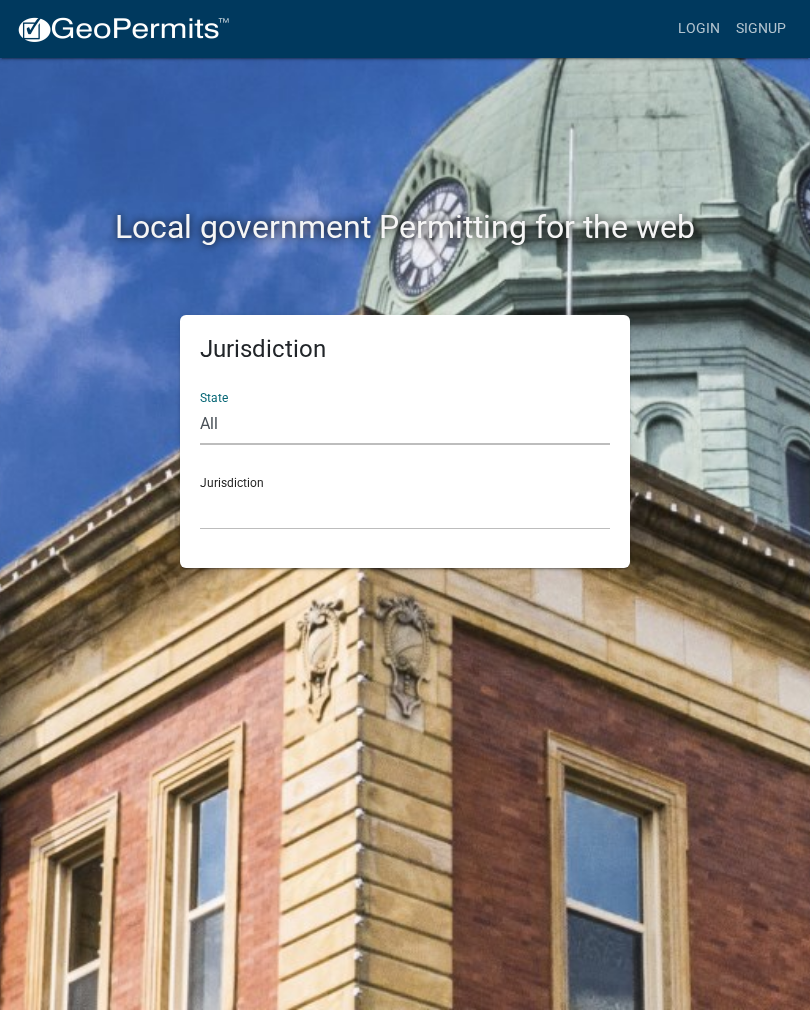 select on "Minnesota" 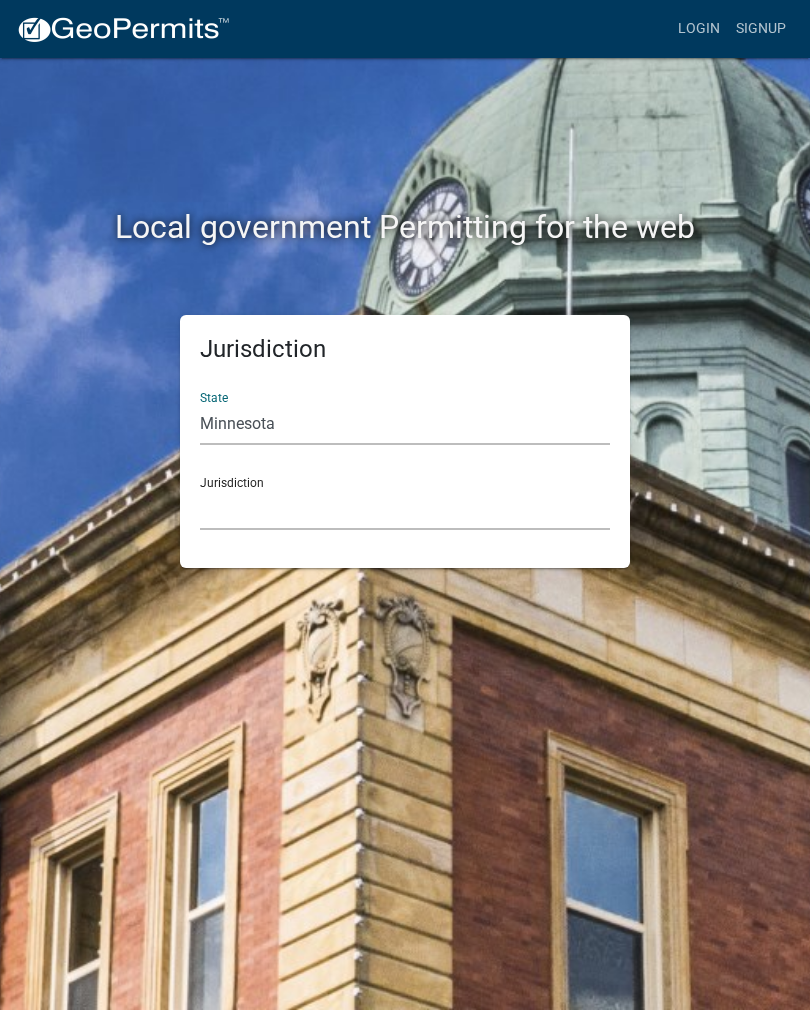 click on "Becker County, Minnesota Benton County, Minnesota Carlton County, Minnesota City of La Crescent, Minnesota City of Luverne, Minnesota City of New Ulm, Minnesota Freeborn County, Minnesota Houston County, Minnesota Isanti County, Minnesota Le Sueur County, Minnesota Mower County, Minnesota Murray County, Minnesota Otter Tail County, Minnesota Pine County, Minnesota Rice County, Minnesota Wabasha County, Minnesota Waseca County, Minnesota" 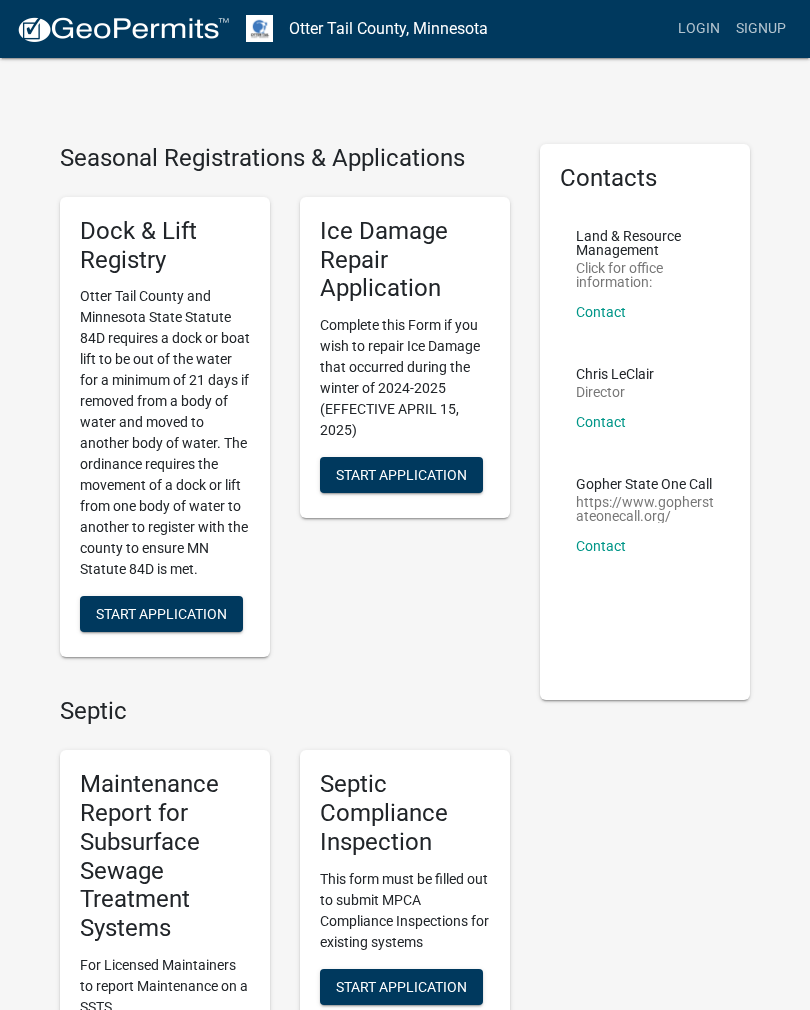 click on "Login" at bounding box center [699, 29] 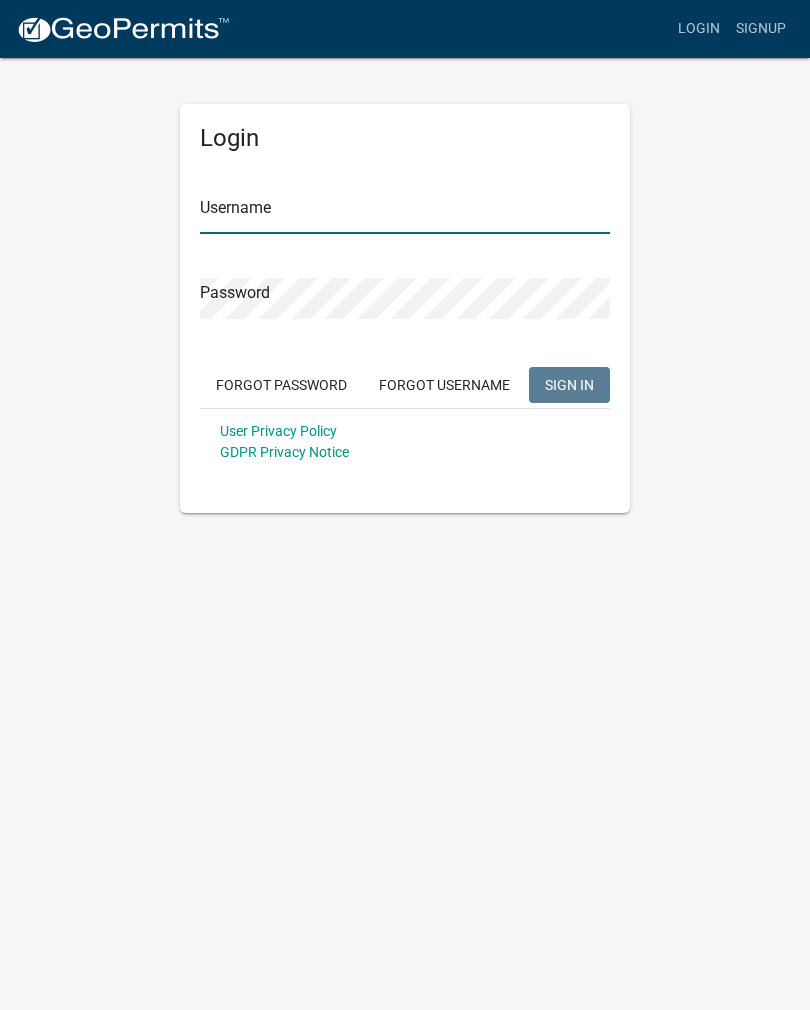 click on "Username" at bounding box center [405, 213] 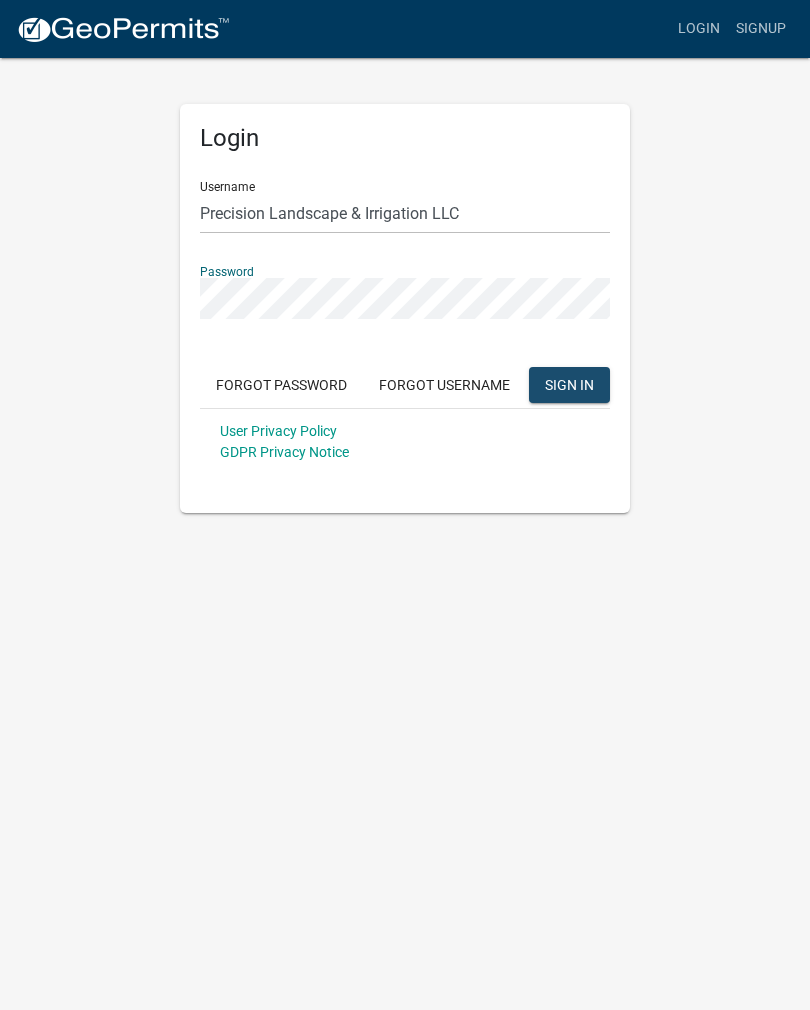 click on "SIGN IN" 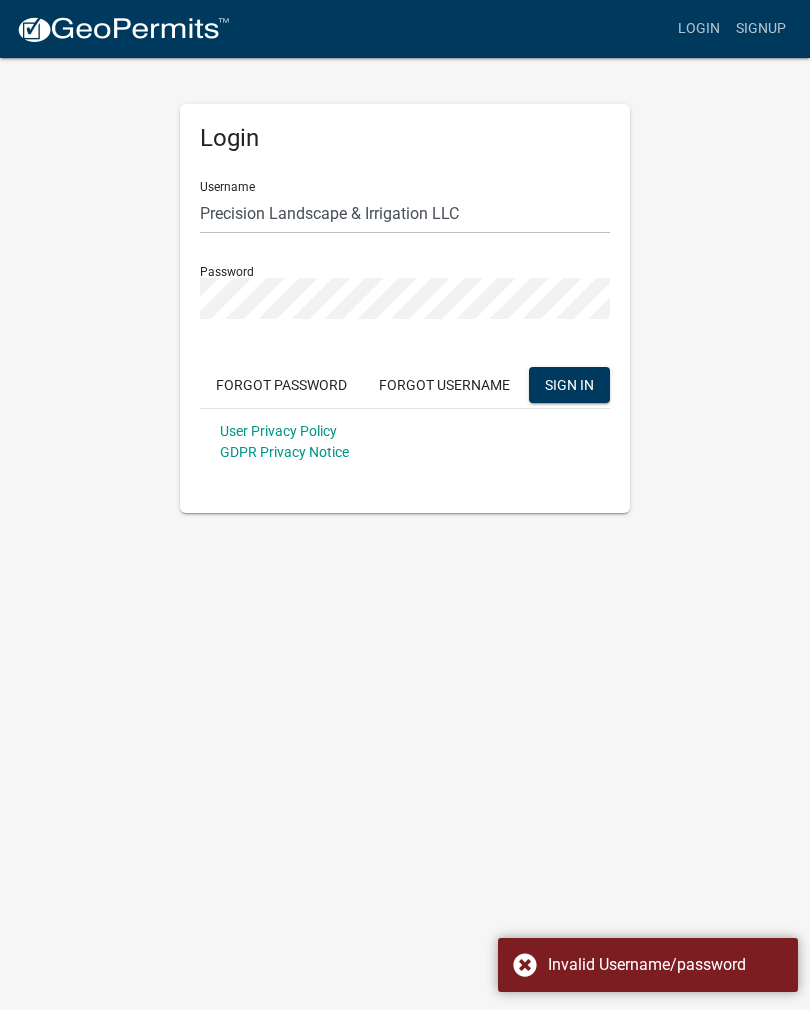 click on "SIGN IN" 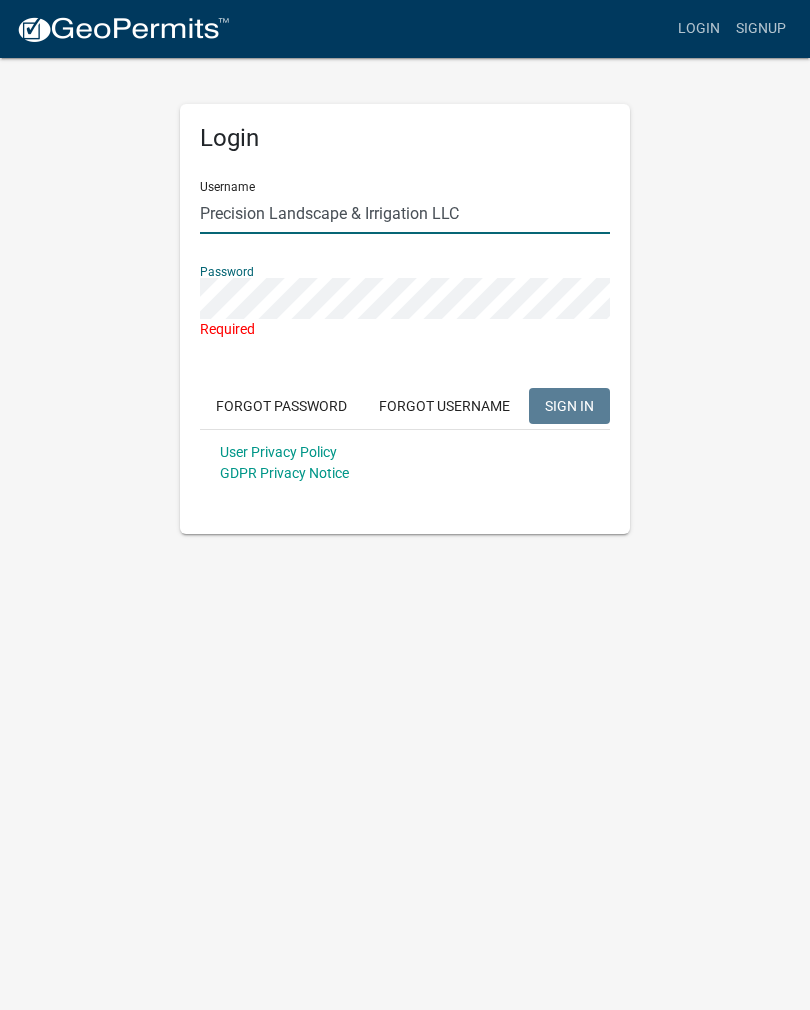 click on "Precision Landscape & Irrigation LLC" at bounding box center [405, 213] 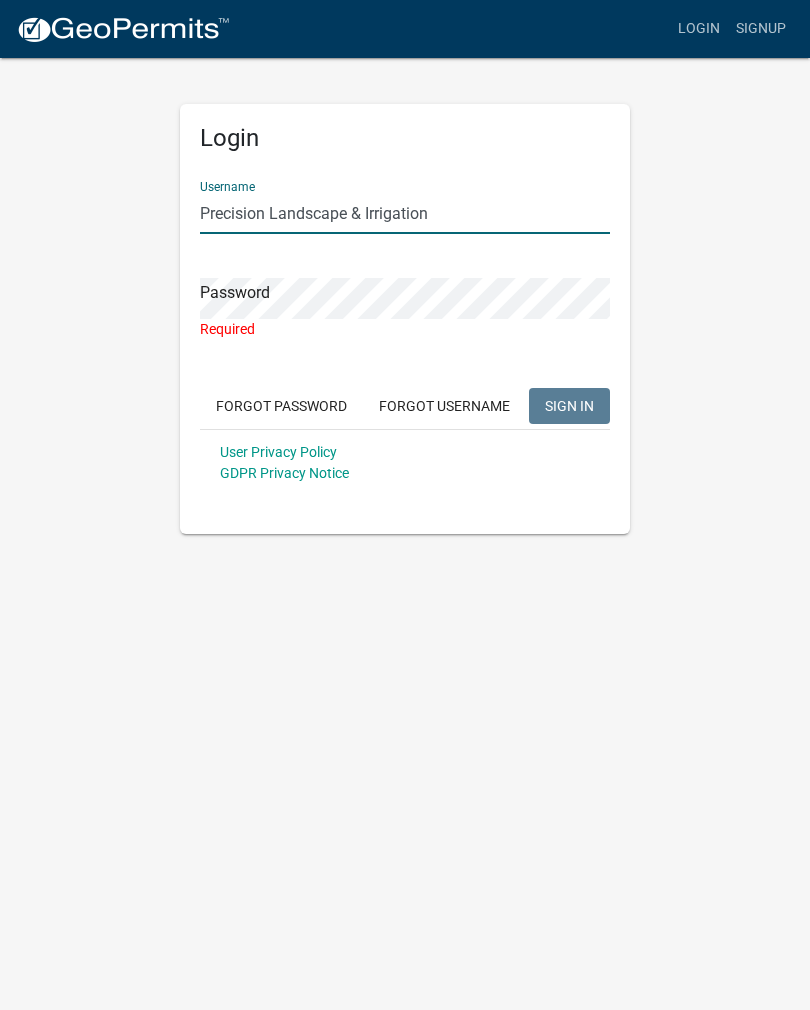 type on "Precision Landscape & Irrigation" 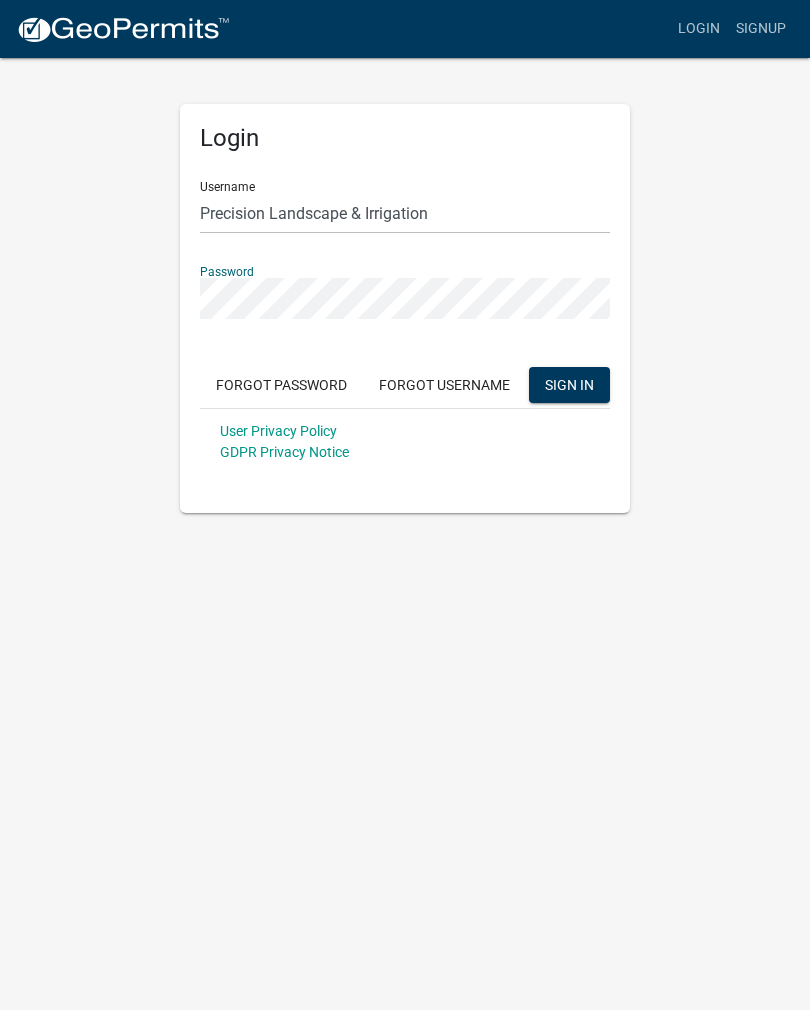 click on "SIGN IN" 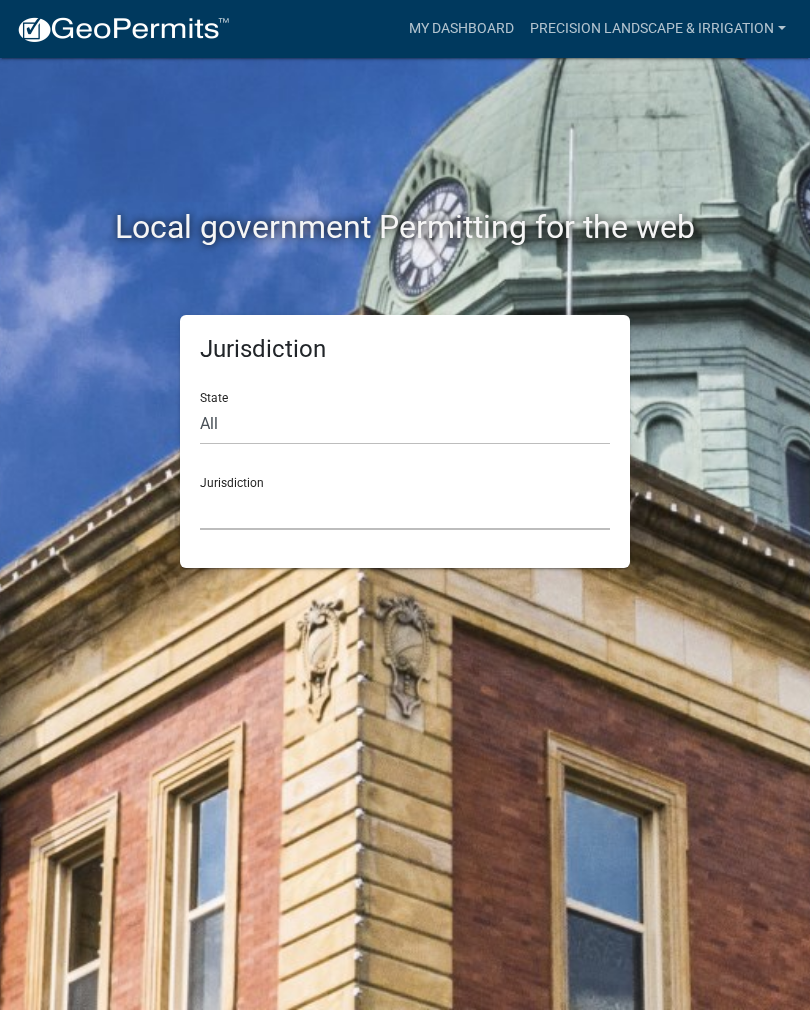 click on "Custer County, [STATE]   City of Bainbridge, [STATE]   Cook County, [STATE]   Crawford County, [STATE]   Gilmer County, [STATE]   Gordon County, [STATE]   Haralson County, [STATE]   Jasper County, [STATE]   Madison County, [STATE]   Putnam County, [STATE]   Talbot County, [STATE]   Troup County, [STATE]   City of Charlestown, [STATE]   City of Jeffersonville, [STATE]   City of Logansport, [STATE]   Decatur County, [STATE]   Grant County, [STATE]   Howard County, [STATE]   Huntington County, [STATE]   Jasper County, [STATE]   Kosciusko County, [STATE]   La Porte County, [STATE]   Miami County, [STATE]   Montgomery County, [STATE]   Morgan County, [STATE]   Newton County, [STATE]   Porter County, [STATE]   River Ridge Development Authority, [STATE]   Tippecanoe County, [STATE]   Vigo County, [STATE]   Wells County, [STATE]   Whitley County, [STATE]   Boone County, [STATE]   Butler County, [STATE]   Cerro Gordo County, [STATE]   City of Harlan, [STATE]   City of Indianola, [STATE]   City of Newton, [STATE]   Henry County, [STATE]" 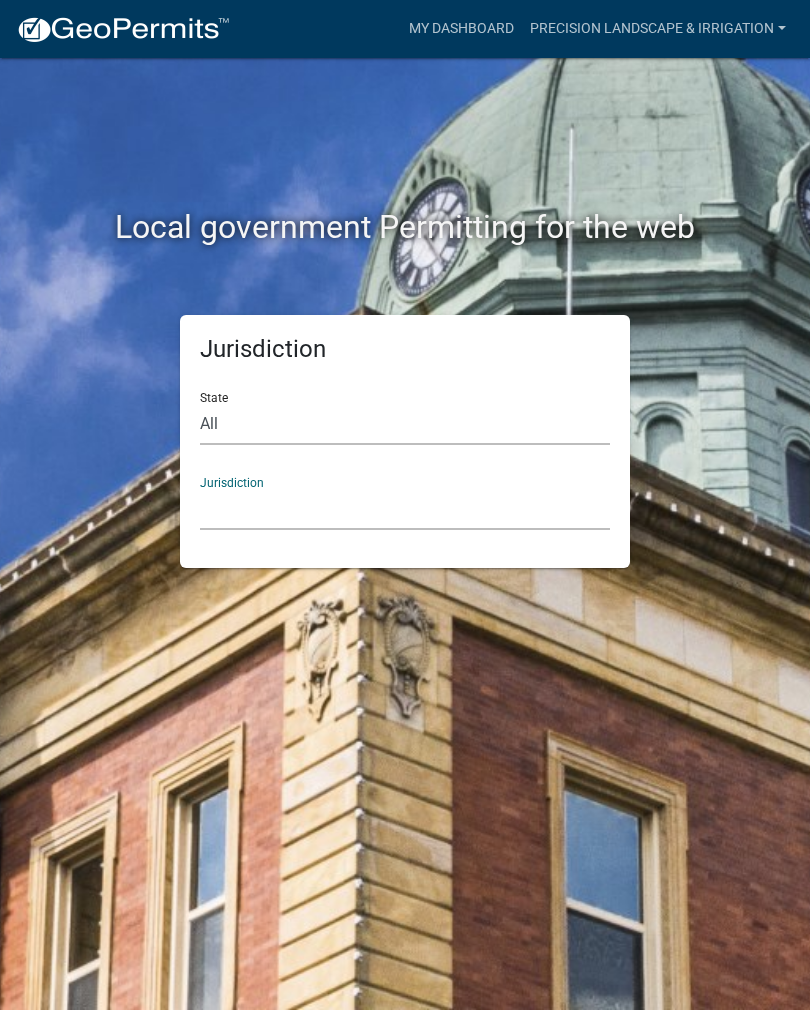 click on "All  Colorado   Georgia   Indiana   Iowa   Kansas   Minnesota   Ohio   South Carolina   Wisconsin" 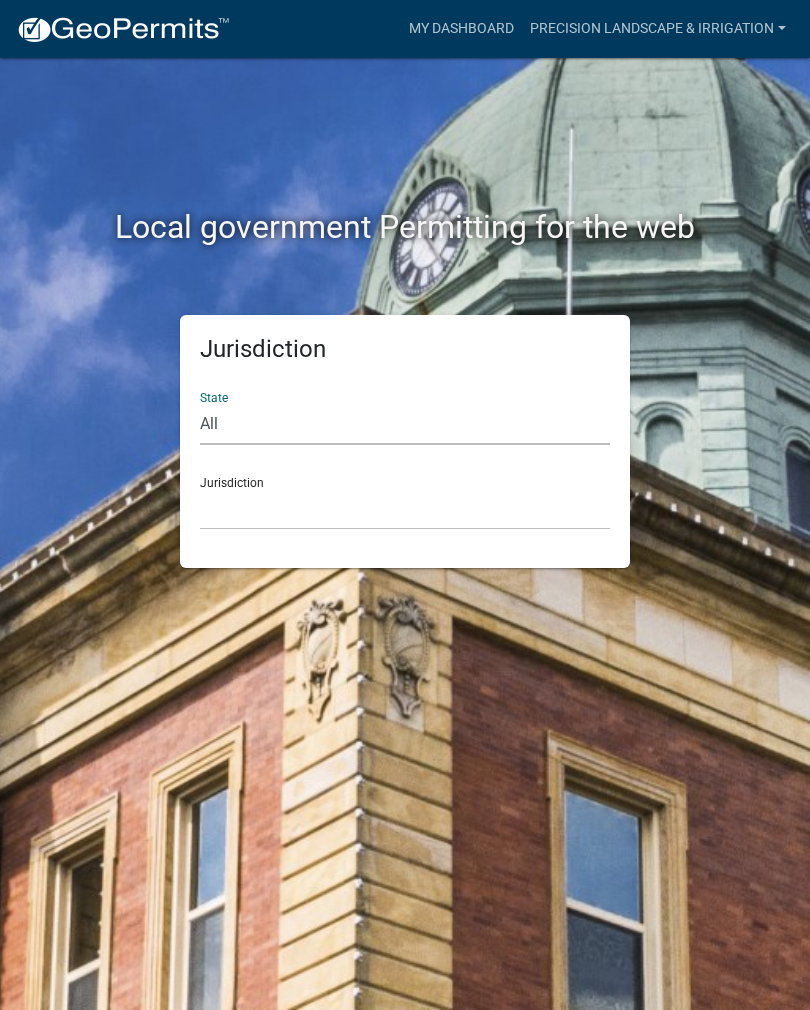 select on "Minnesota" 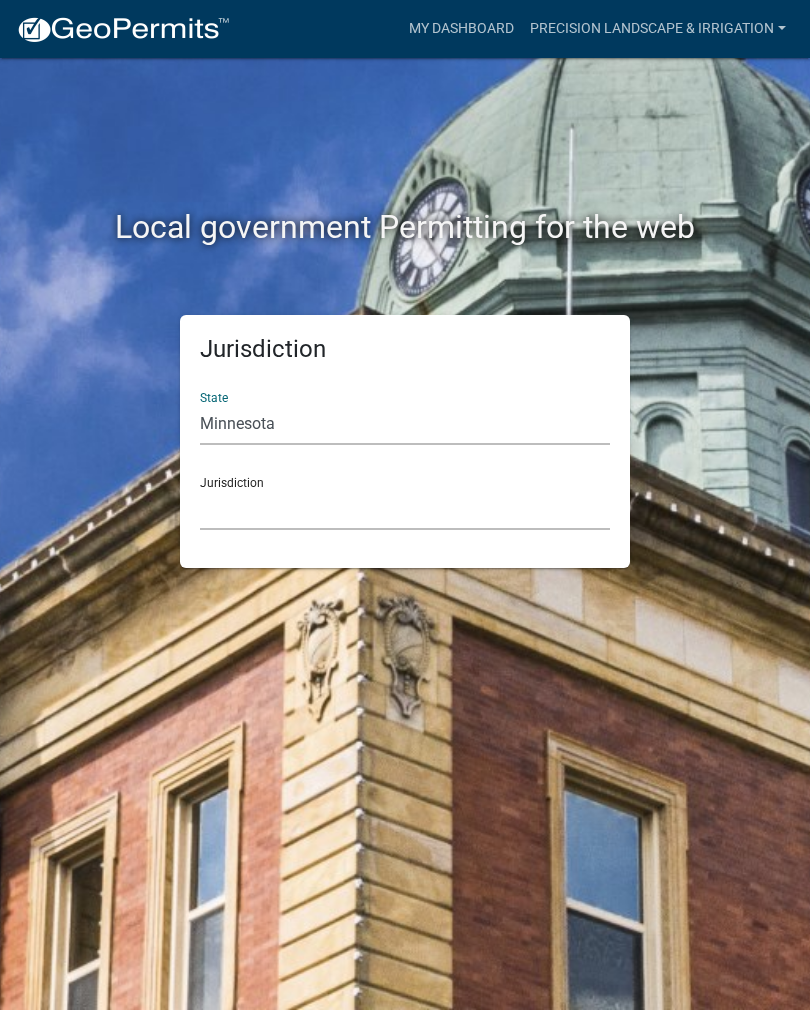 click on "Becker County, Minnesota Benton County, Minnesota Carlton County, Minnesota City of La Crescent, Minnesota City of Luverne, Minnesota City of New Ulm, Minnesota Freeborn County, Minnesota Houston County, Minnesota Isanti County, Minnesota Le Sueur County, Minnesota Mower County, Minnesota Murray County, Minnesota Otter Tail County, Minnesota Pine County, Minnesota Rice County, Minnesota Wabasha County, Minnesota Waseca County, Minnesota" 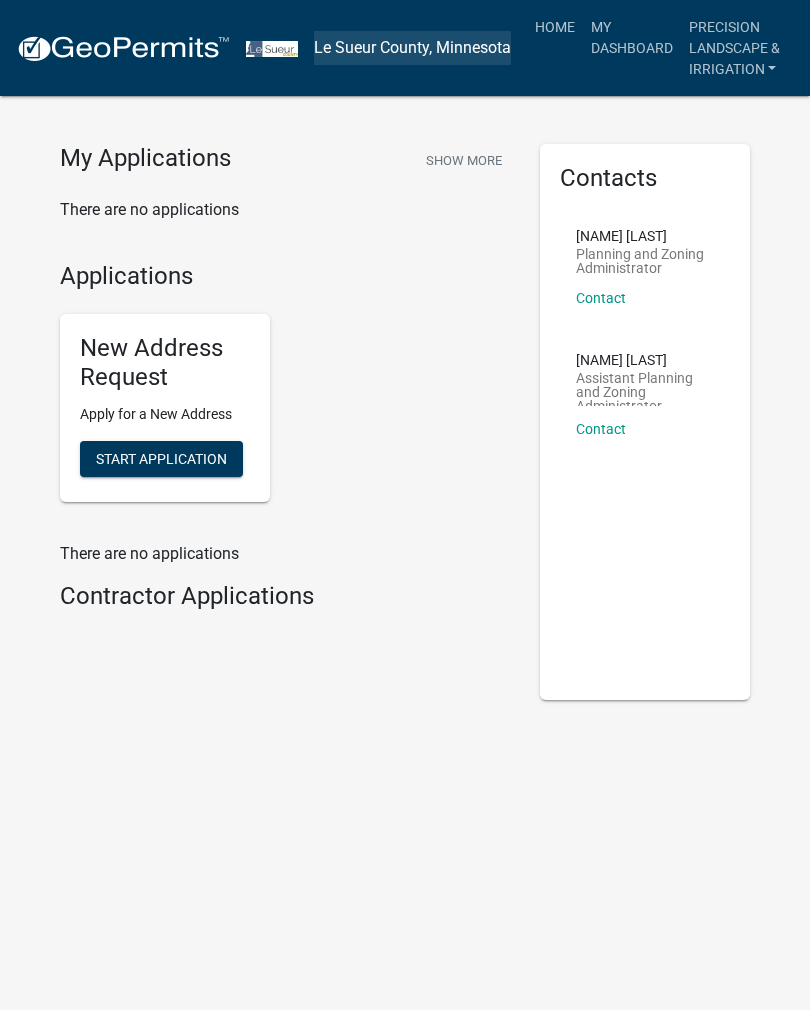 click on "Le Sueur County, Minnesota" 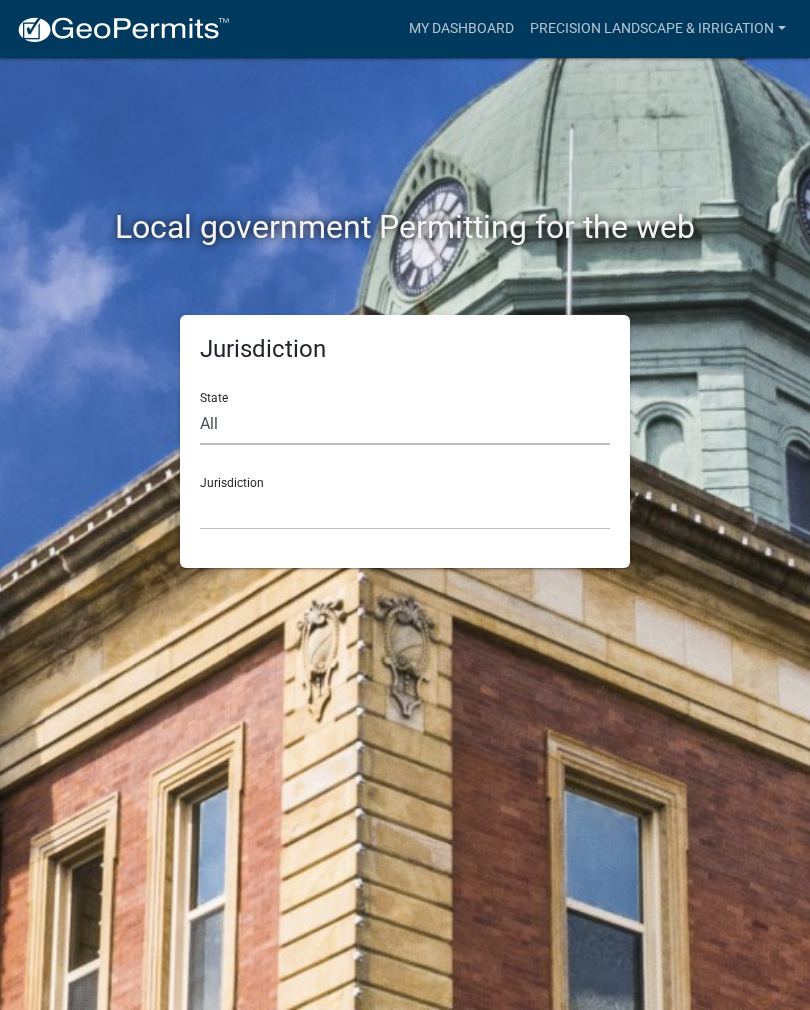 click on "All  Colorado   Georgia   Indiana   Iowa   Kansas   Minnesota   Ohio   South Carolina   Wisconsin" 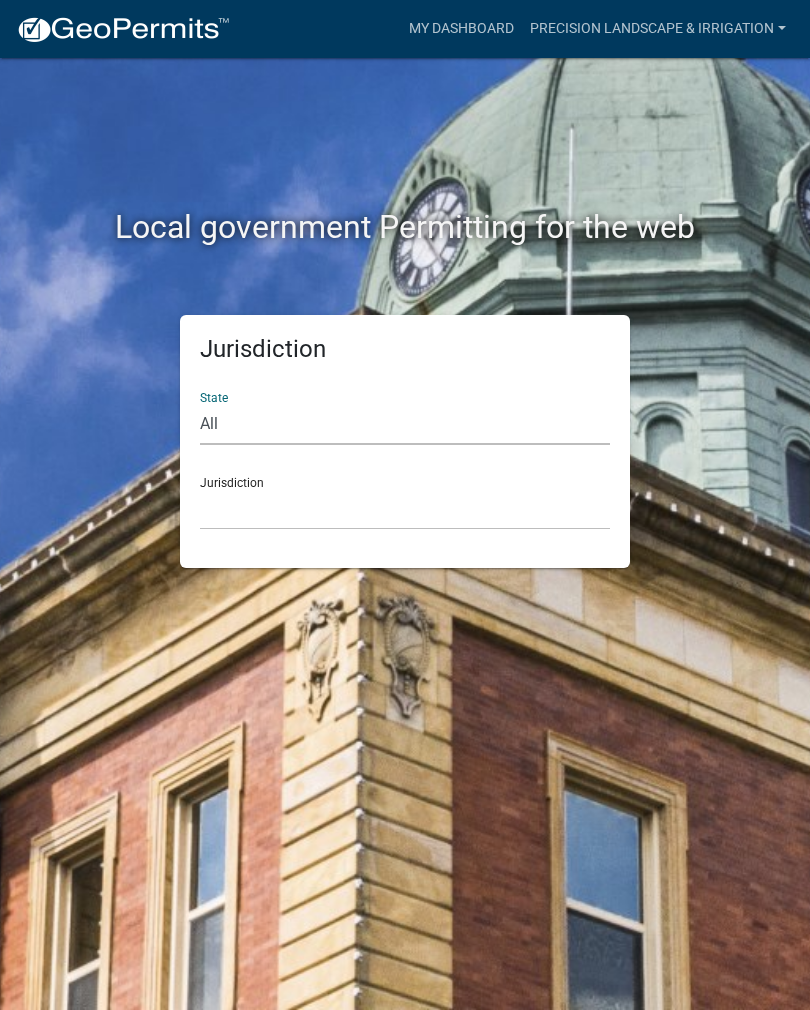 select on "Minnesota" 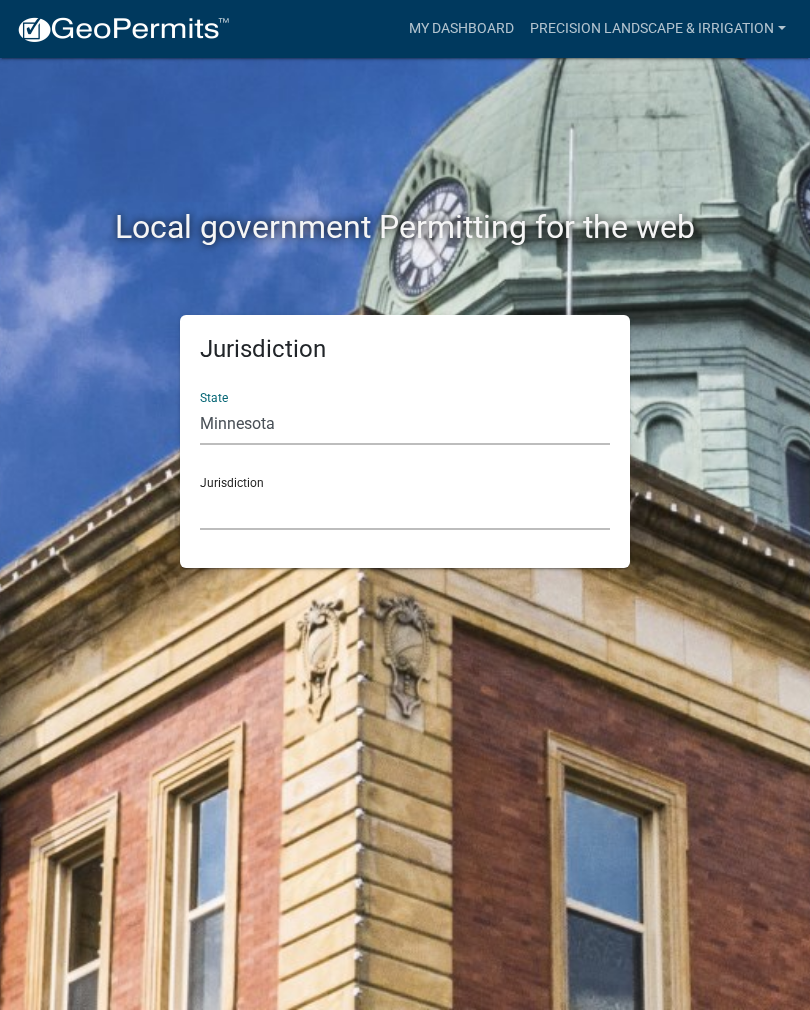 click on "Becker County, Minnesota Benton County, Minnesota Carlton County, Minnesota City of La Crescent, Minnesota City of Luverne, Minnesota City of New Ulm, Minnesota Freeborn County, Minnesota Houston County, Minnesota Isanti County, Minnesota Le Sueur County, Minnesota Mower County, Minnesota Murray County, Minnesota Otter Tail County, Minnesota Pine County, Minnesota Rice County, Minnesota Wabasha County, Minnesota Waseca County, Minnesota" 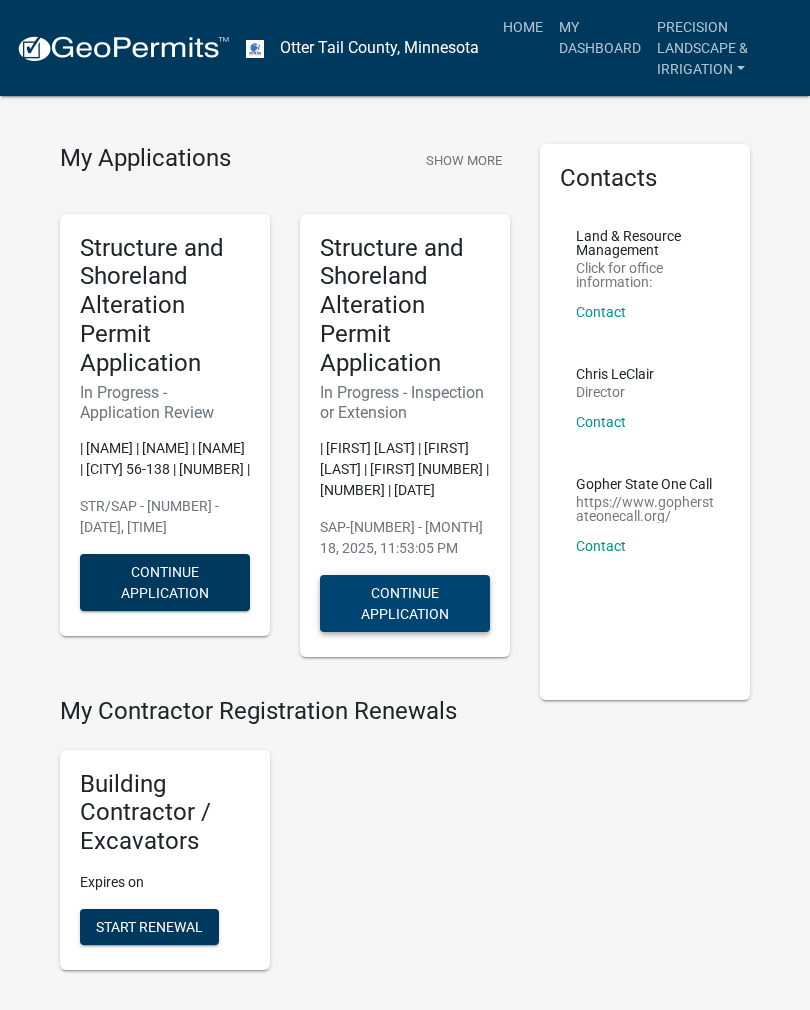 click on "Continue Application" 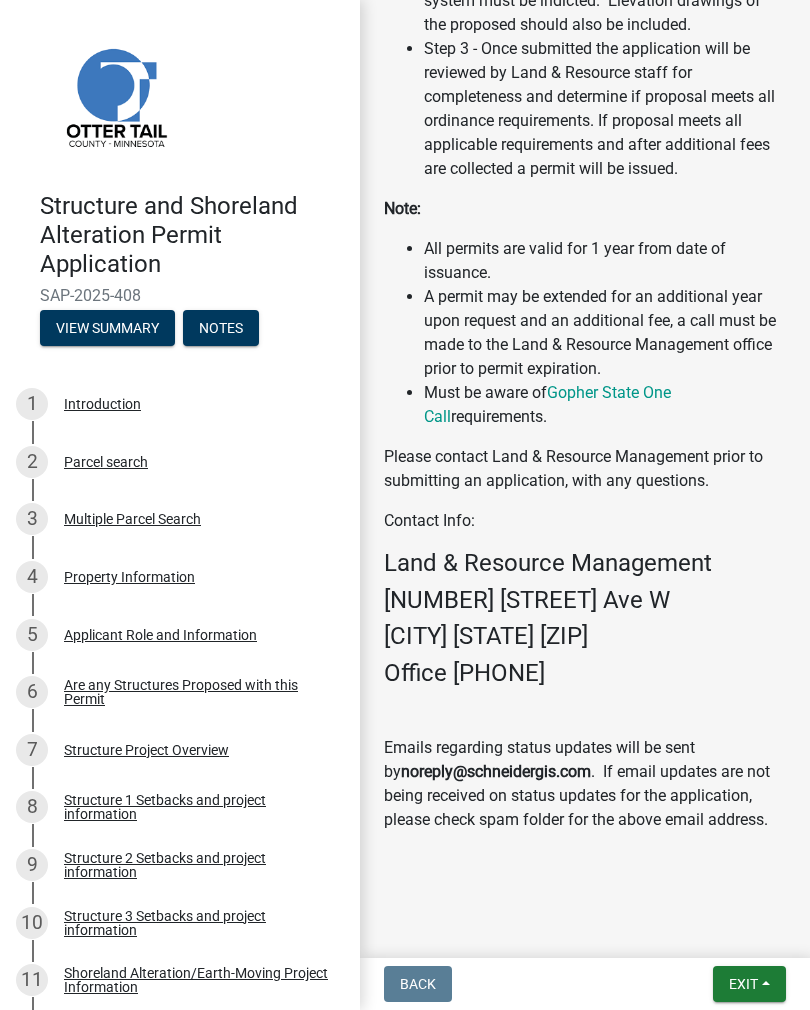 scroll, scrollTop: 2364, scrollLeft: 0, axis: vertical 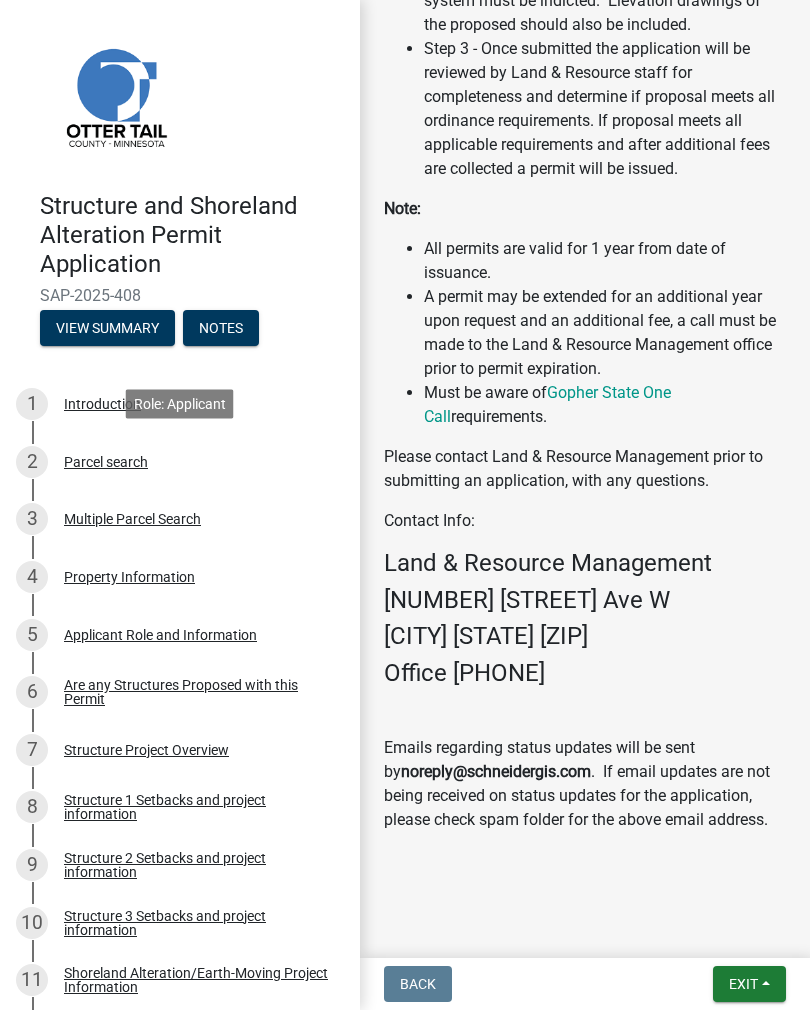 click on "Parcel search" at bounding box center (106, 462) 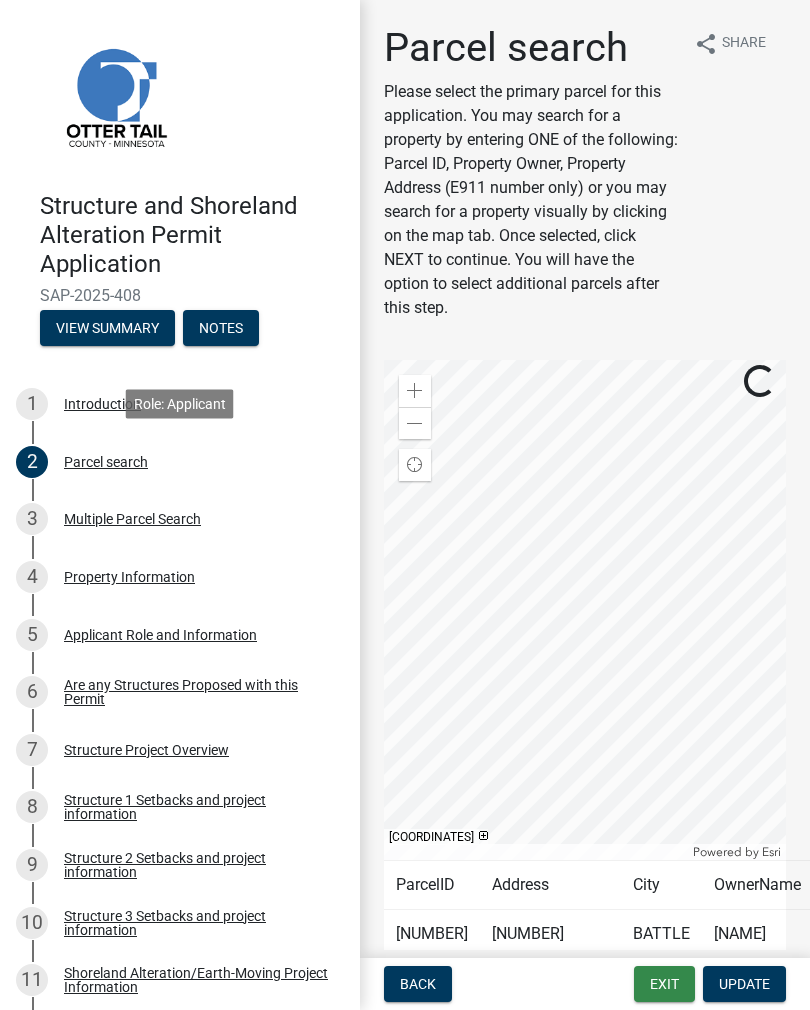 click on "Exit" at bounding box center [664, 984] 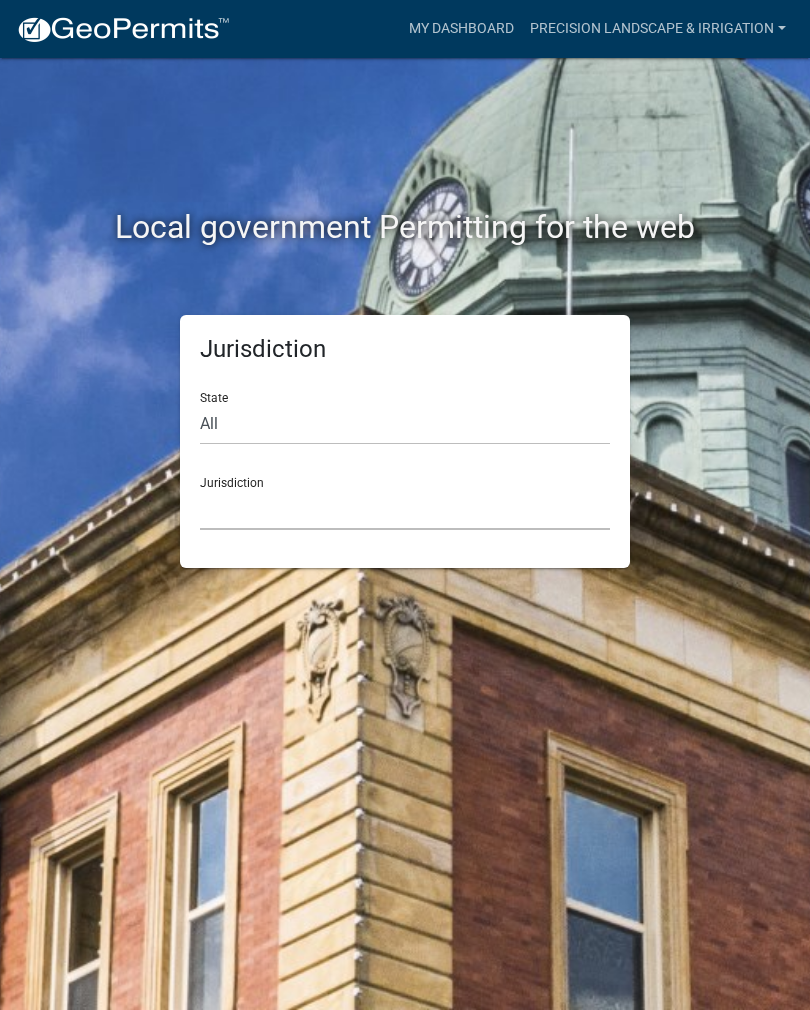 click on "Custer County, [STATE]   City of Bainbridge, [STATE]   Cook County, [STATE]   Crawford County, [STATE]   Gilmer County, [STATE]   Gordon County, [STATE]   Haralson County, [STATE]   Jasper County, [STATE]   Madison County, [STATE]   Putnam County, [STATE]   Talbot County, [STATE]   Troup County, [STATE]   City of Charlestown, [STATE]   City of Jeffersonville, [STATE]   City of Logansport, [STATE]   Decatur County, [STATE]   Grant County, [STATE]   Howard County, [STATE]   Huntington County, [STATE]   Jasper County, [STATE]   Kosciusko County, [STATE]   La Porte County, [STATE]   Miami County, [STATE]   Montgomery County, [STATE]   Morgan County, [STATE]   Newton County, [STATE]   Porter County, [STATE]   River Ridge Development Authority, [STATE]   Tippecanoe County, [STATE]   Vigo County, [STATE]   Wells County, [STATE]   Whitley County, [STATE]   Boone County, [STATE]   Butler County, [STATE]   Cerro Gordo County, [STATE]   City of Harlan, [STATE]   City of Indianola, [STATE]   City of Newton, [STATE]   Henry County, [STATE]" 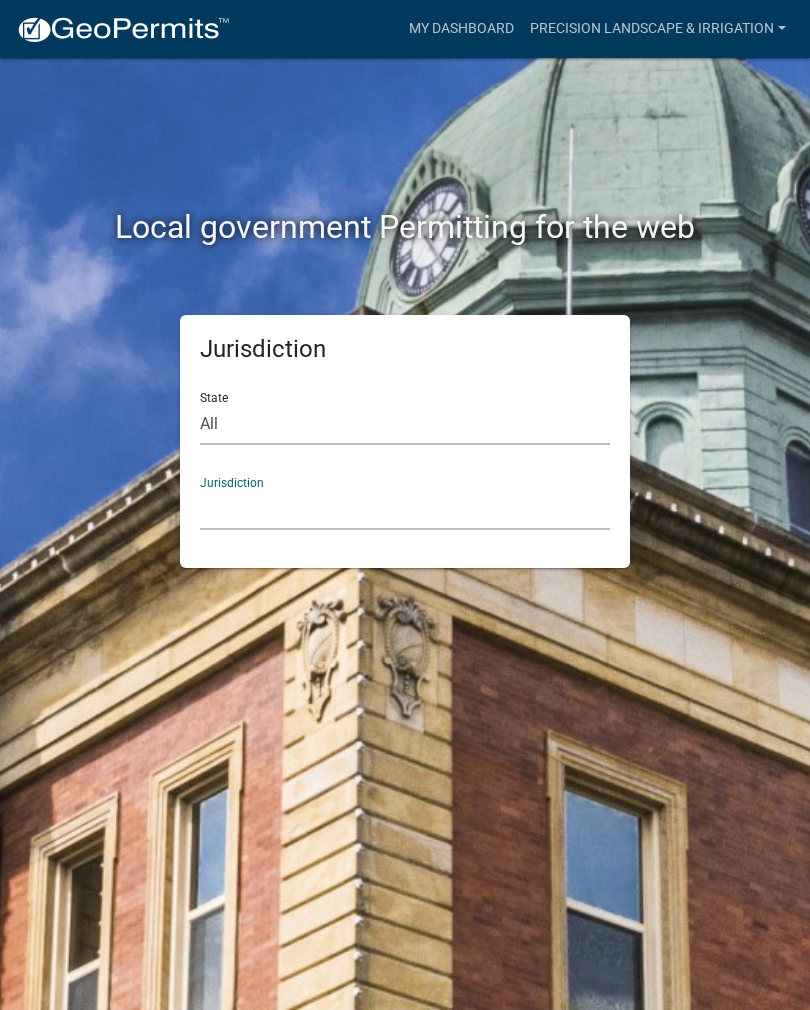 click on "All  Colorado   Georgia   Indiana   Iowa   Kansas   Minnesota   Ohio   South Carolina   Wisconsin" 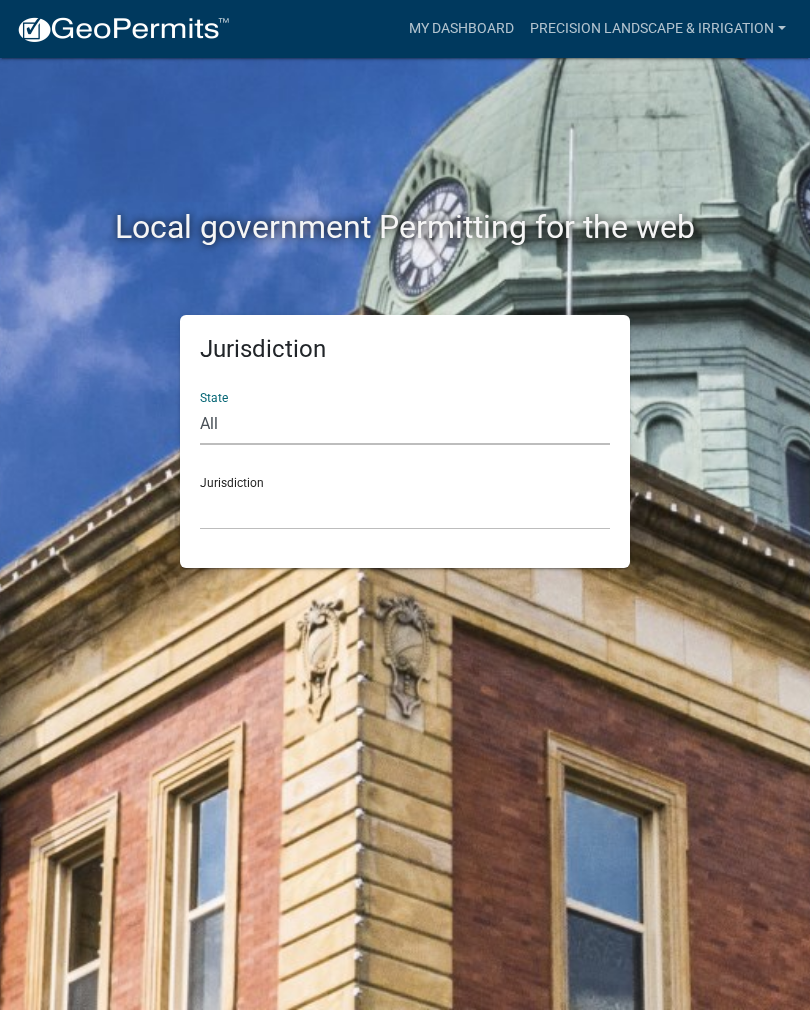select on "Minnesota" 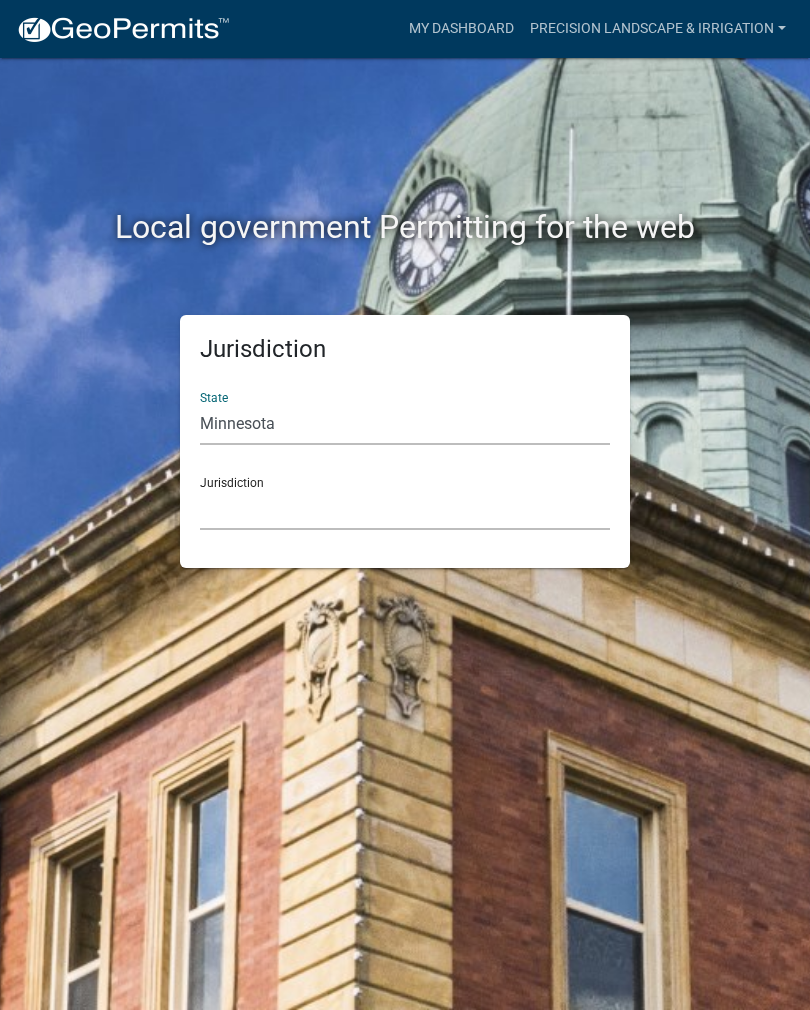 click on "Becker County, Minnesota Benton County, Minnesota Carlton County, Minnesota City of La Crescent, Minnesota City of Luverne, Minnesota City of New Ulm, Minnesota Freeborn County, Minnesota Houston County, Minnesota Isanti County, Minnesota Le Sueur County, Minnesota Mower County, Minnesota Murray County, Minnesota Otter Tail County, Minnesota Pine County, Minnesota Rice County, Minnesota Wabasha County, Minnesota Waseca County, Minnesota" 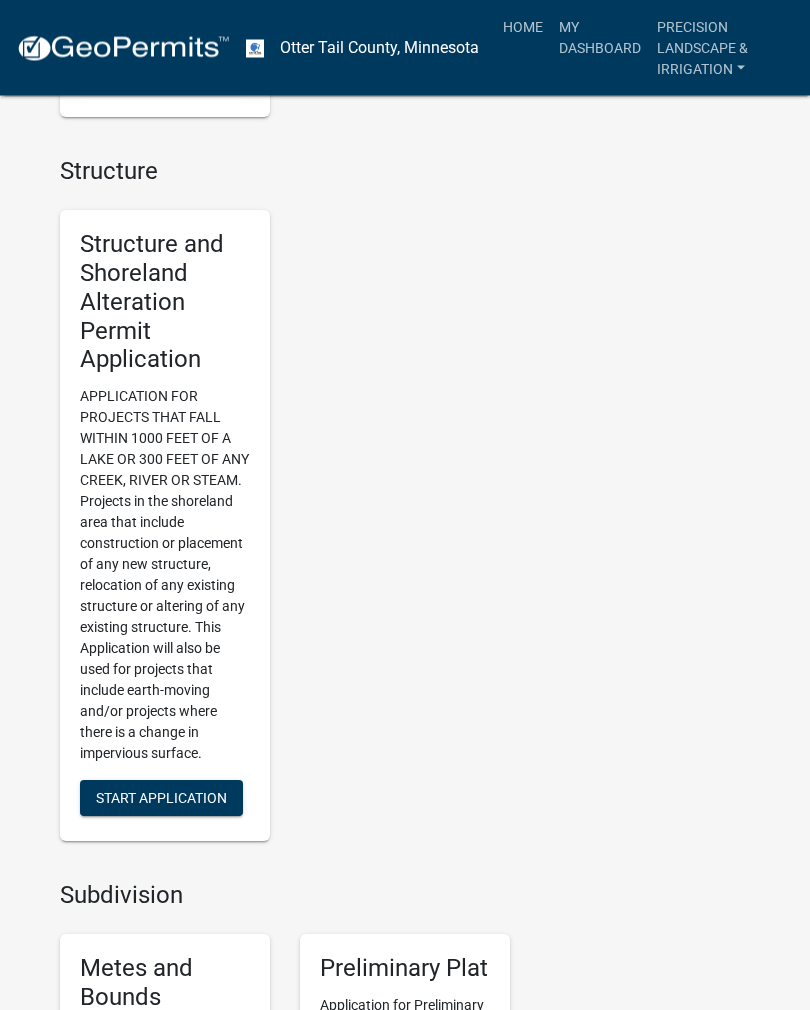 click on "Start Application" at bounding box center (161, 799) 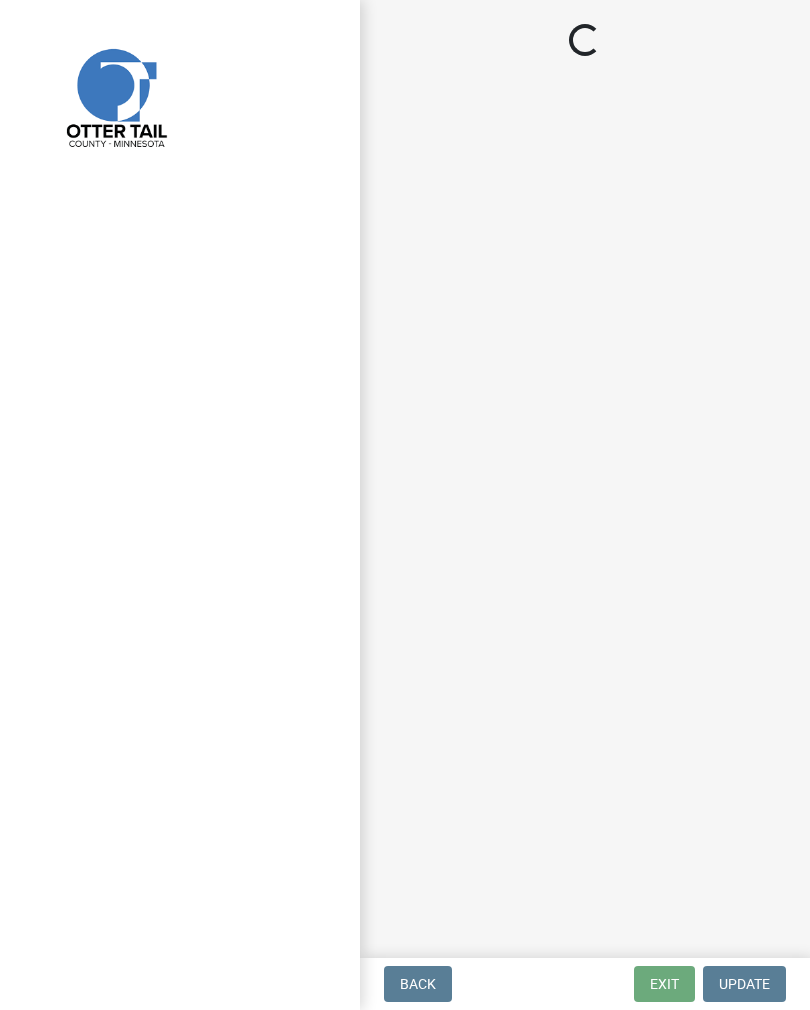 scroll, scrollTop: 0, scrollLeft: 0, axis: both 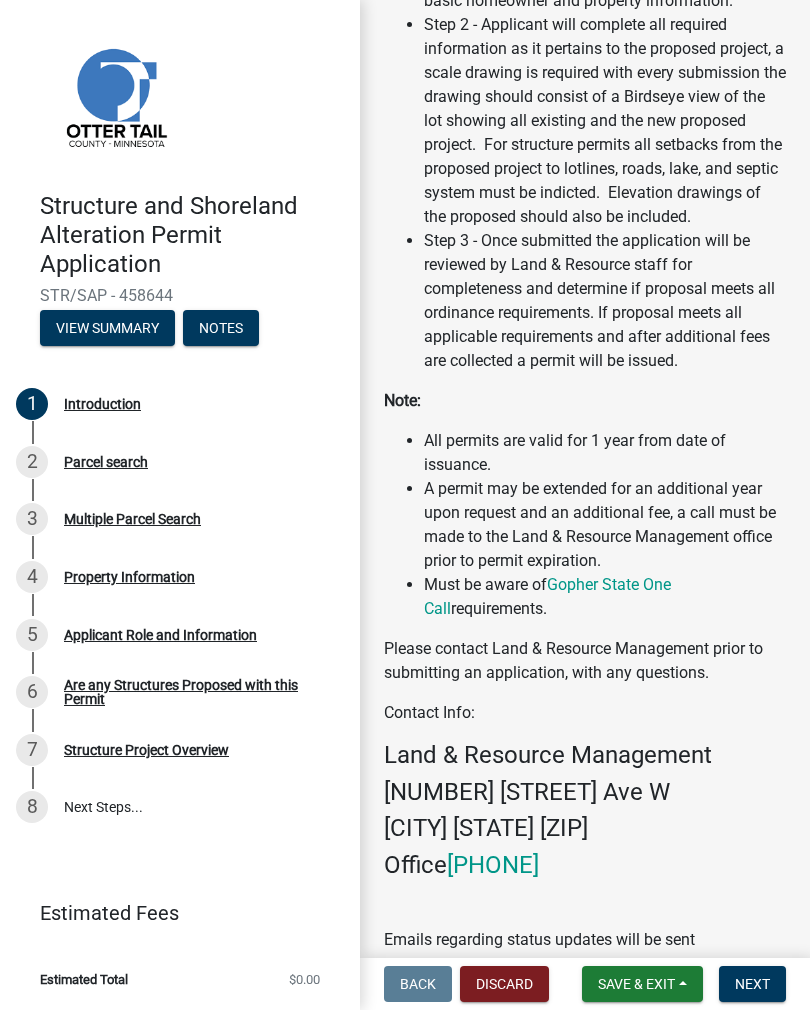 click on "Next" at bounding box center [752, 984] 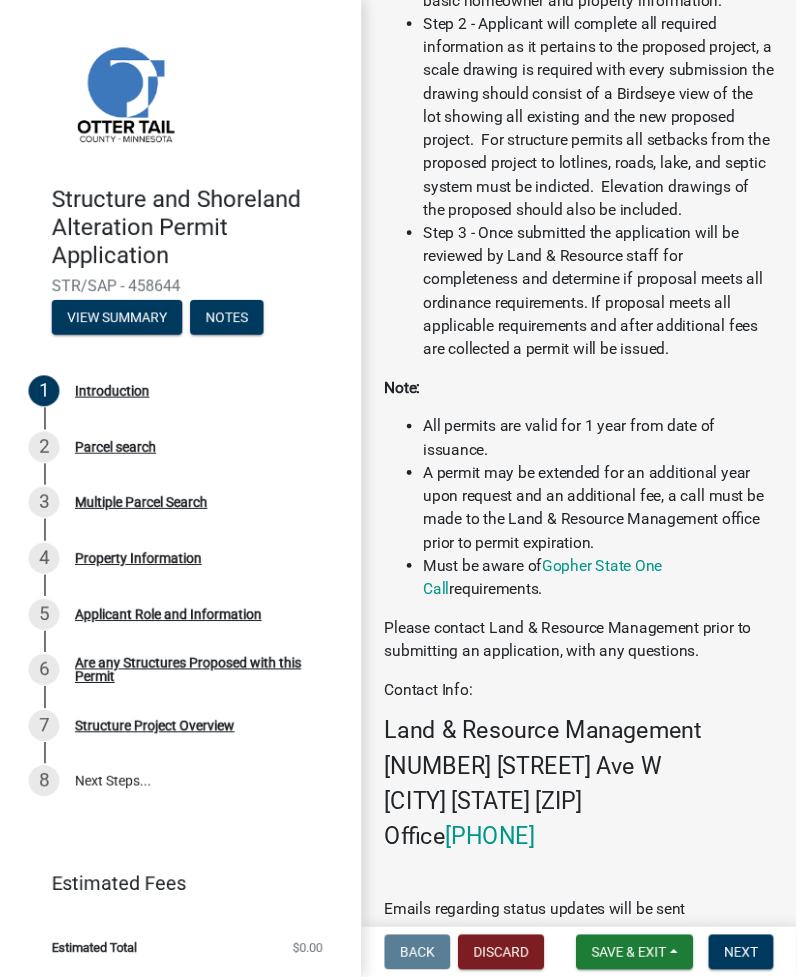 scroll, scrollTop: 0, scrollLeft: 0, axis: both 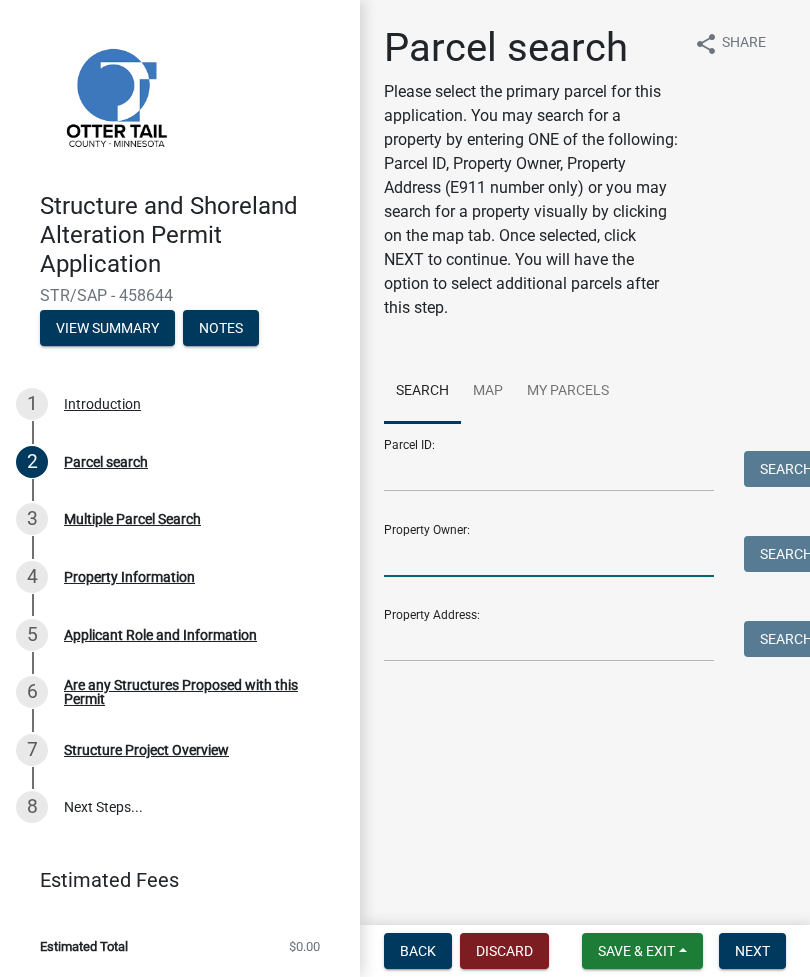 click on "Property Owner:" at bounding box center (549, 556) 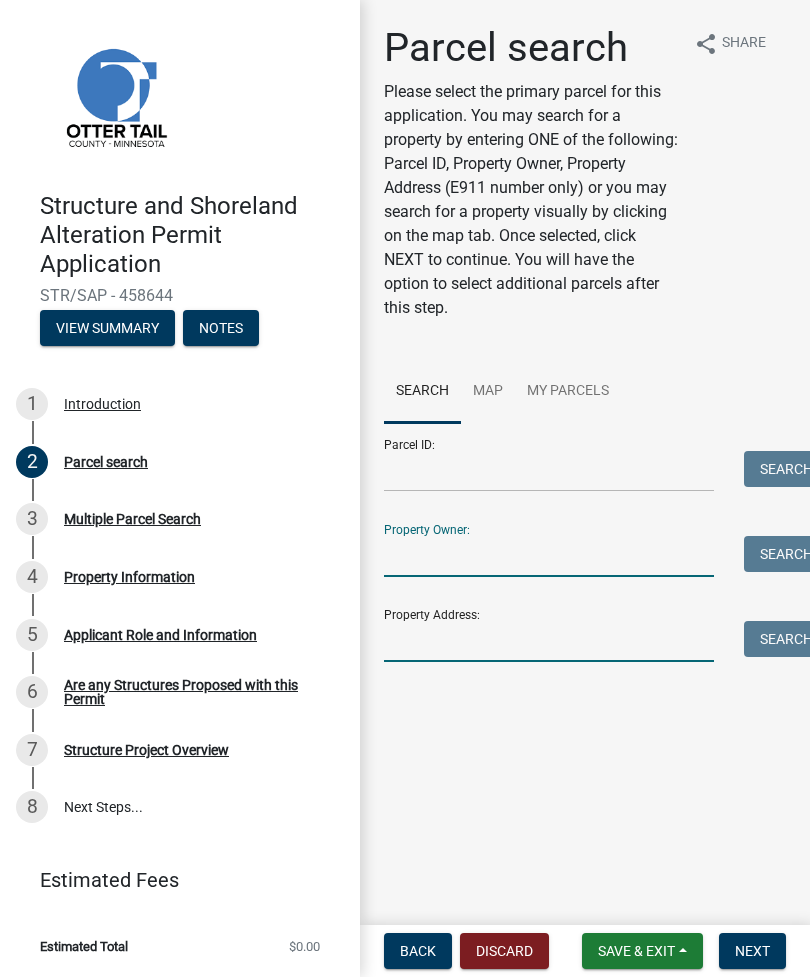 click on "Property Address:" at bounding box center [549, 641] 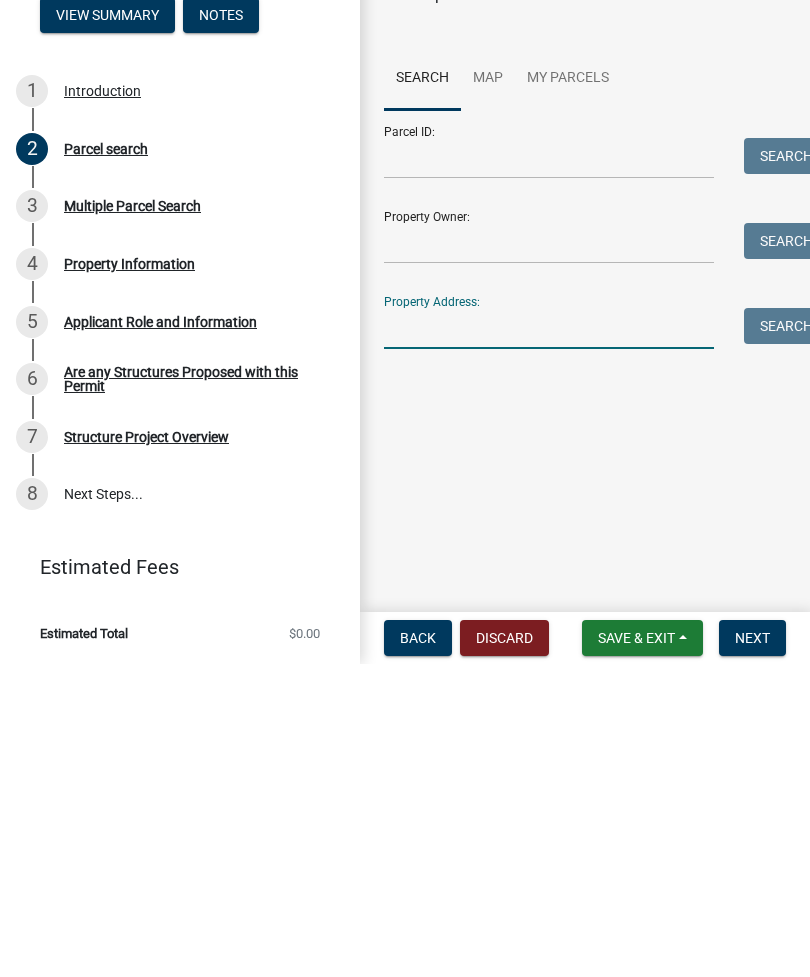paste on "[NUMBER]" 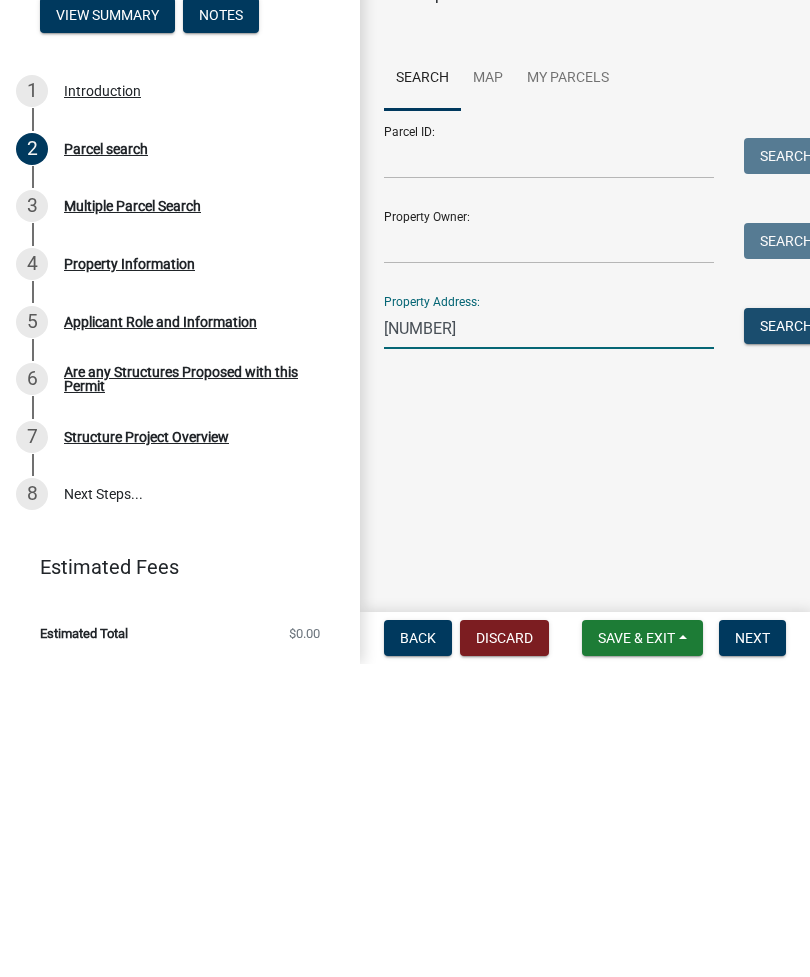 type on "[NUMBER]" 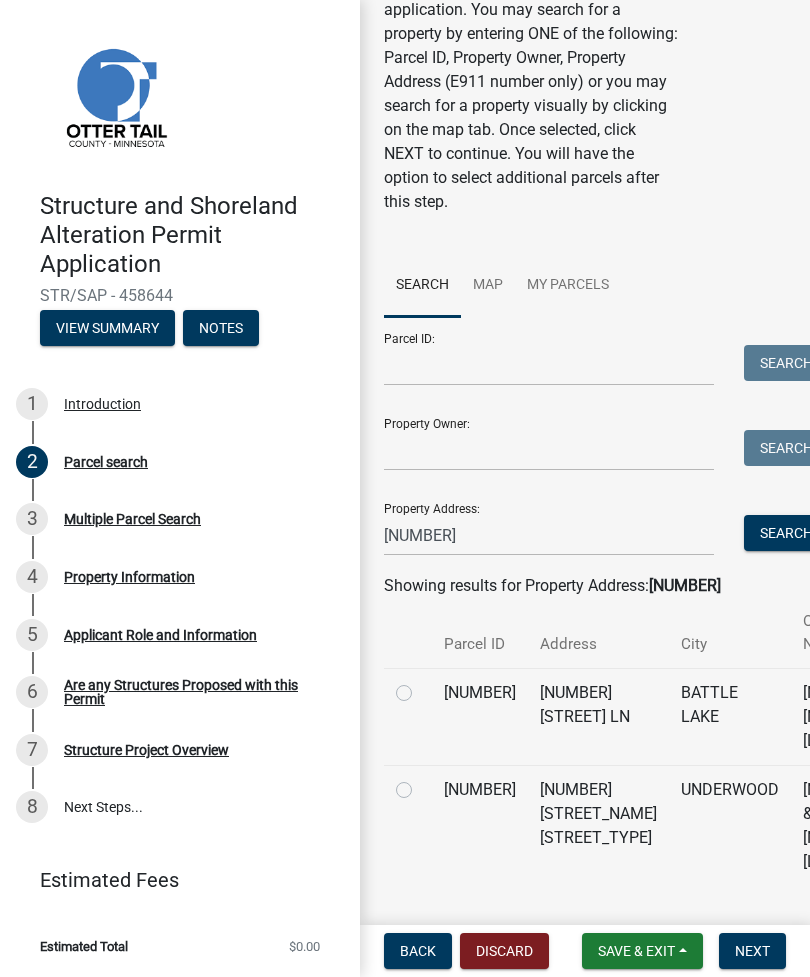 scroll, scrollTop: 105, scrollLeft: 0, axis: vertical 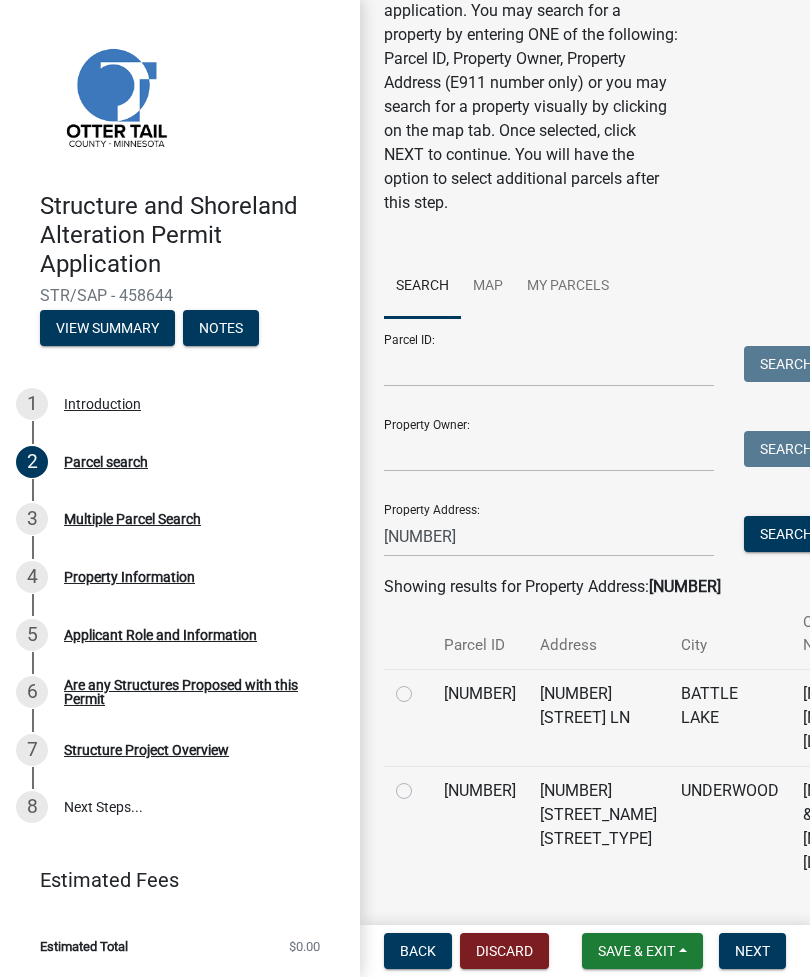 click 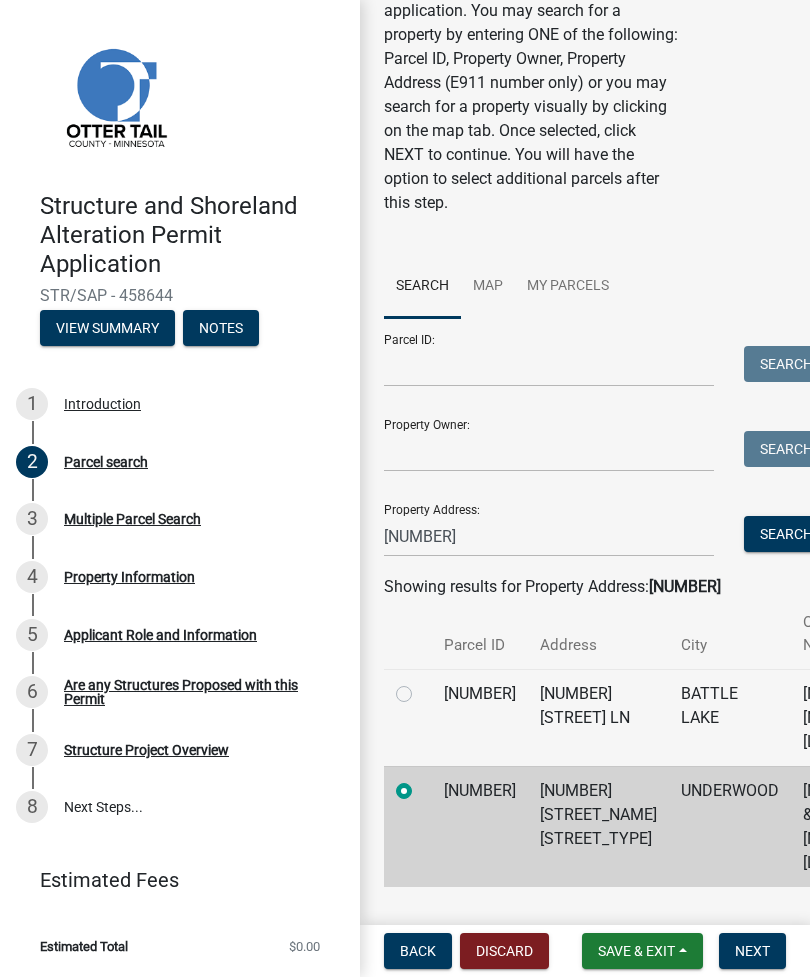 click on "Next" at bounding box center [752, 951] 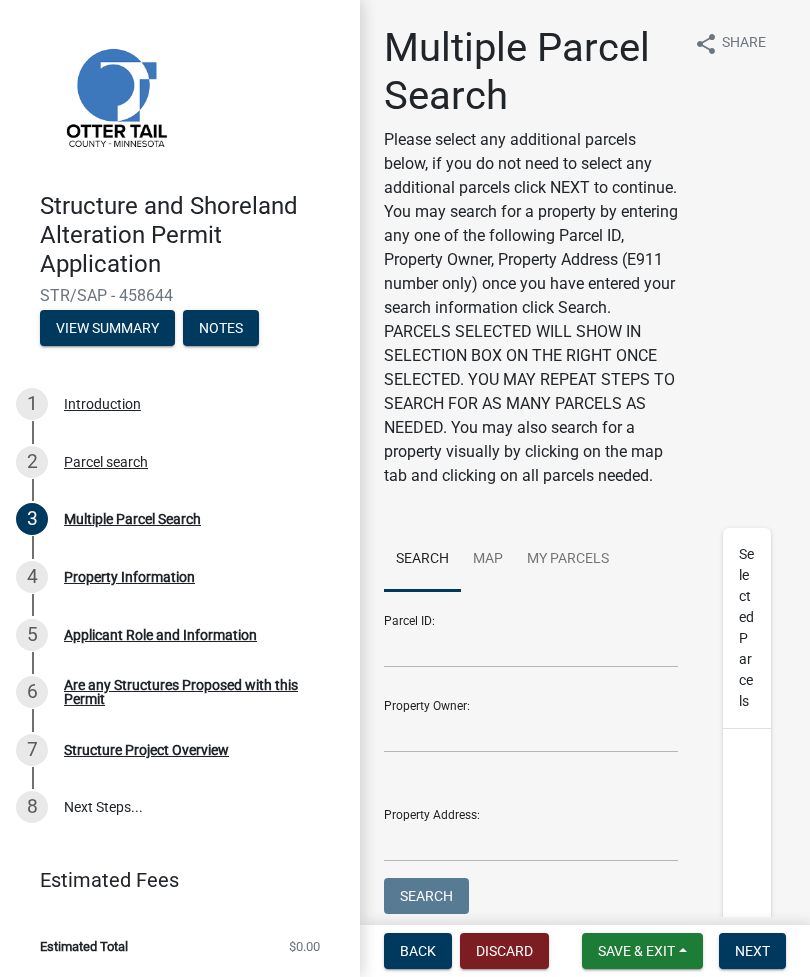 click on "Next" at bounding box center (752, 951) 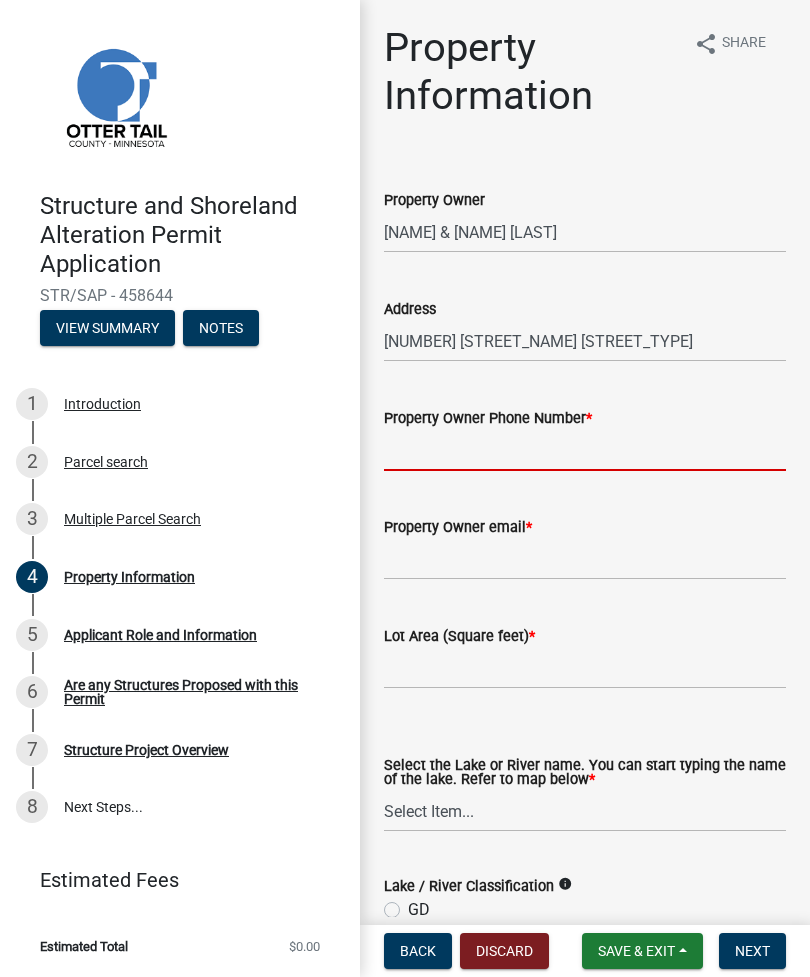 click on "Property Owner Phone Number  *" at bounding box center (585, 450) 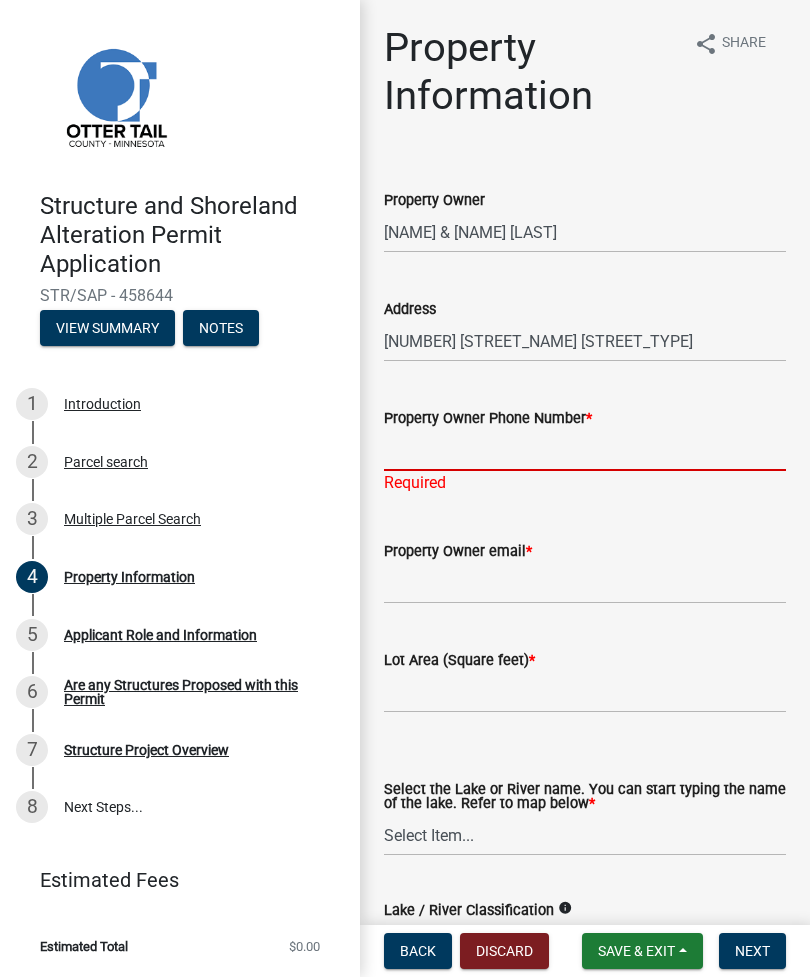 paste on "([PHONE])" 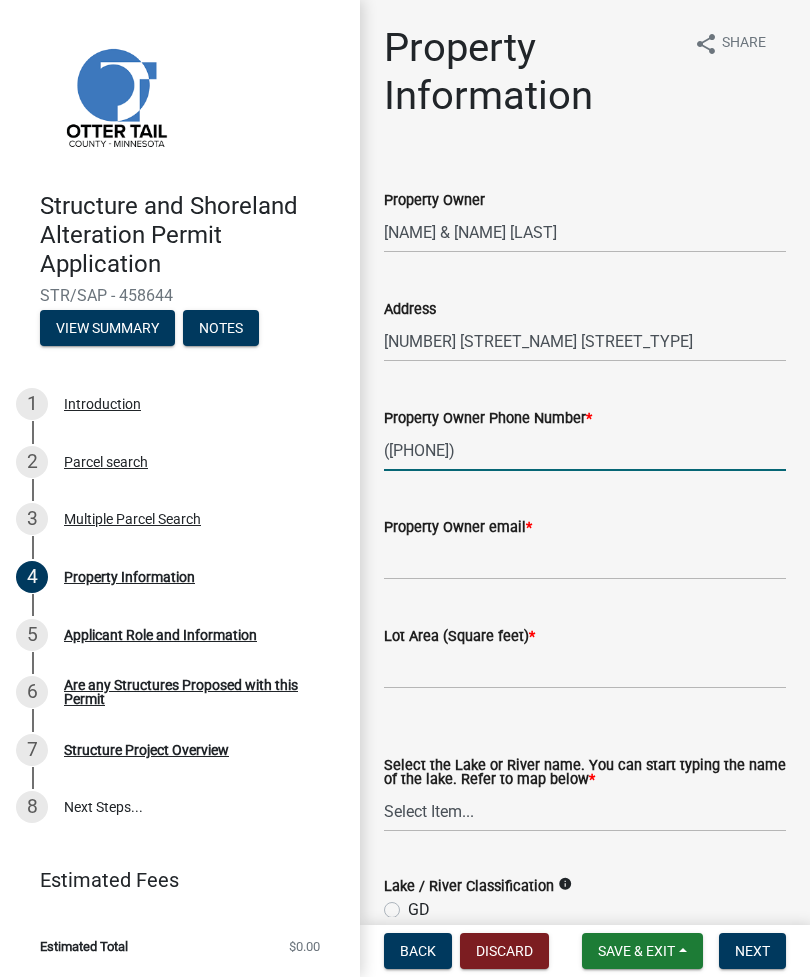 type on "([PHONE])" 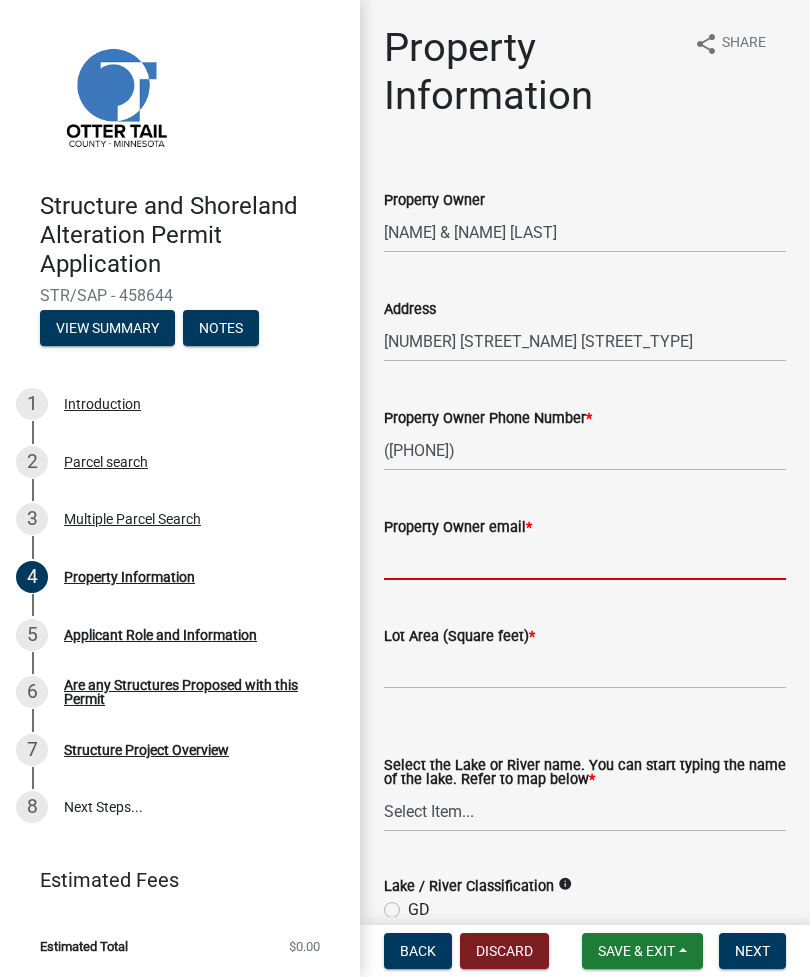 paste on "[EMAIL]" 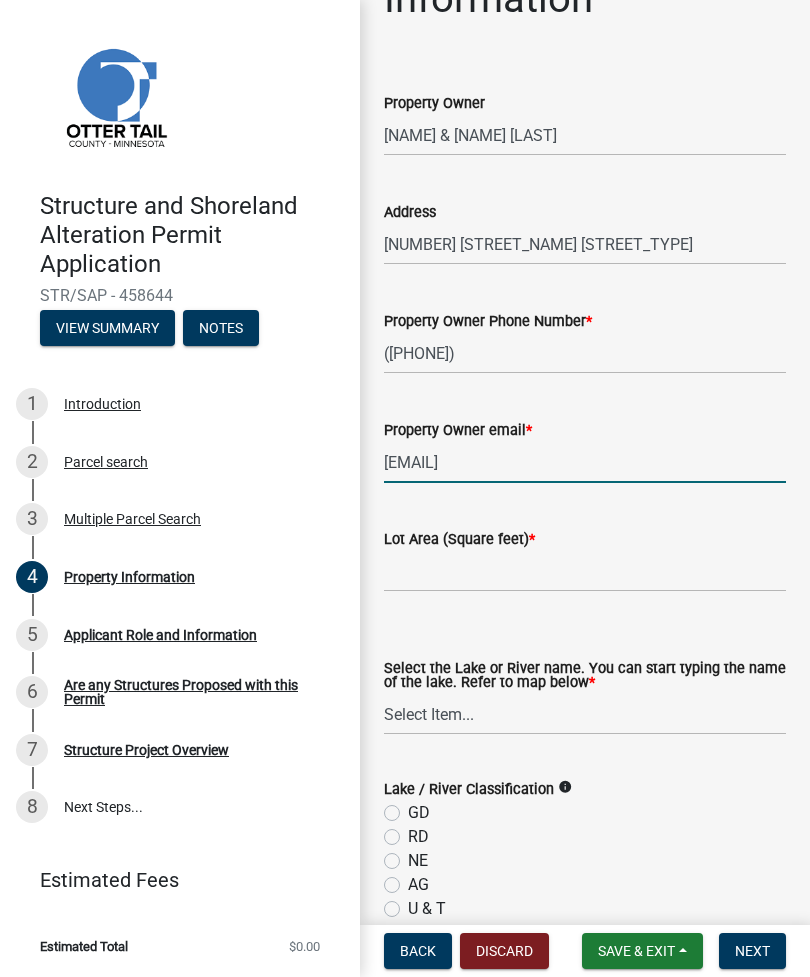 scroll, scrollTop: 203, scrollLeft: 0, axis: vertical 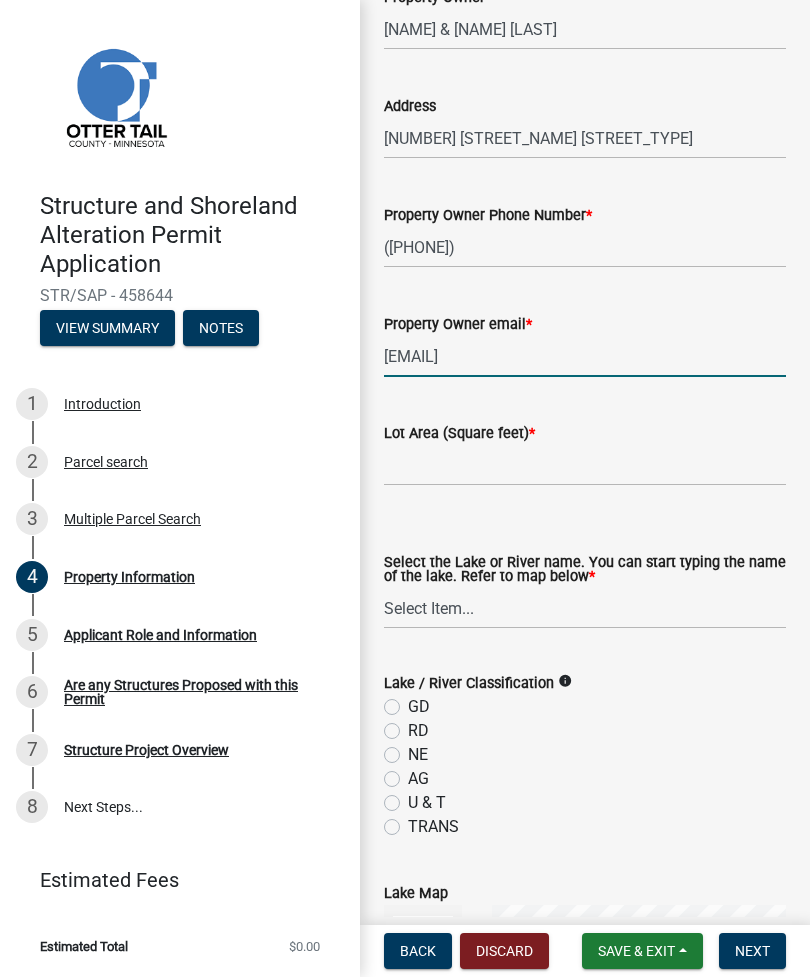 type on "[EMAIL]" 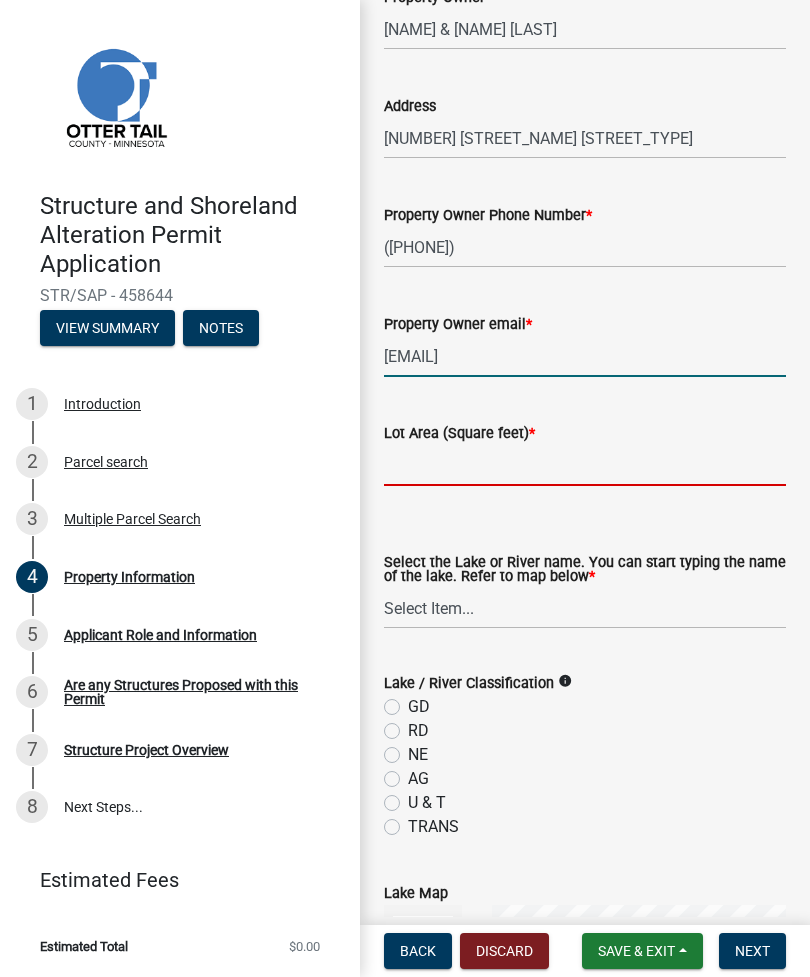 click 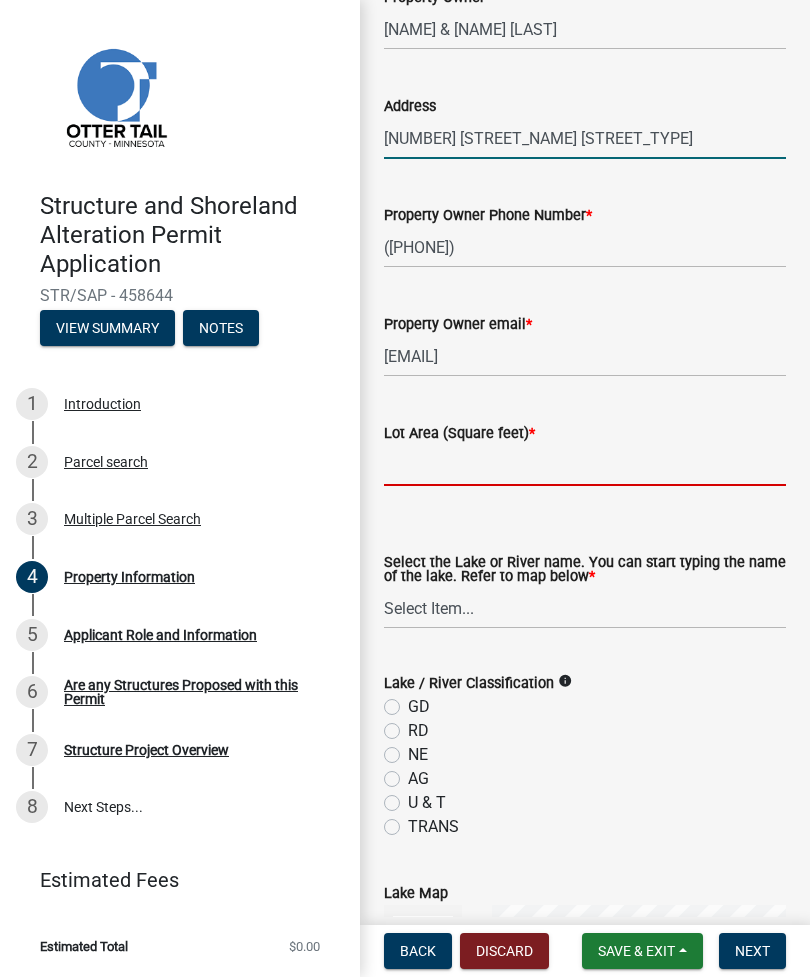 click on "[NUMBER] [STREET_NAME] [STREET_TYPE]" at bounding box center (585, 138) 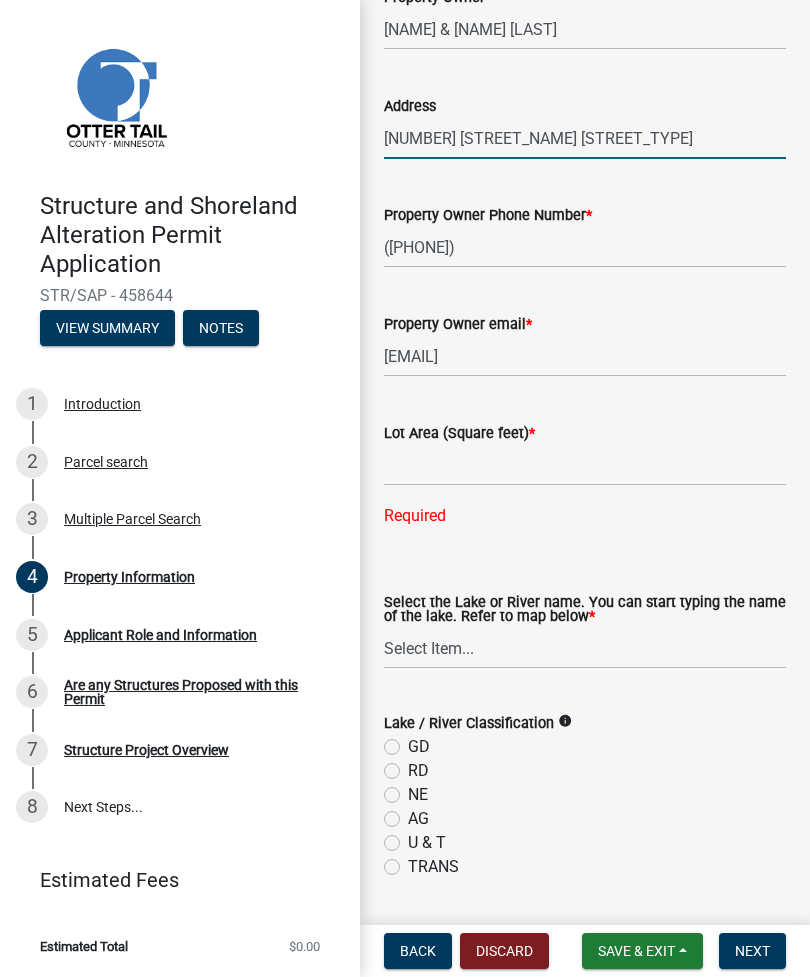 click on "[NUMBER] [STREET_NAME] [STREET_TYPE]" at bounding box center (585, 138) 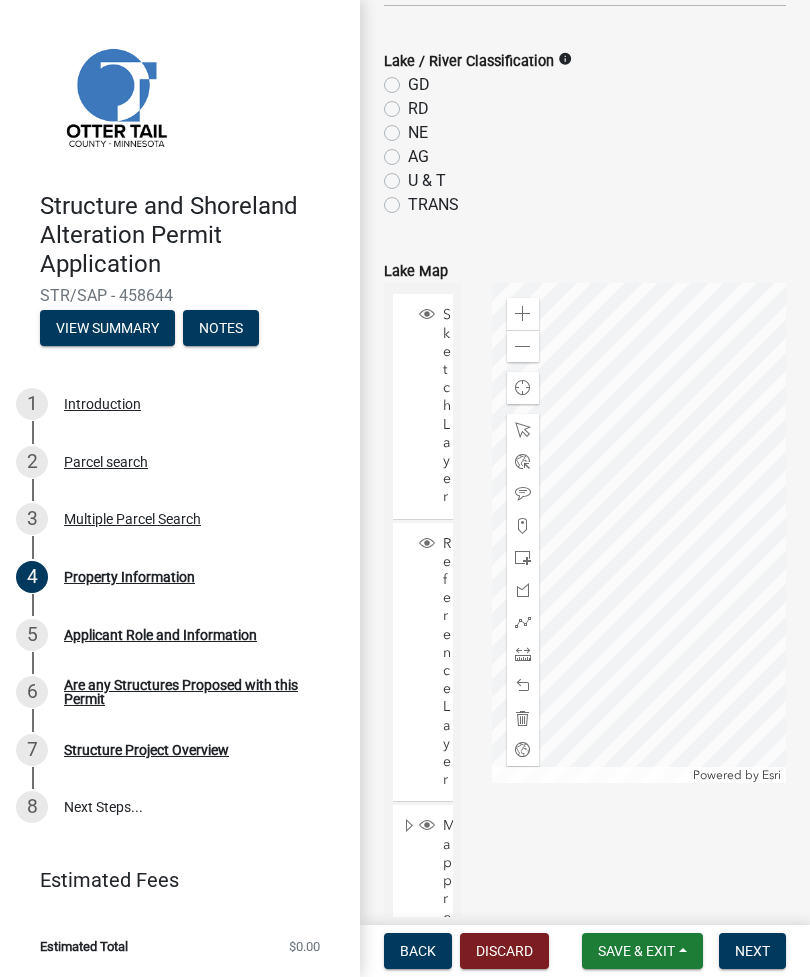 scroll, scrollTop: 866, scrollLeft: 0, axis: vertical 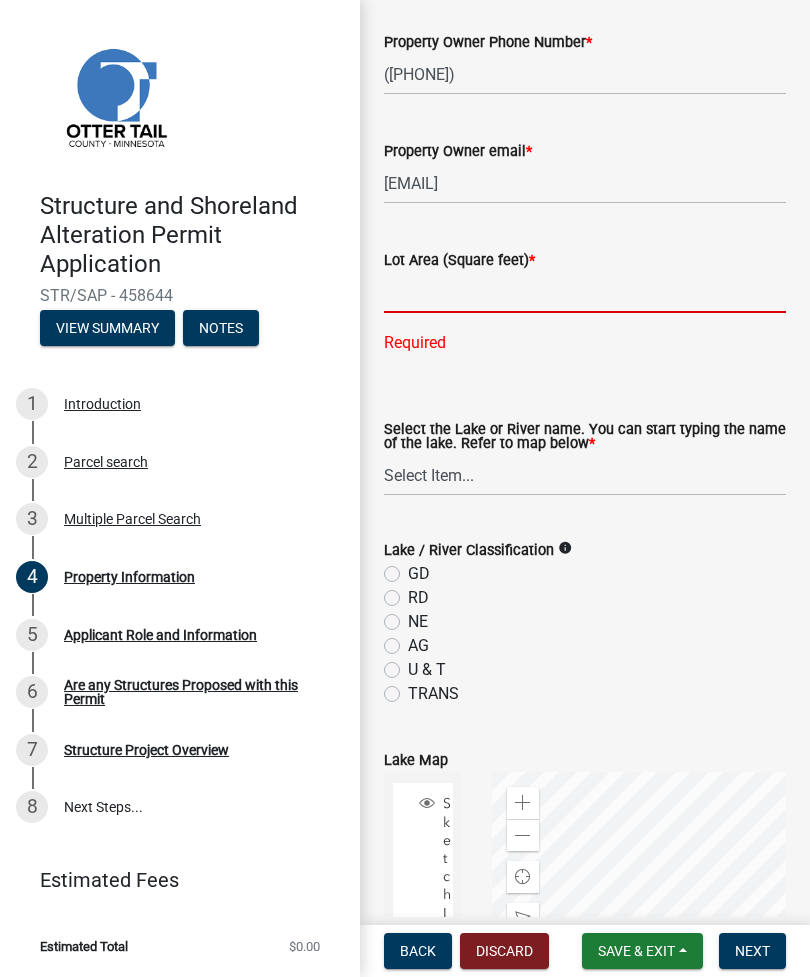 click 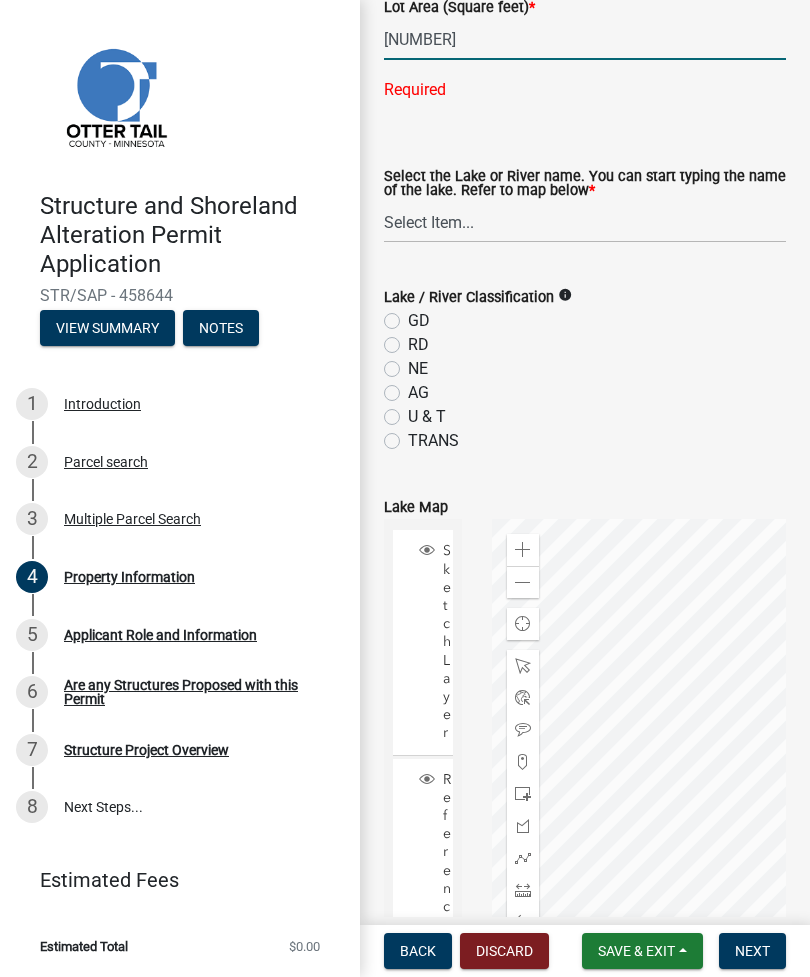 scroll, scrollTop: 623, scrollLeft: 0, axis: vertical 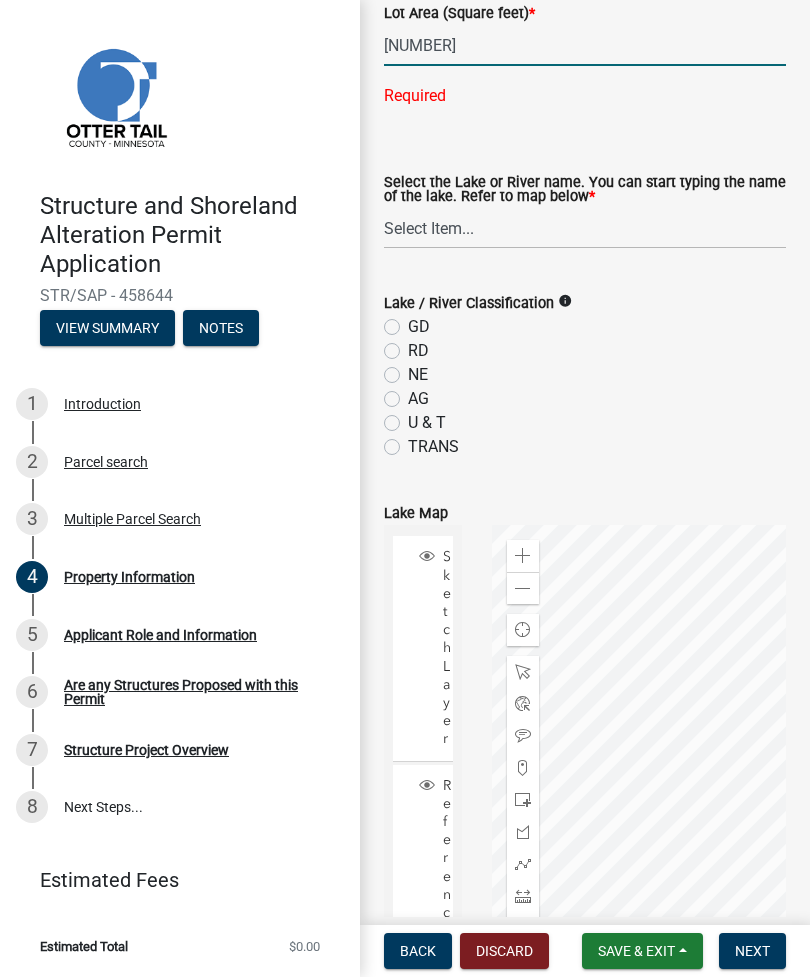 type on "[NUMBER]" 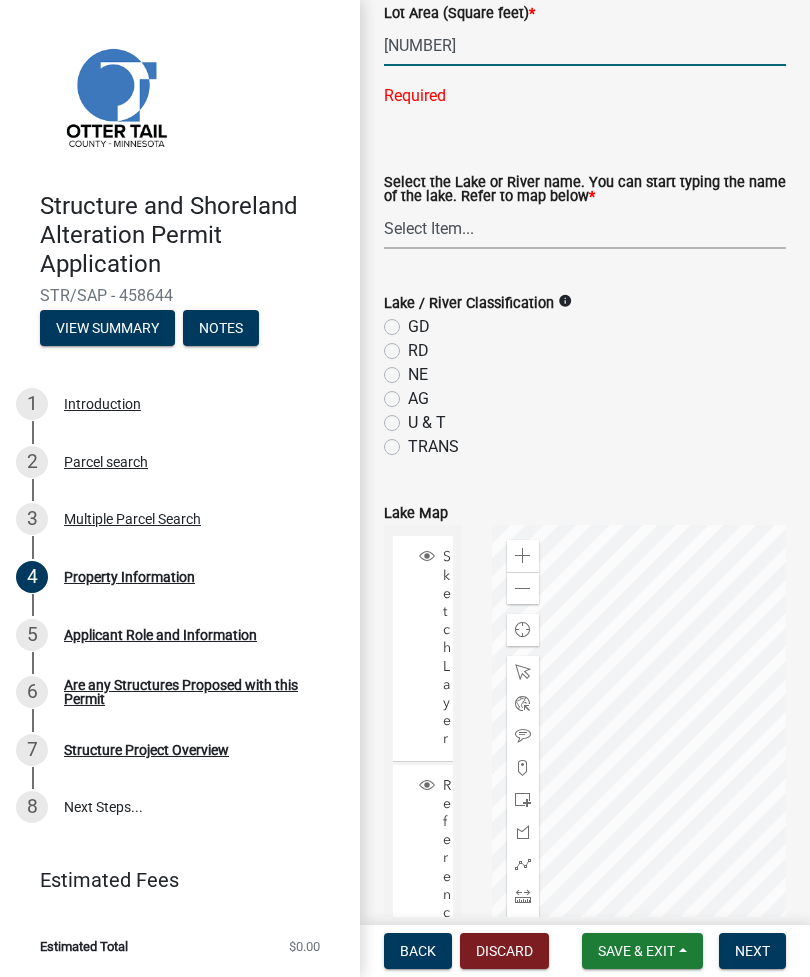 click on "Select the Lake or River name. You can start typing the name of the lake. Refer to map below * Select Item... None [NAME]  56-031   [NAME]  56-118    [NAME]  56-600    [NAME]  56-244   [NAME]   56-506    [NAME]  56-867   [NAME] 84-001   [NAME]   56-611   [NAME]   56-049   [NAME]   56-875   [NAME]   56-716   [NAME]   56-448    [NAME]  56-604   [NAME] [LAST]   56-241   [NAME]   56-629   [NAME]   56-086   [NAME]   56-025   [NAME]   56-441   [NAME]   56-637   [NAME]   56-544   [NAME]   56-570   [NAME]   56-722   [NAME]   56-770   [NAME]   56-069   [NAME]   56-195   [NAME]   56-416   [NAME]   56-724   [NAME]   56-754   [NAME]   56-237   [NAME]   56-507   [NAME]   56-149   [NAME]  56-027   [NAME]   56-576   [NAME]   56-386   [NAME]   56-130   [NAME]   56-701   [NAME]   56-674   [NAME]   56-405    [NAME]  56-240   [NAME]   56-079   [NAME]   56-212   [NAME]   56-318   [NAME]   56-734   [NAME]   56-341   [NAME] 03-248   [NAME]   56-738   [NAME]   56-548   [NAME]   56-472   [NAME]   56-173   [LAST]   56-556" 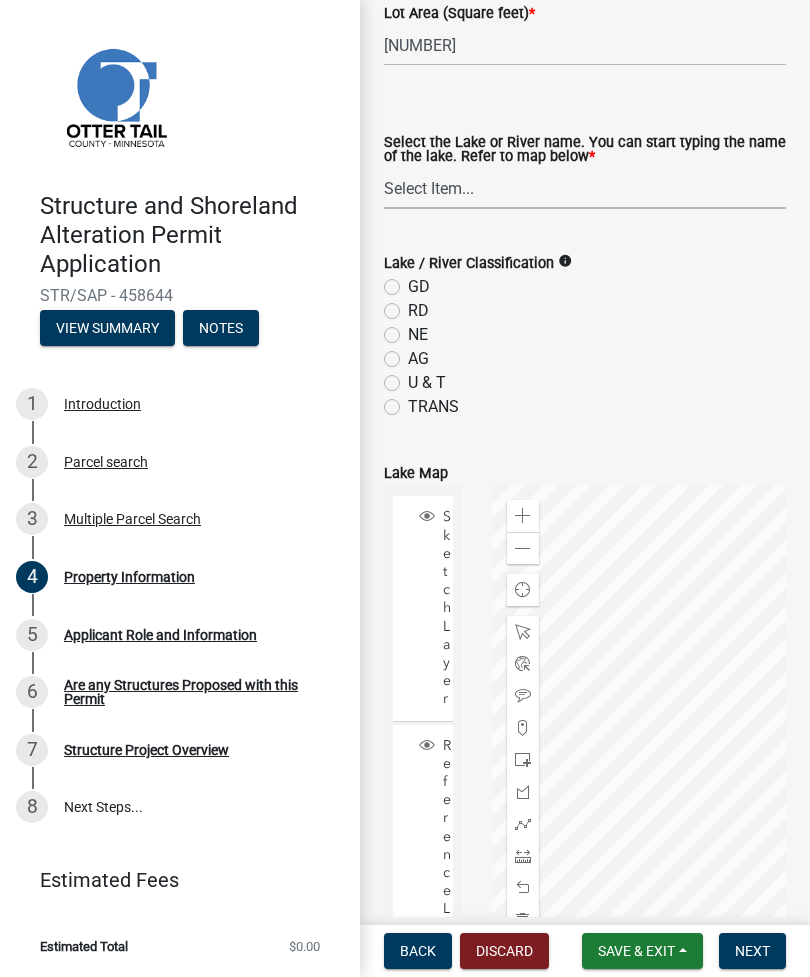 click on "Select Item...   None    Adley  56-031   Albert  56-118    Alfred  56-600    Alice  56-244   Alice   56-506    Alice  56-867   Alice  84-001   Alkali   56-611   Almora   56-049   Altner   56-875   Anderson   56-716   Anna   56-448    Annie  56-604   Annie Battle   56-241   Archie   56-629   Arken   56-086   Augusta   56-025   Back   56-441   Bahle   56-637   Bass   56-544   Bass   56-570   Bass   56-722   Bass   56-770   Bear   56-069   Beauty Shore   56-195   Beebe   56-416   Beers   56-724   Beiningen   56-754   Belmont   56-237   Berend   56-507   Berger   56-149   Besser  56-027   Big Crow   56-576   Big McDonald   56-386   Big Pine   56-130   Big Stone   56-701   Birch   56-674   Blacken   56-405    Blanche  56-240   Block   56-079   Boedigheimer   56-212   Bolton   56-318   Bon   56-734   Boos   56-341   Boot   03-248   Bracket   56-738   Bradbury   56-548   Bray   56-472   Bredeson   56-173   Brekke   56-664   Bromseth   56-655   Brown   56-315   Buchanan   56-209   Buck   03-473   Bullhead   56-171" at bounding box center [585, 188] 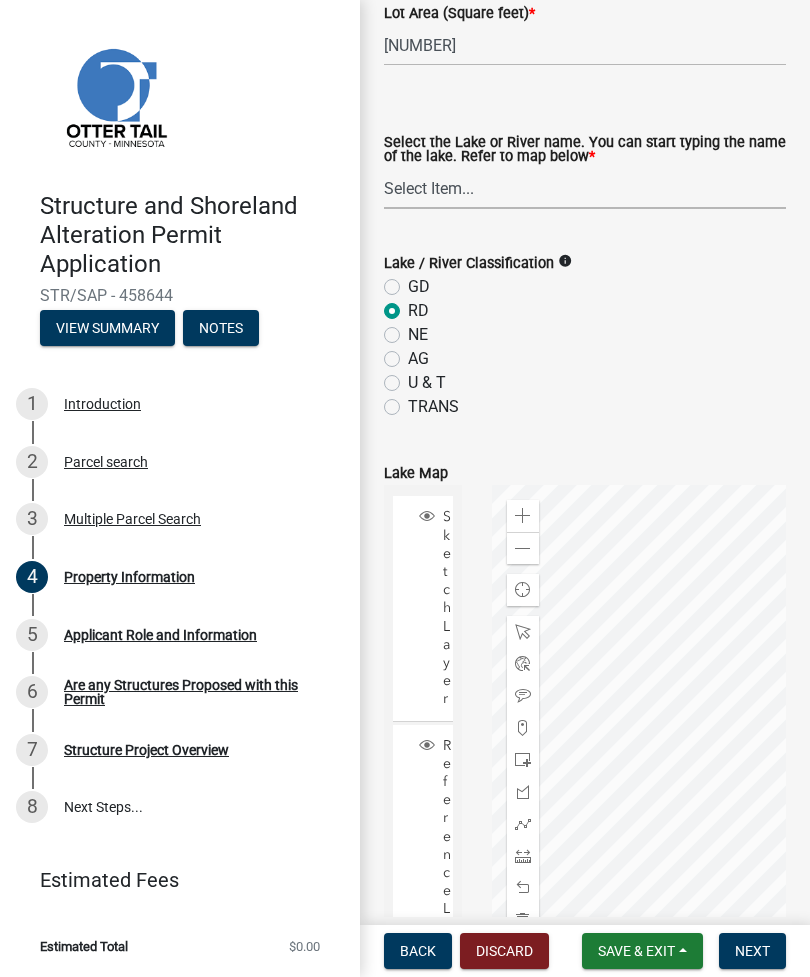 radio on "true" 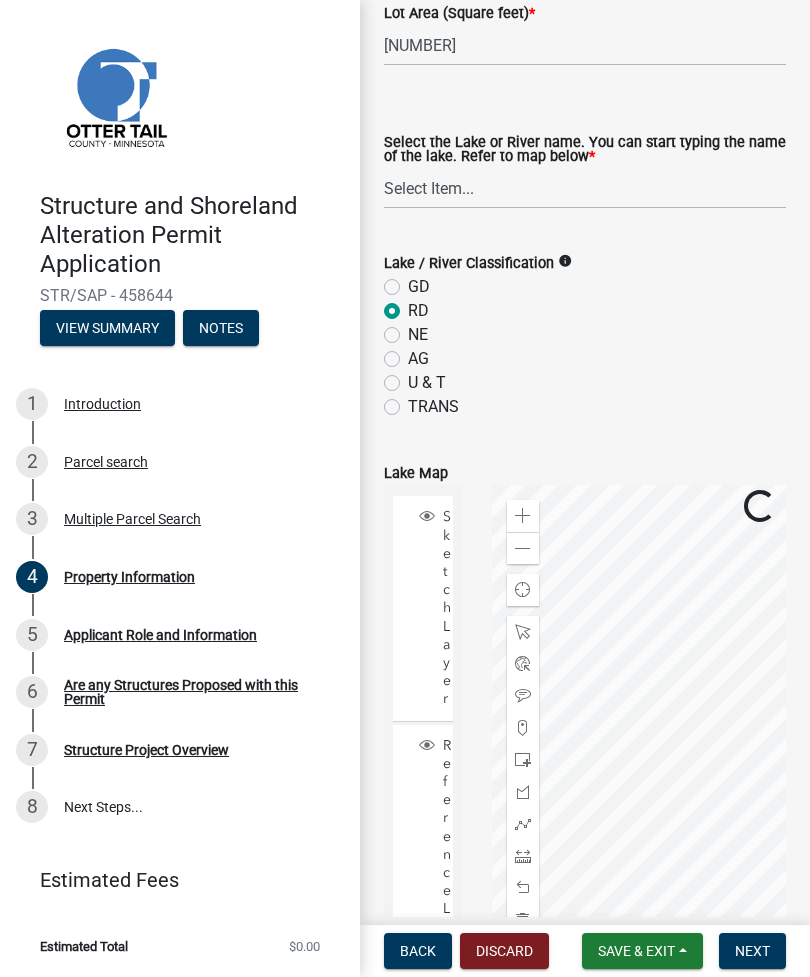 click on "AG" 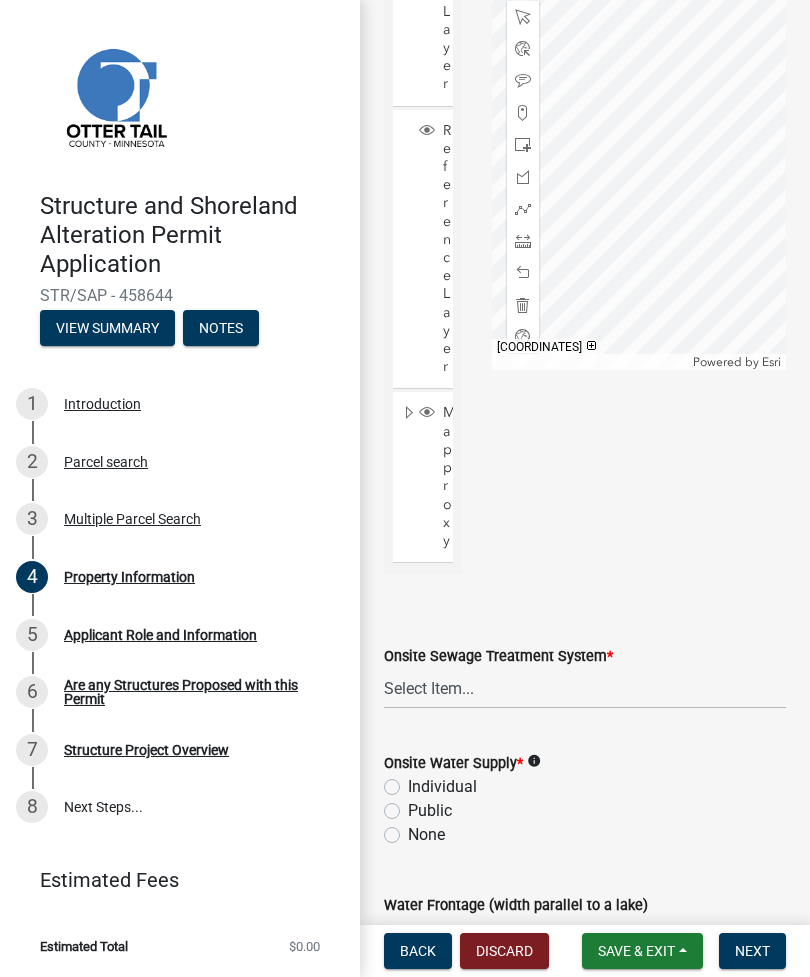 scroll, scrollTop: 1240, scrollLeft: 0, axis: vertical 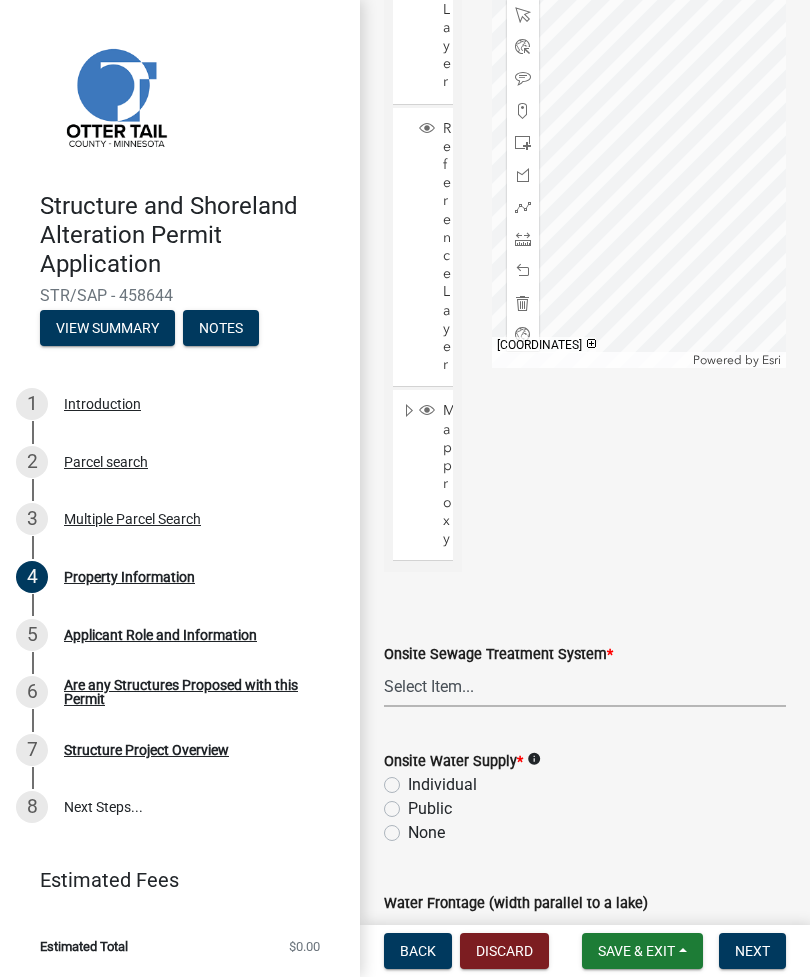 click on "Select Item...   L&R Certificate of Compliance within 5yrs   Compliance Inspection report within 3yrs   OTWMD *must have Sewage System approval from the OTWMD   New Proposed System   Non-Dwelling no plumbing   None" at bounding box center [585, 686] 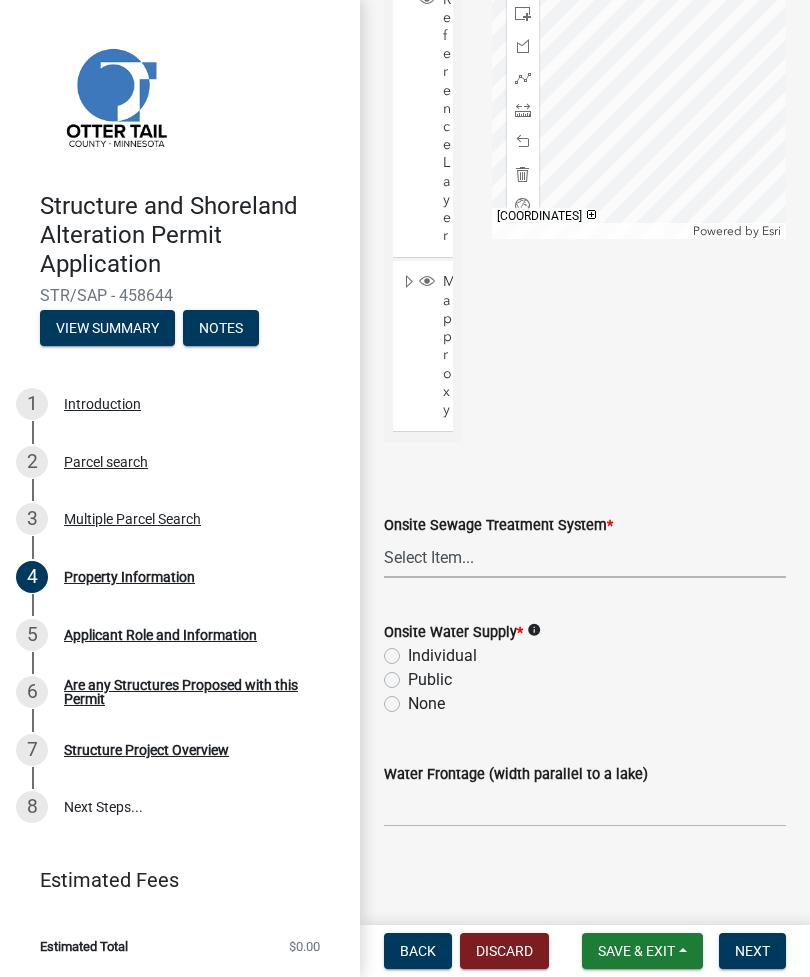 scroll, scrollTop: 1367, scrollLeft: 0, axis: vertical 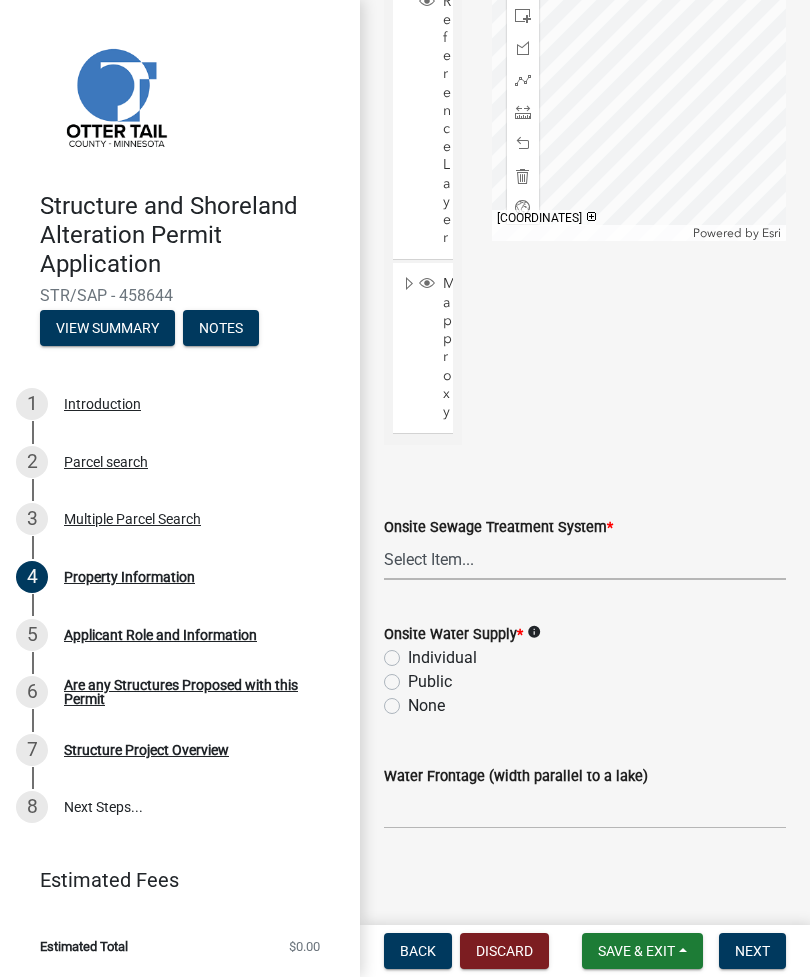 click on "Individual" 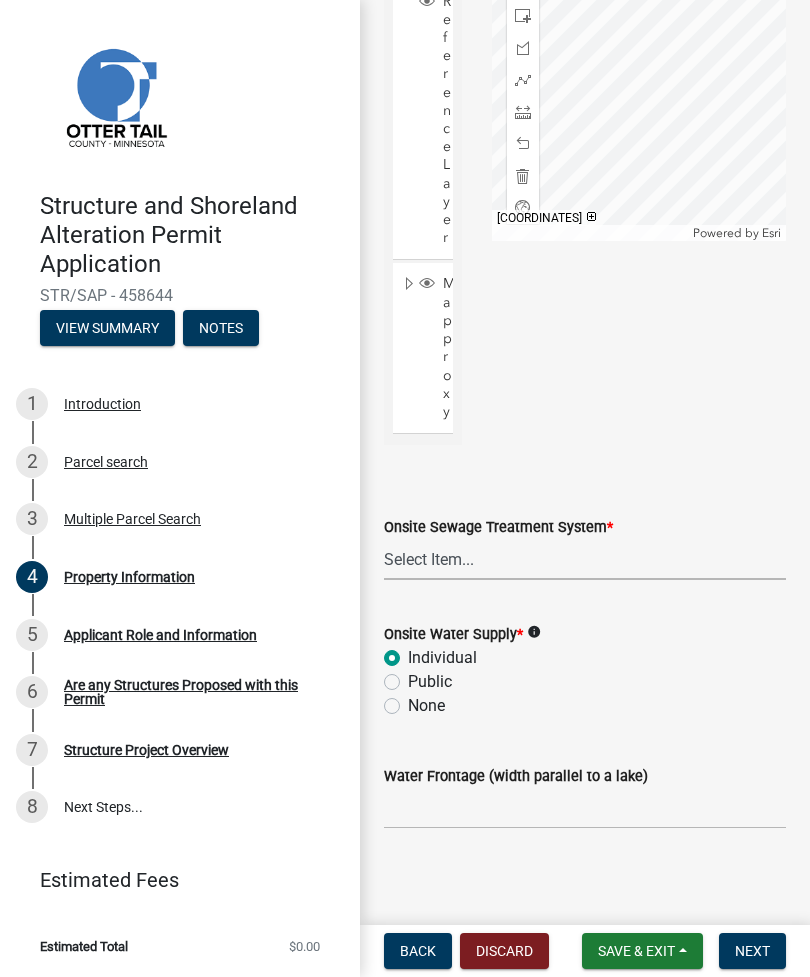 radio on "true" 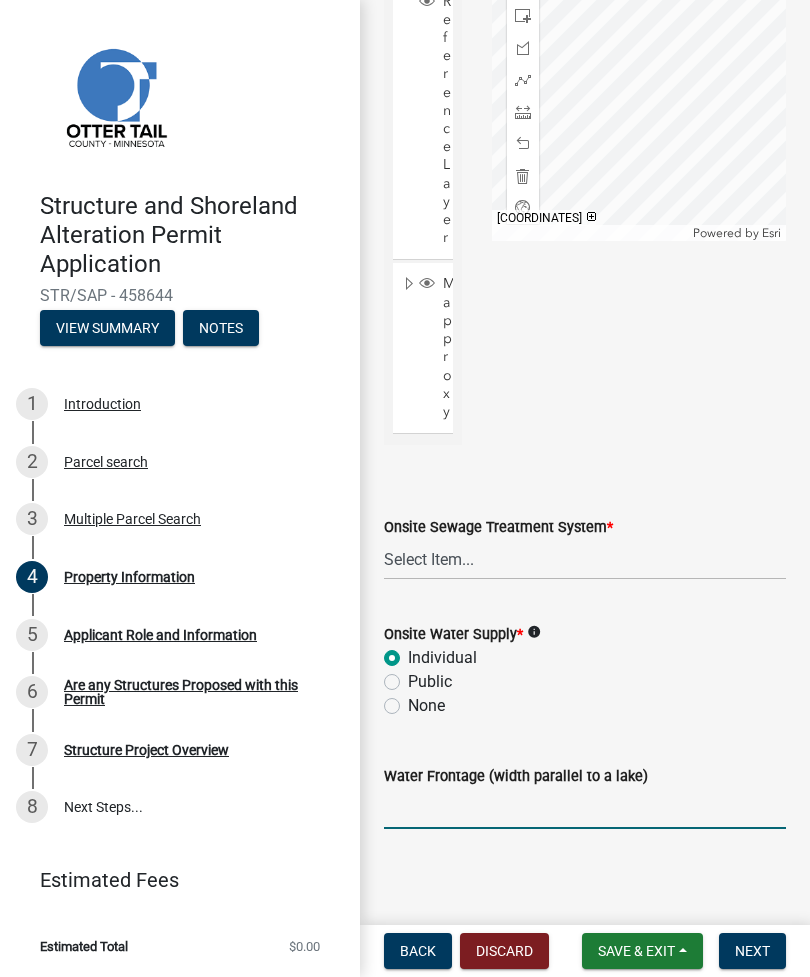 click on "Water Frontage (width parallel to a lake)" at bounding box center (585, 808) 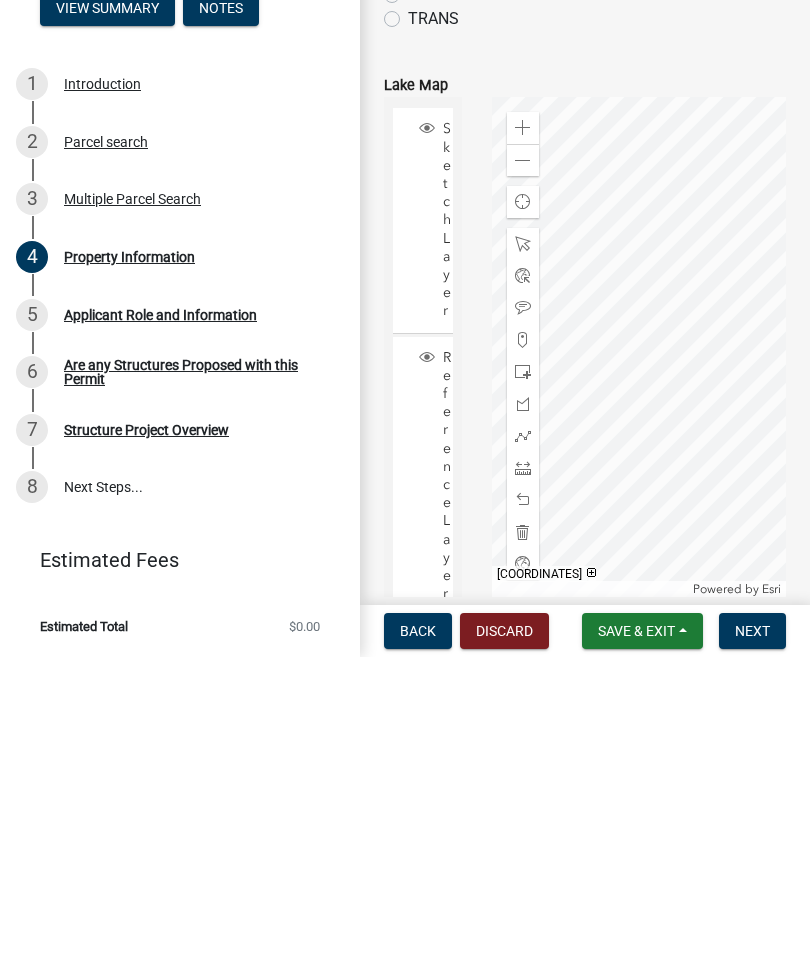 scroll, scrollTop: 690, scrollLeft: 0, axis: vertical 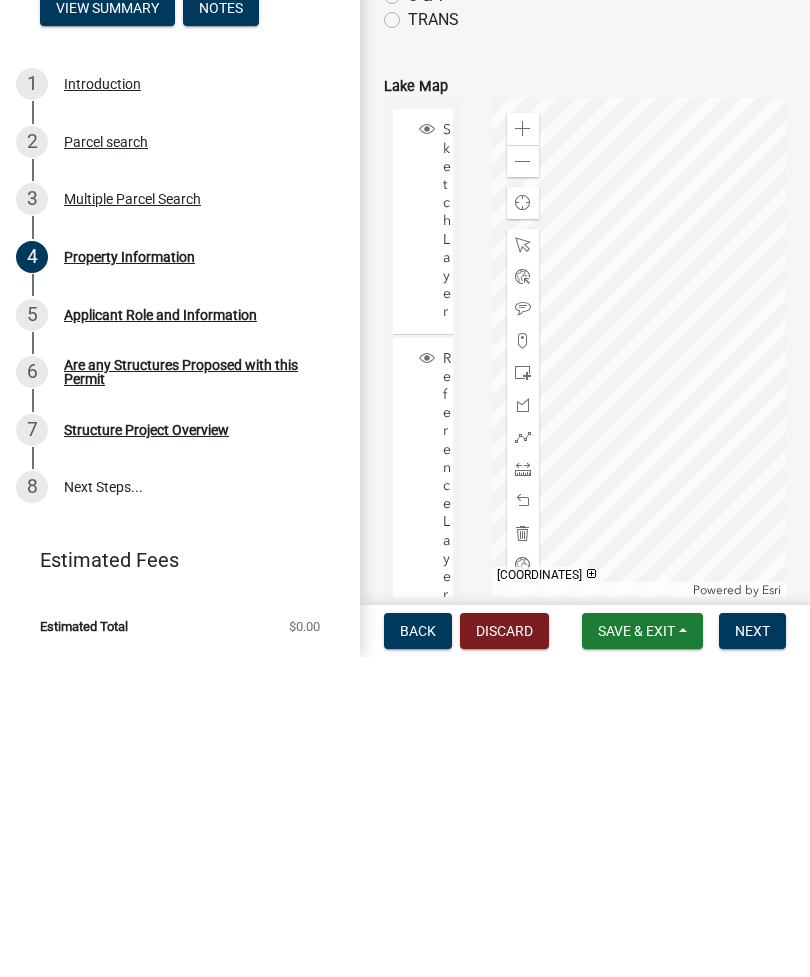 type on "200" 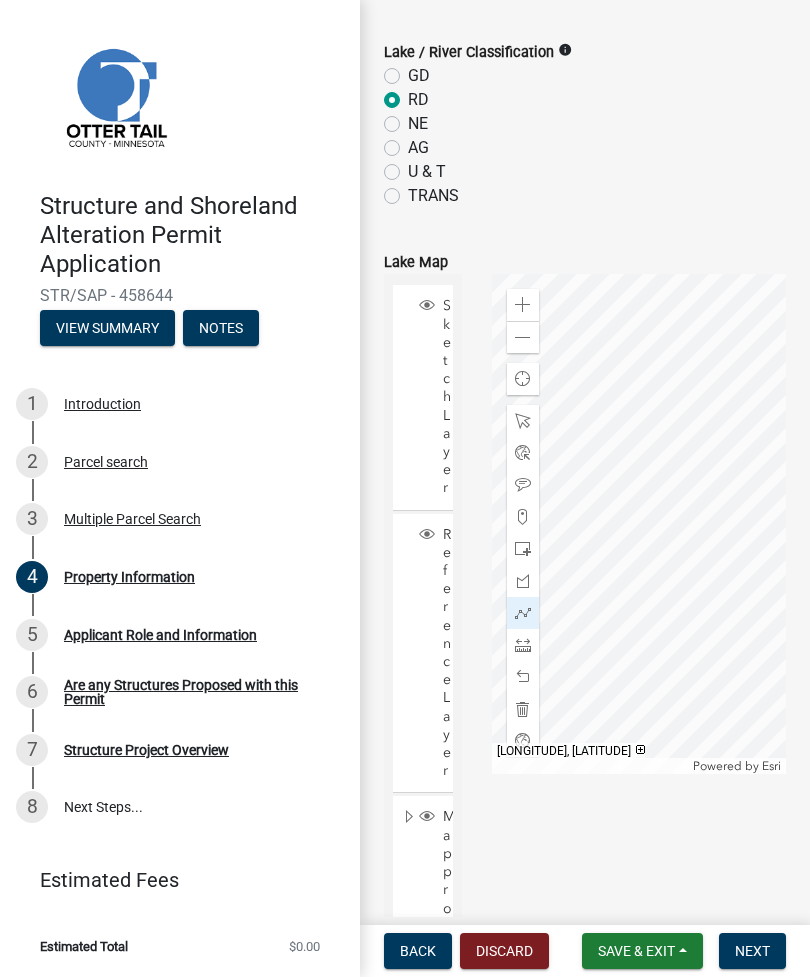 scroll, scrollTop: 837, scrollLeft: 0, axis: vertical 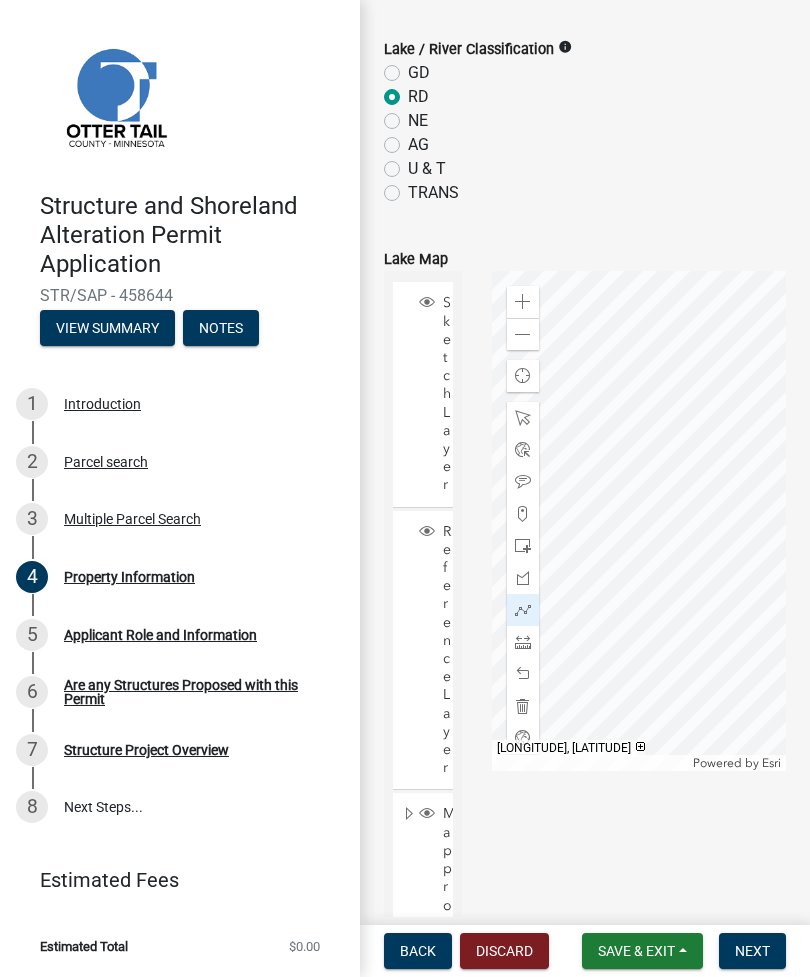 click on "Lake Map  Sketch Layer Reference Layer Mapproxy Municipalities Corporate Limits Low Level Corporate Limits High Level Parcels Parcel Numbers River Classifications Rivers Lake Development Class Lakes Shore Impact Zone Sections Townships Quarter Quarter (40s) 1000' Lake Buffer 400' Lake Buffer 300' River Buffer National Wetlands Inventory Roads Road Labels USA Major Highways County Outlines 2021 Aerial Photos Zoom in Zoom out Find my location Powered by   Esri [LONGITUDE], [LATITUDE] Loading..." 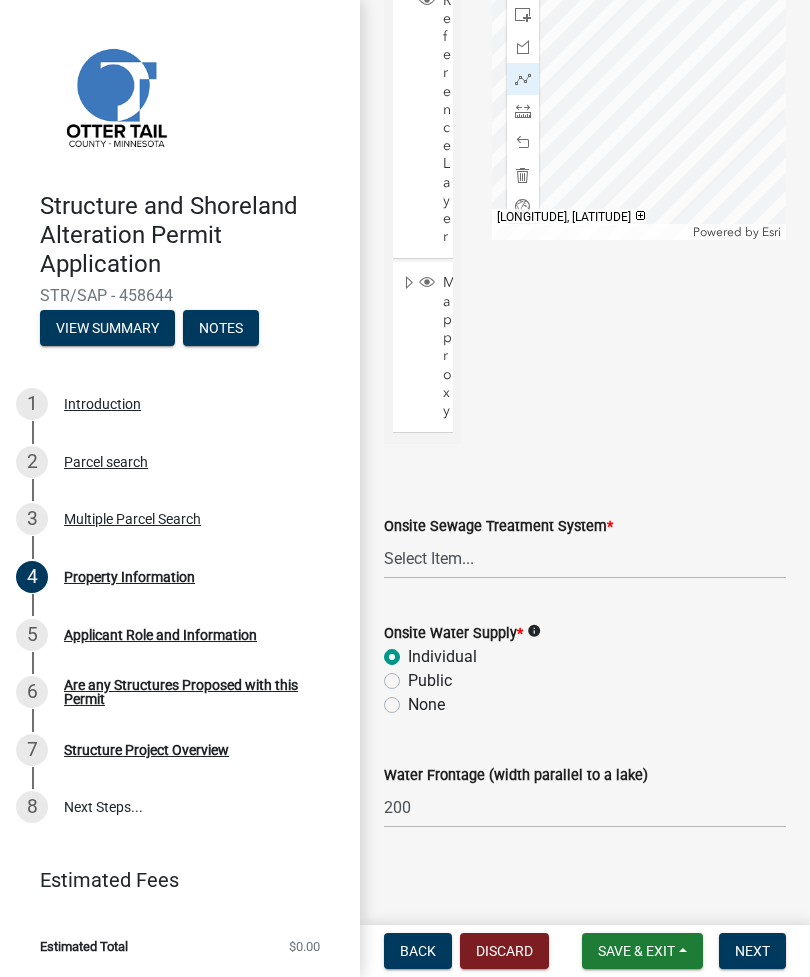 scroll, scrollTop: 1367, scrollLeft: 0, axis: vertical 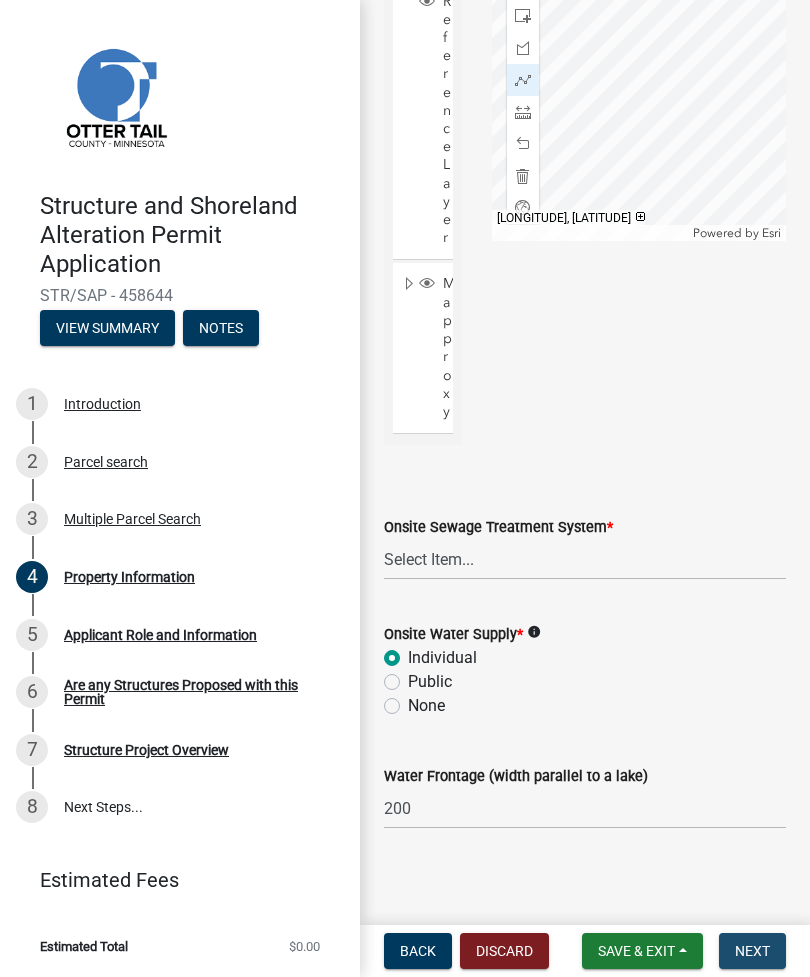 click on "Next" at bounding box center [752, 951] 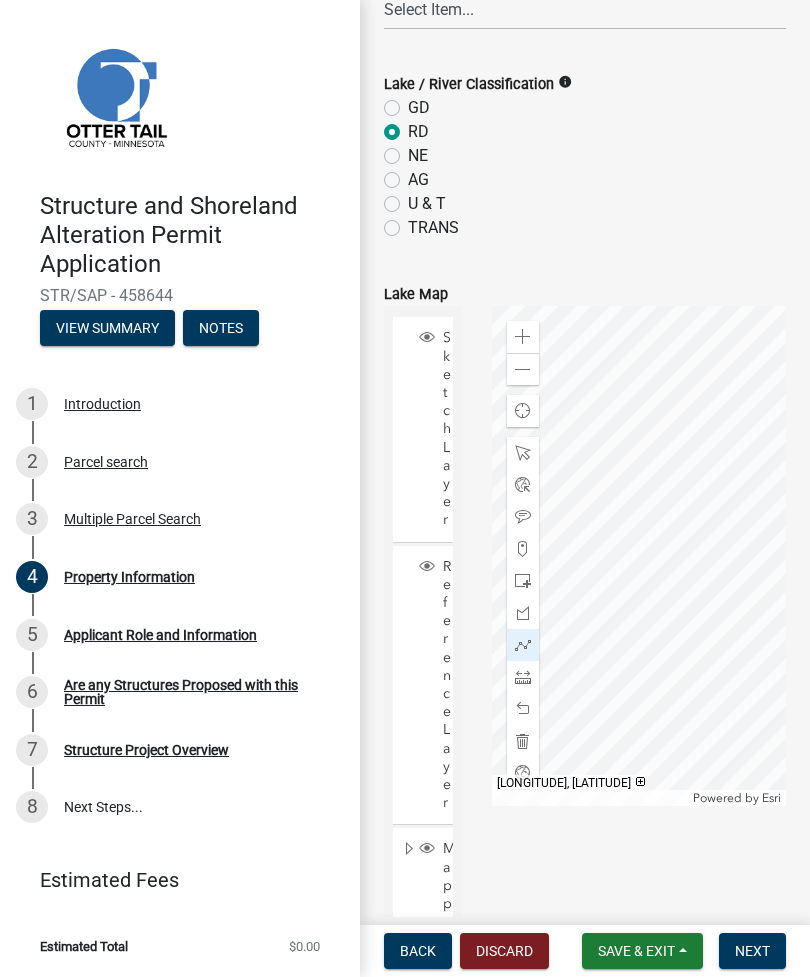scroll, scrollTop: 797, scrollLeft: 0, axis: vertical 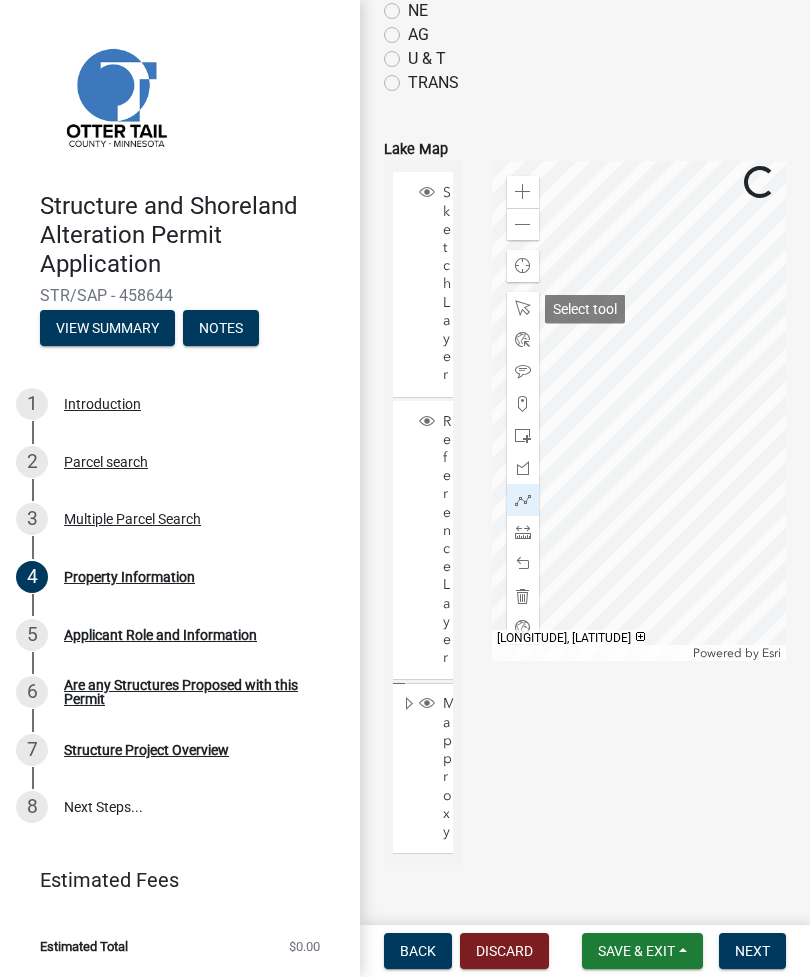 click 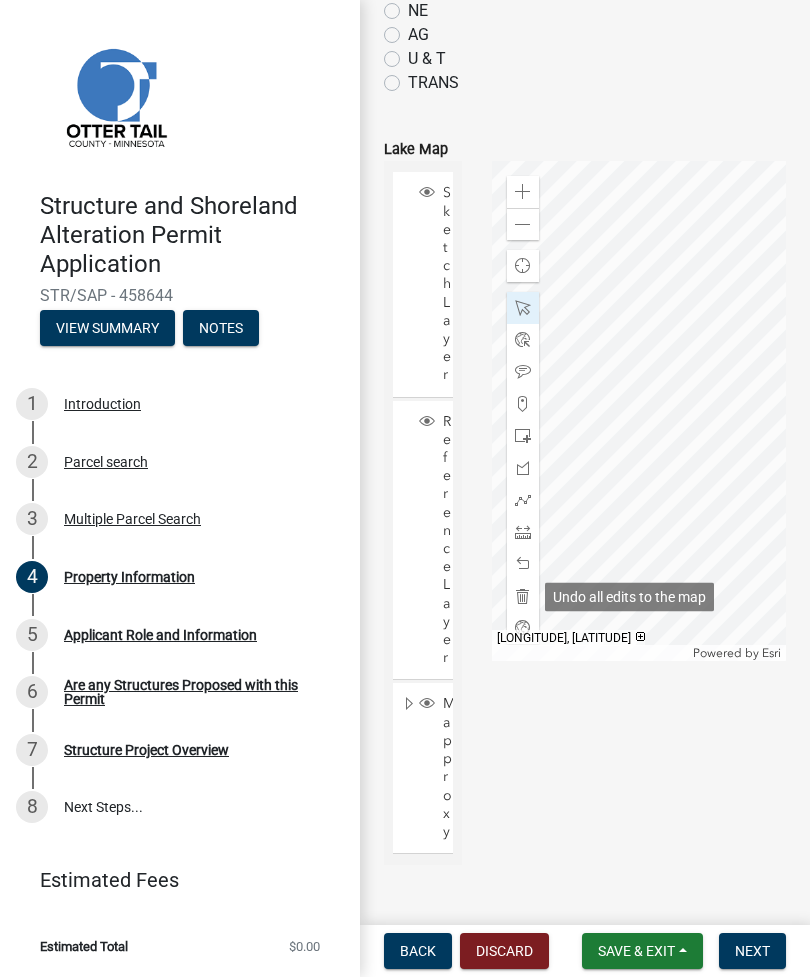click 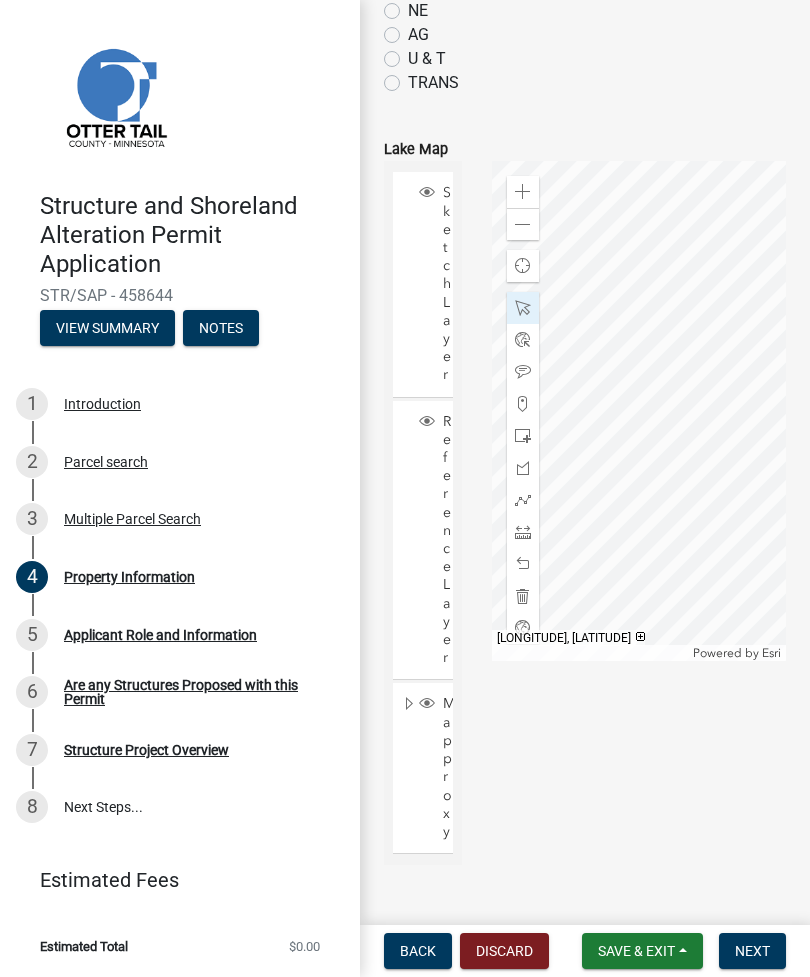 click on "Next" at bounding box center (752, 951) 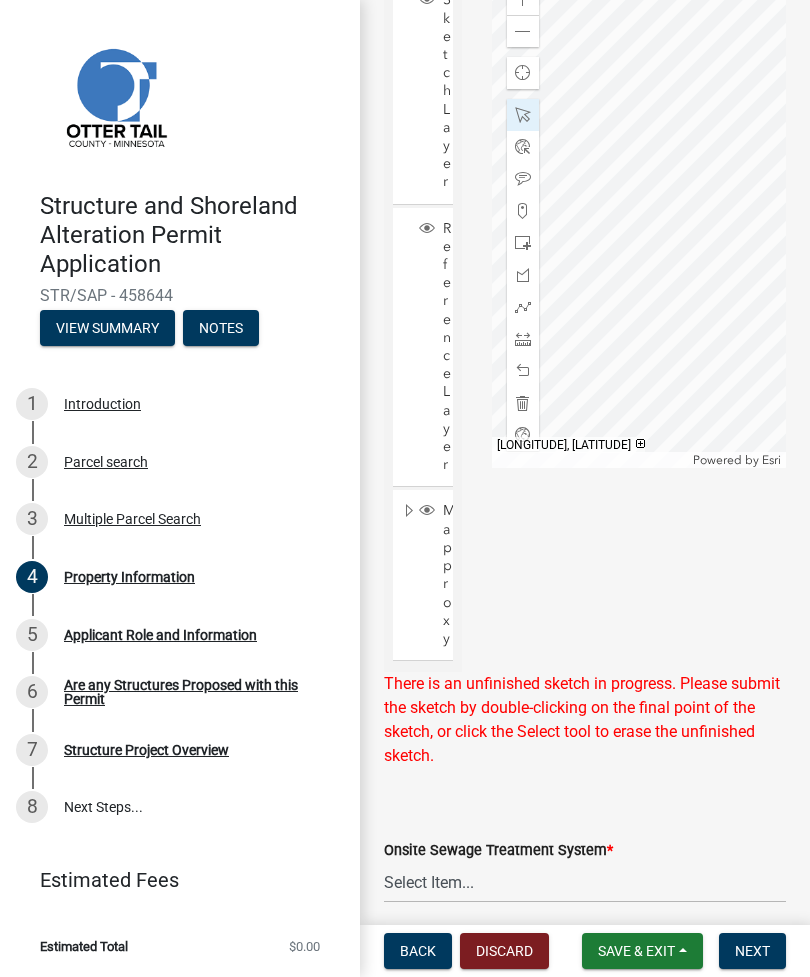scroll, scrollTop: 1141, scrollLeft: 0, axis: vertical 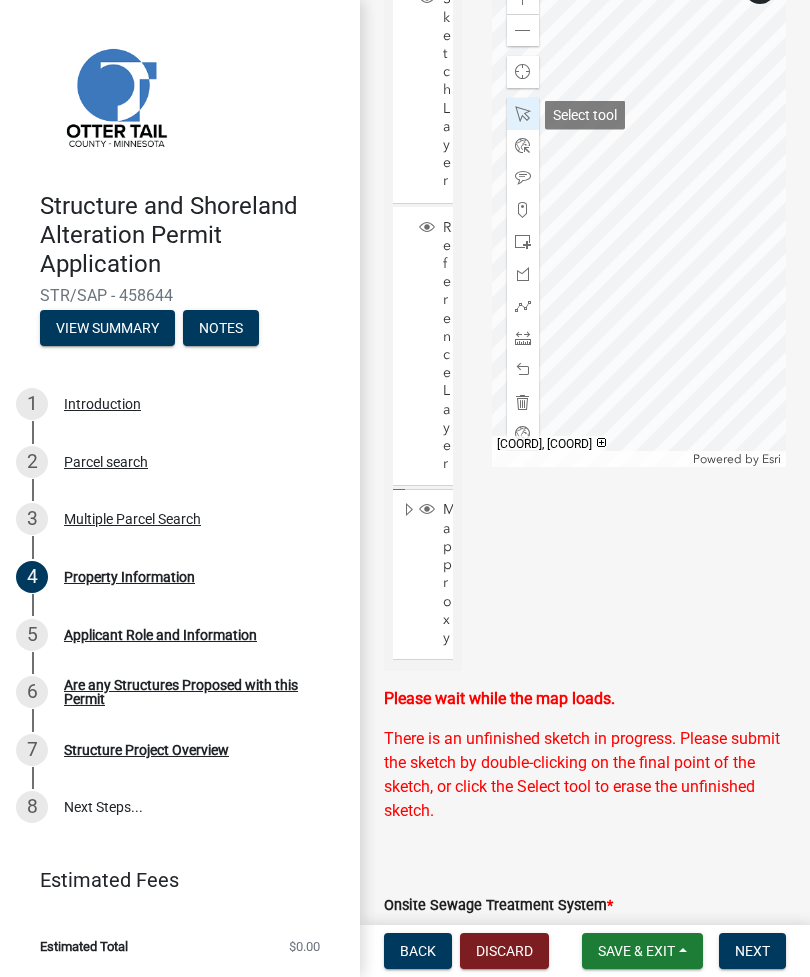 click 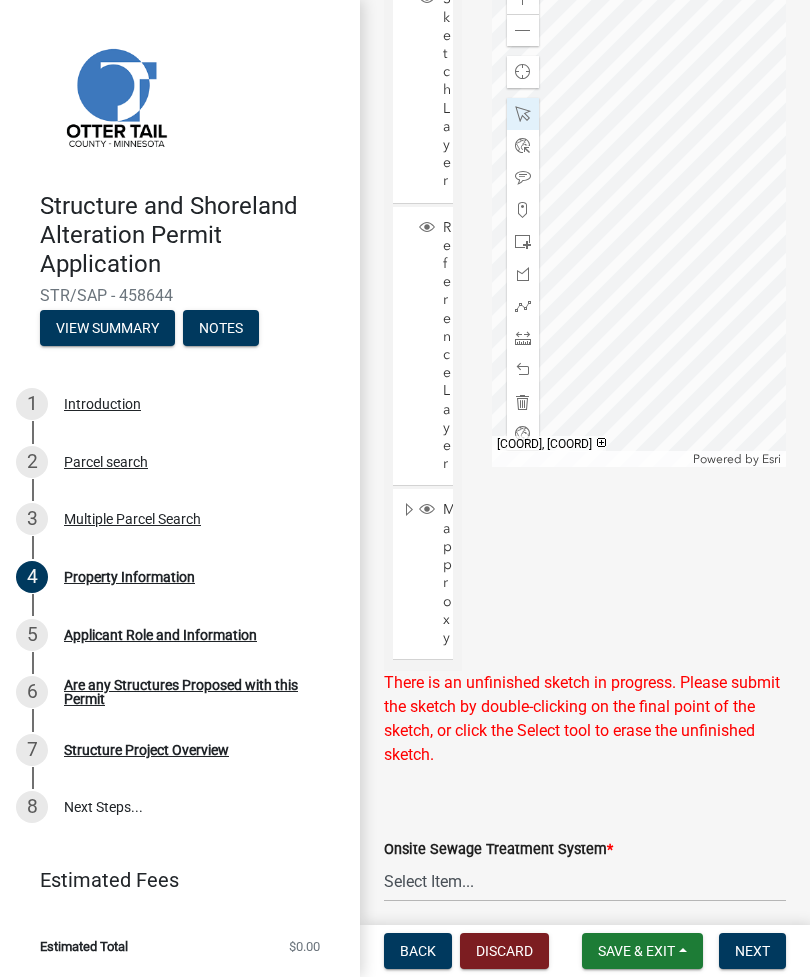 click on "There is an unfinished sketch in progress.  Please submit the sketch by double-clicking on the final point of the sketch, or click the Select tool to erase the unfinished sketch." 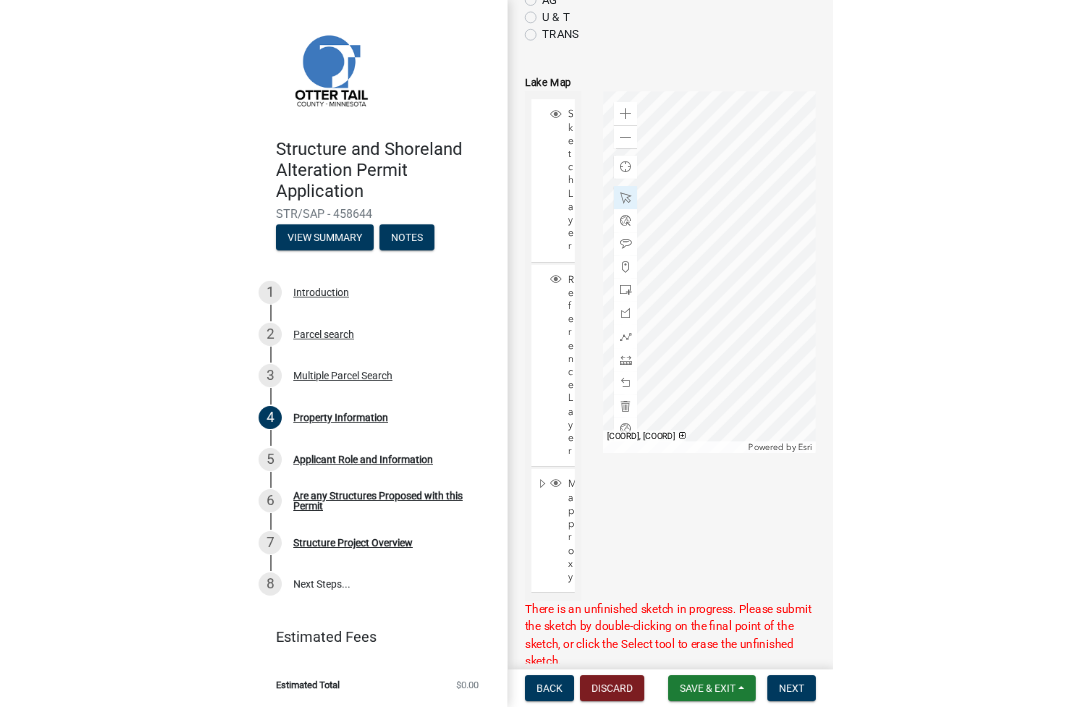 scroll, scrollTop: 972, scrollLeft: 0, axis: vertical 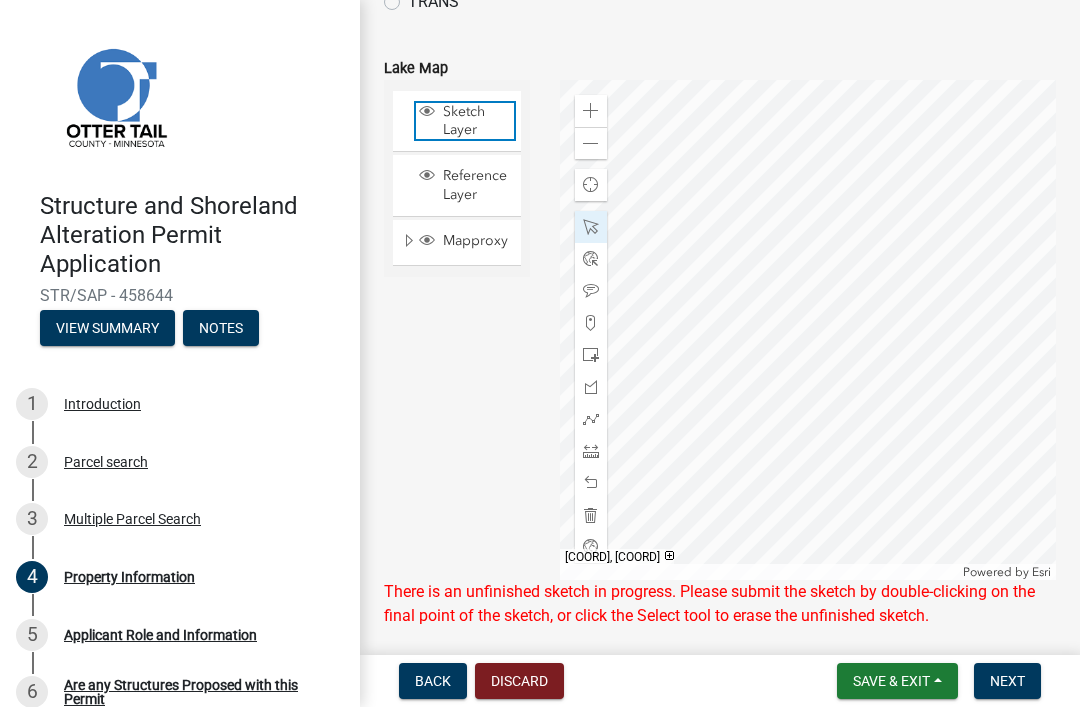 click on "Sketch Layer" at bounding box center [476, 121] 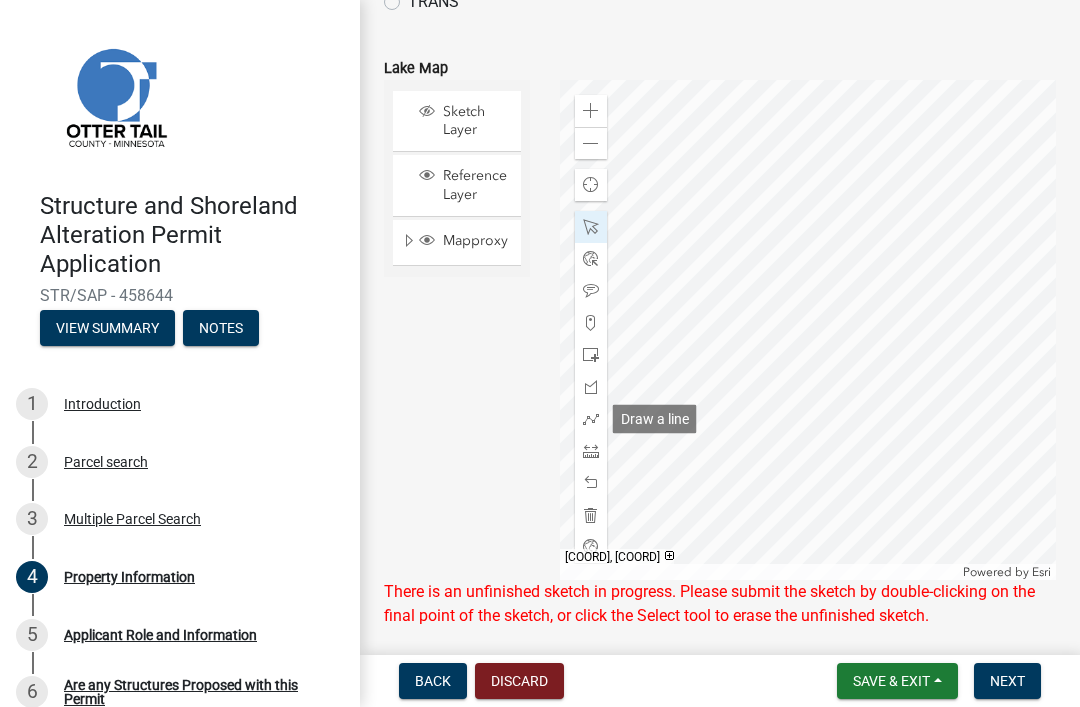 click 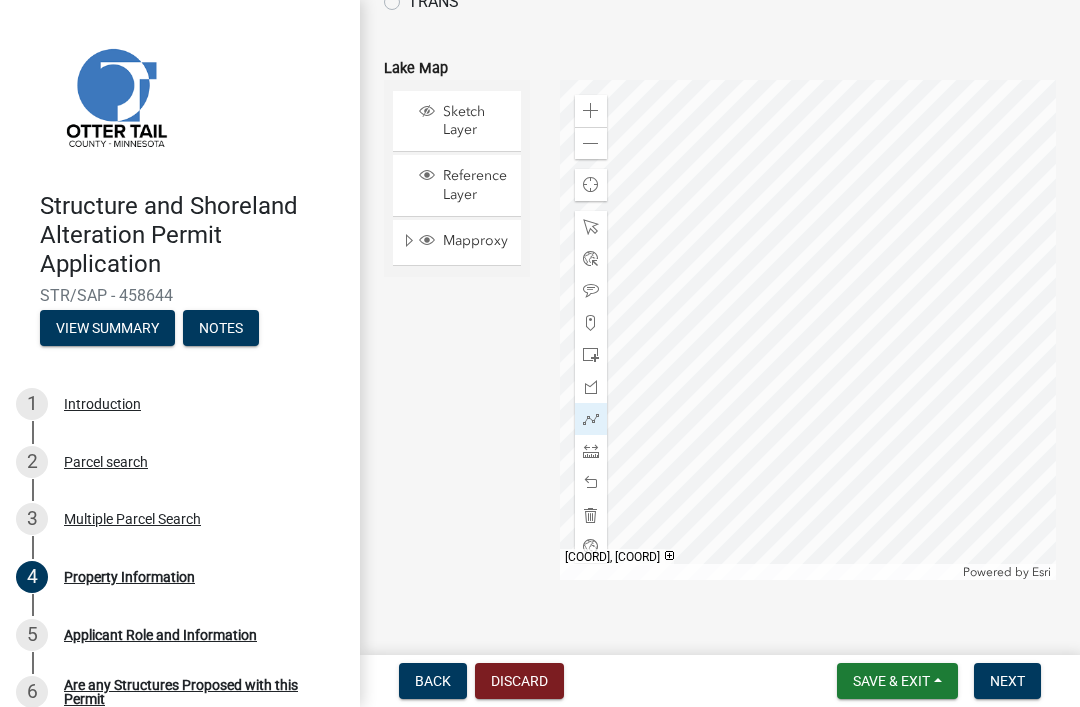 click on "Back  Discard   Save & Exit  Save  Save & Exit   Next" at bounding box center [720, 681] 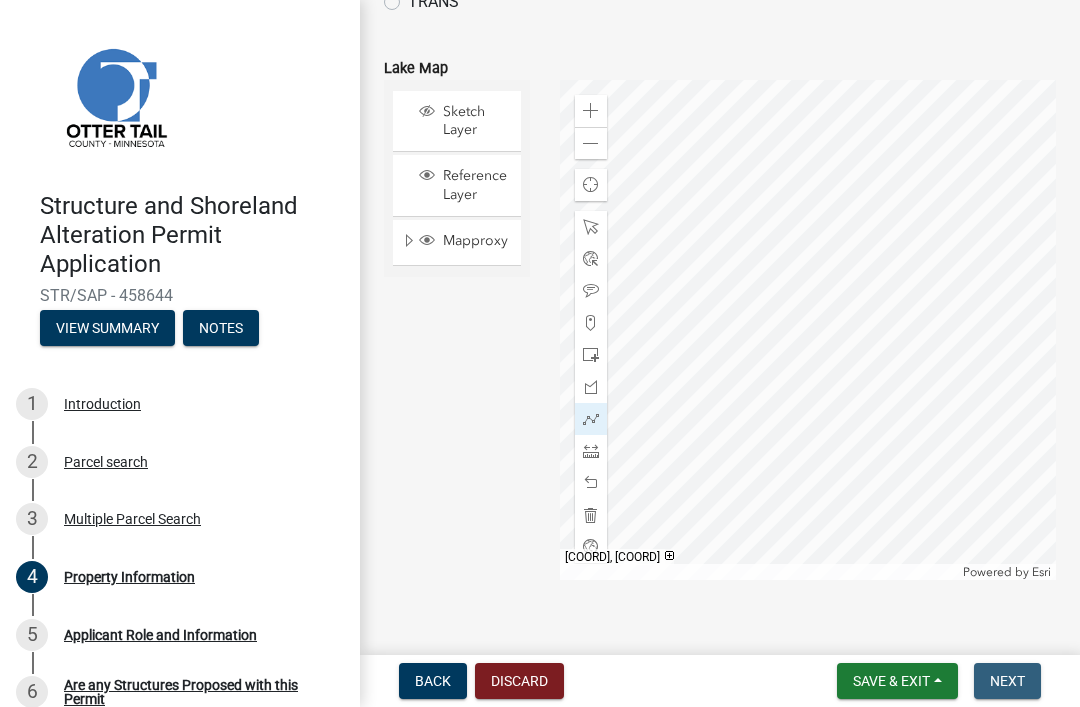 scroll, scrollTop: 0, scrollLeft: 0, axis: both 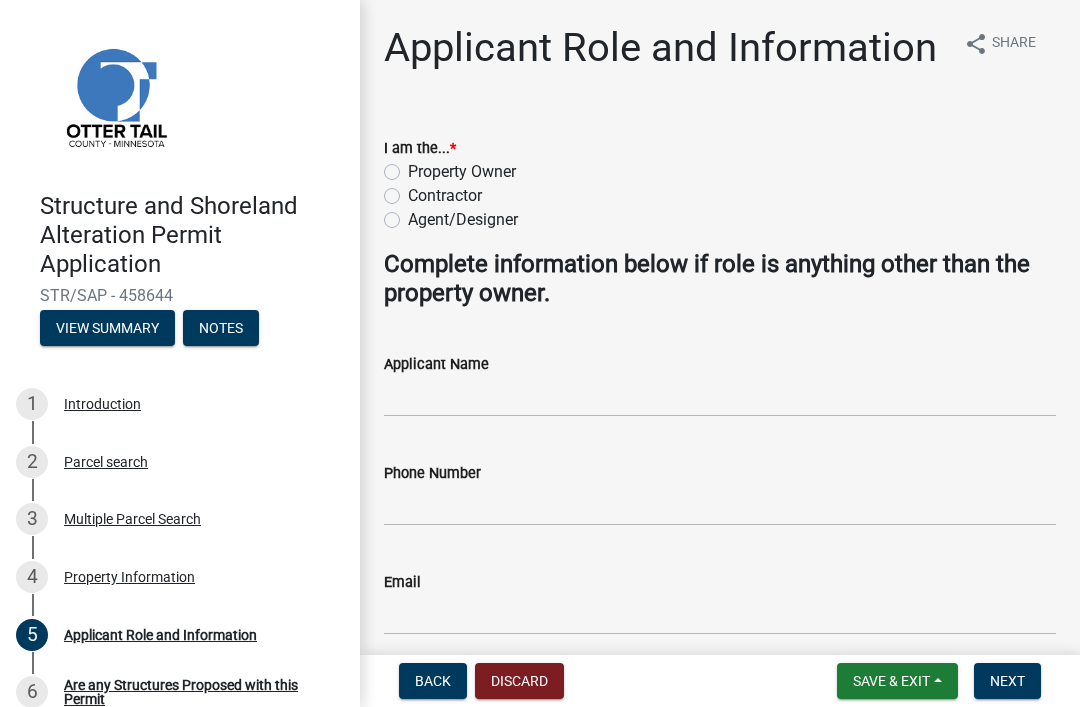 click on "Agent/Designer" 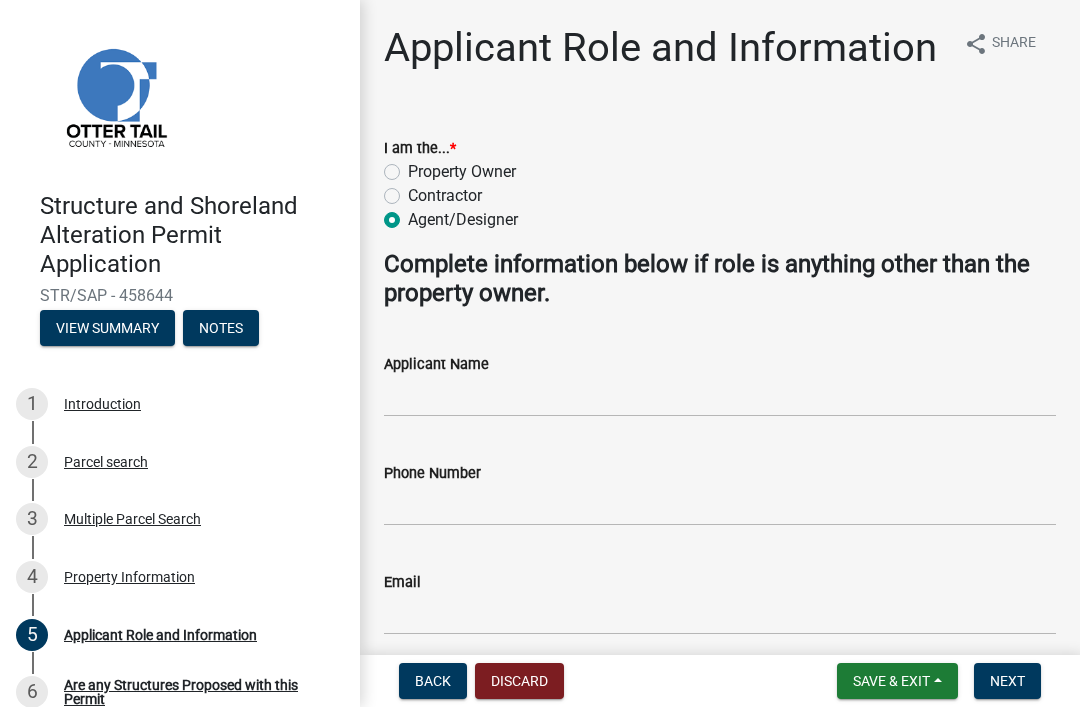radio on "true" 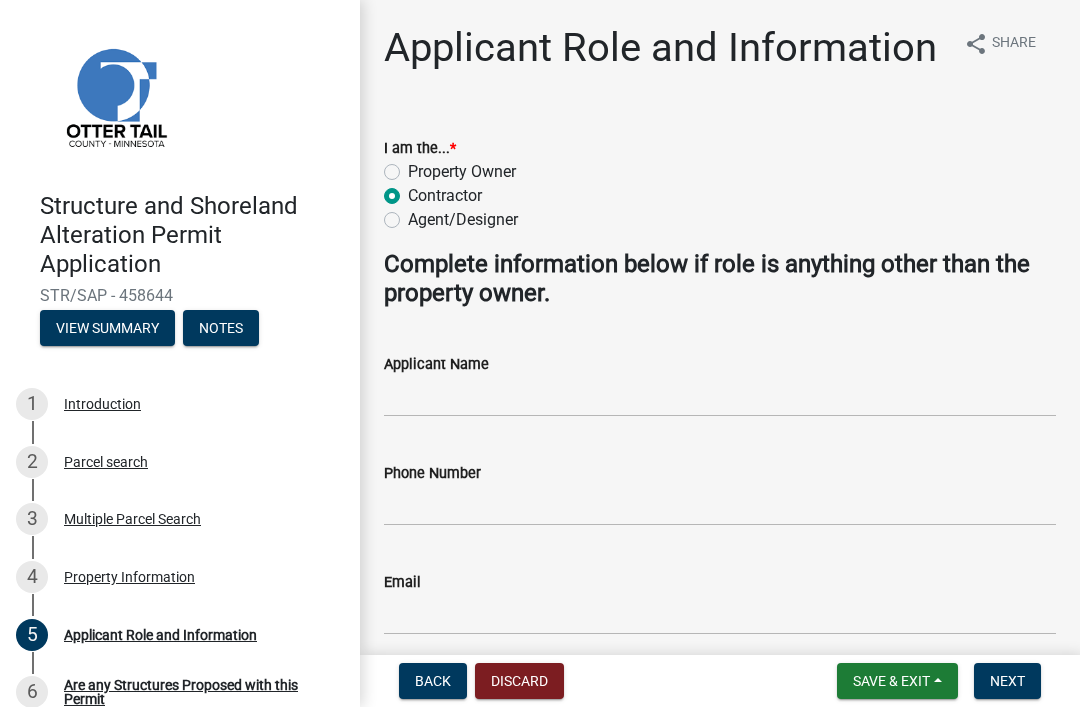 radio on "true" 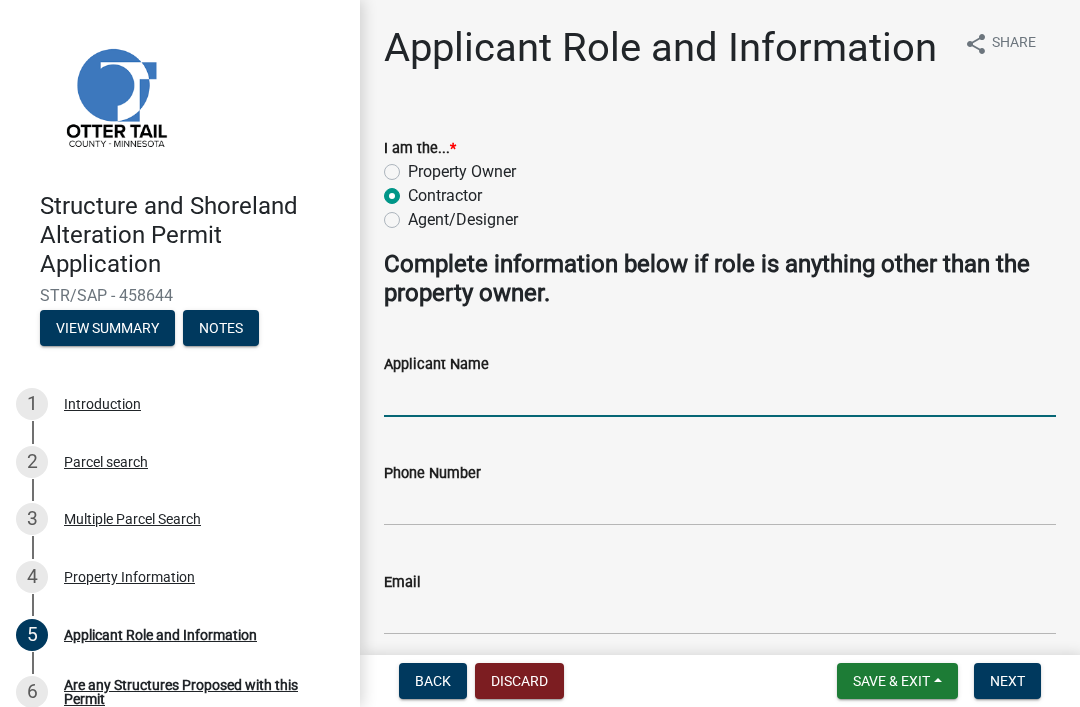 click on "Applicant Name" at bounding box center [720, 396] 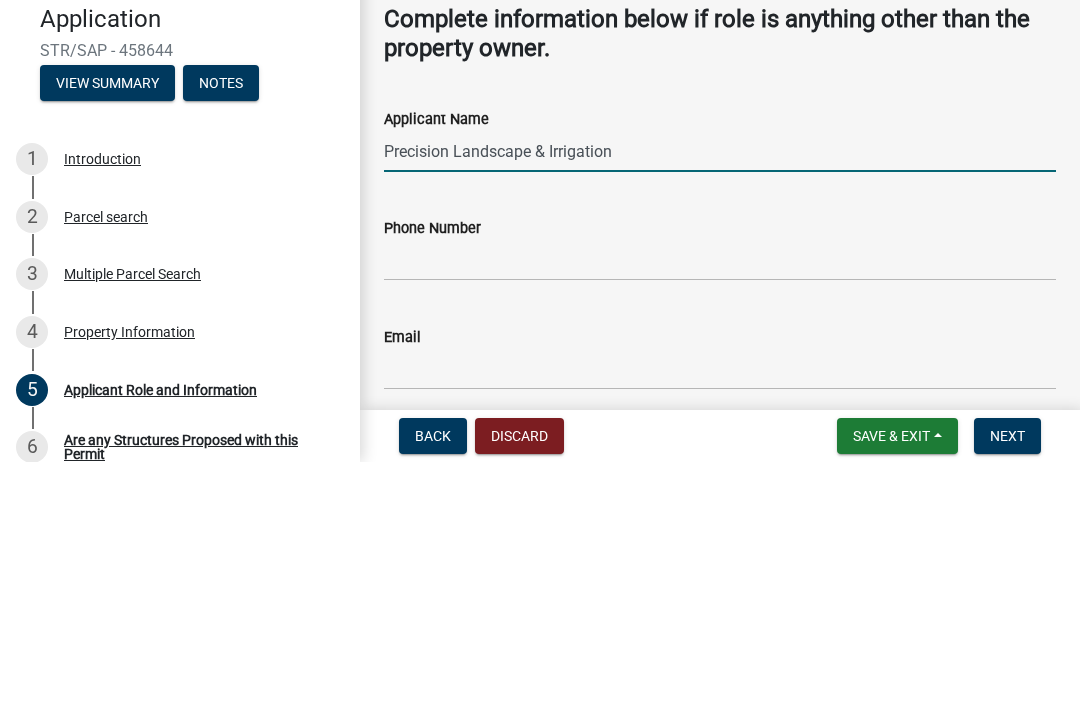 type on "Precision Landscape & Irrigation" 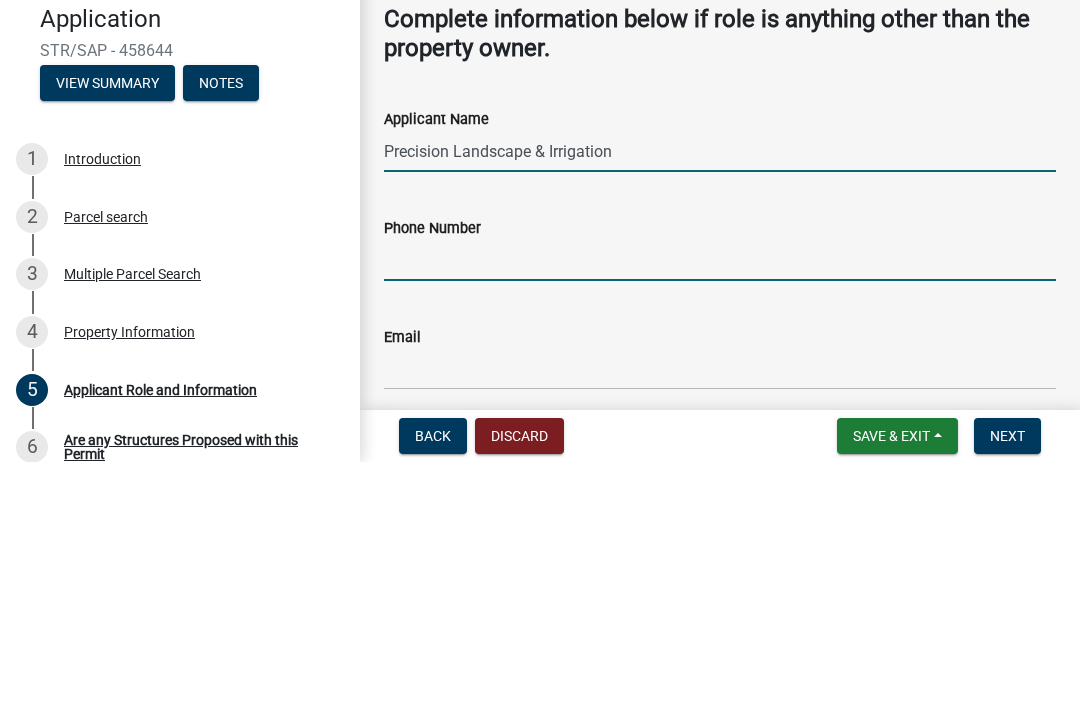 click on "Phone Number" at bounding box center (720, 505) 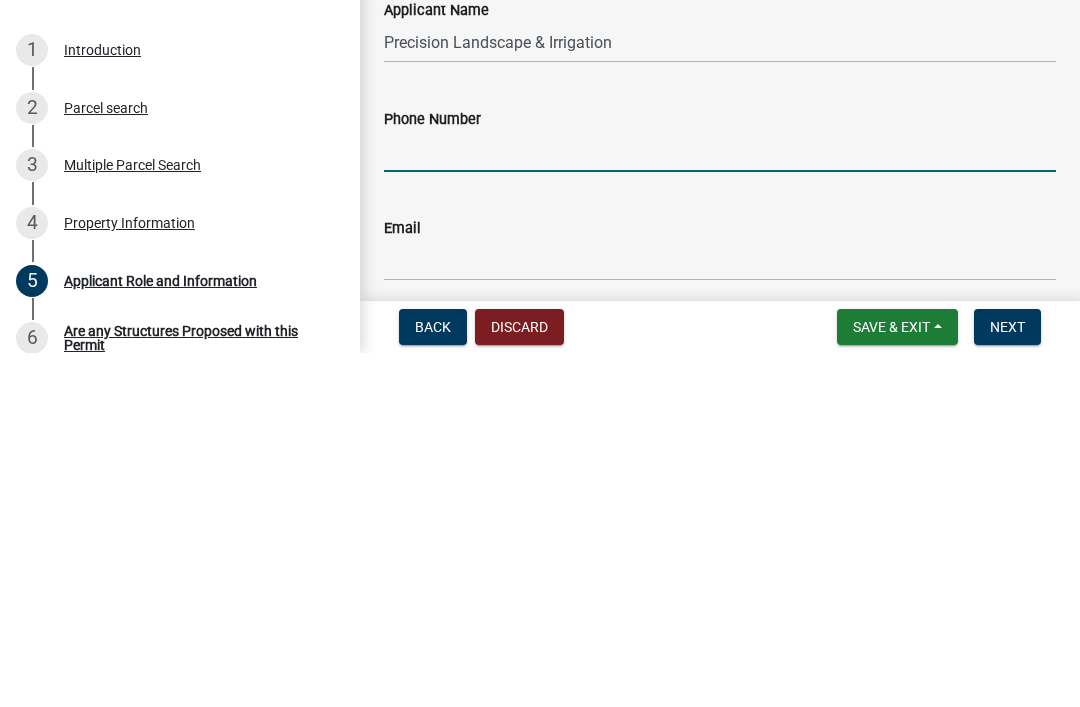 type on "6" 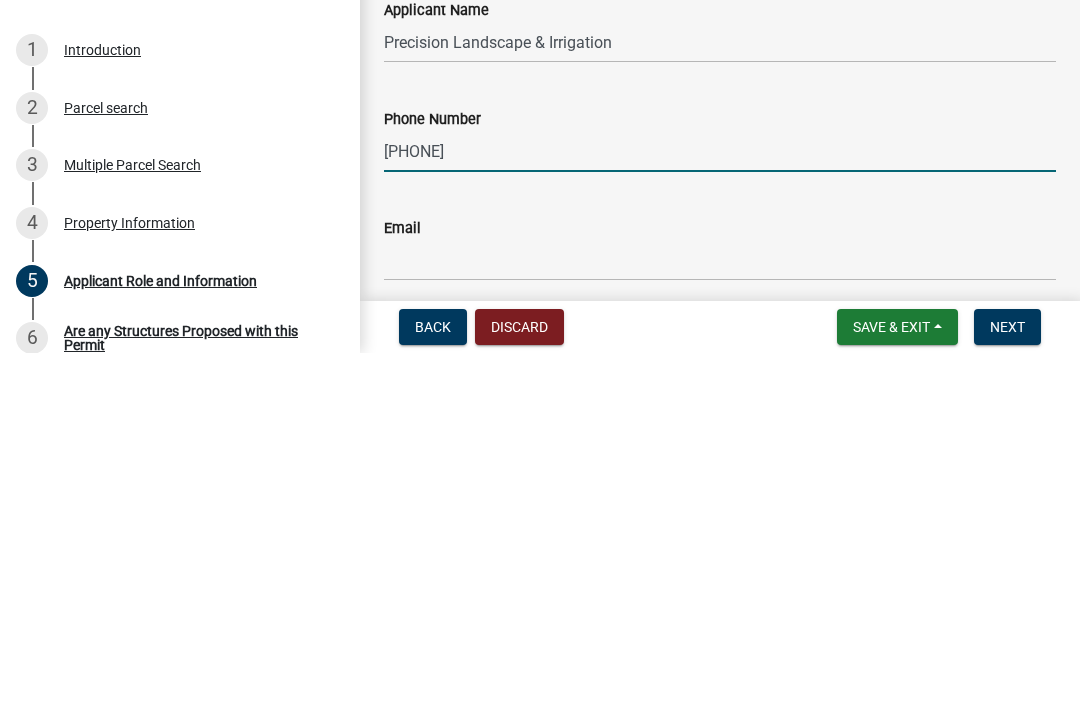 type on "[PHONE]" 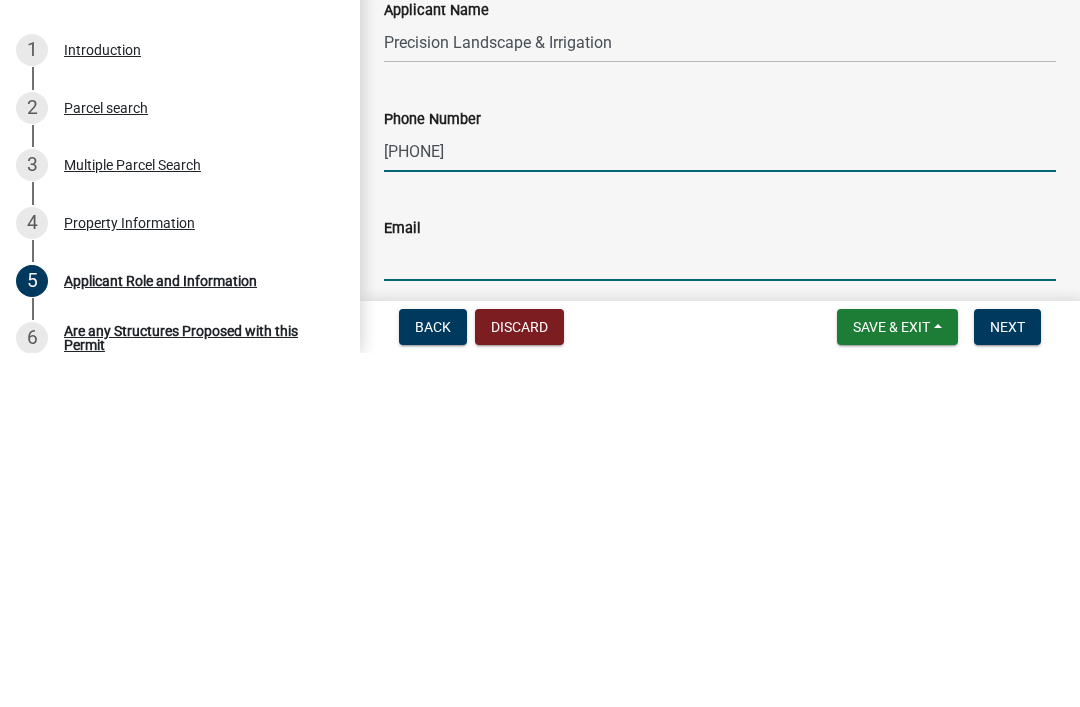 click on "Email" at bounding box center (720, 614) 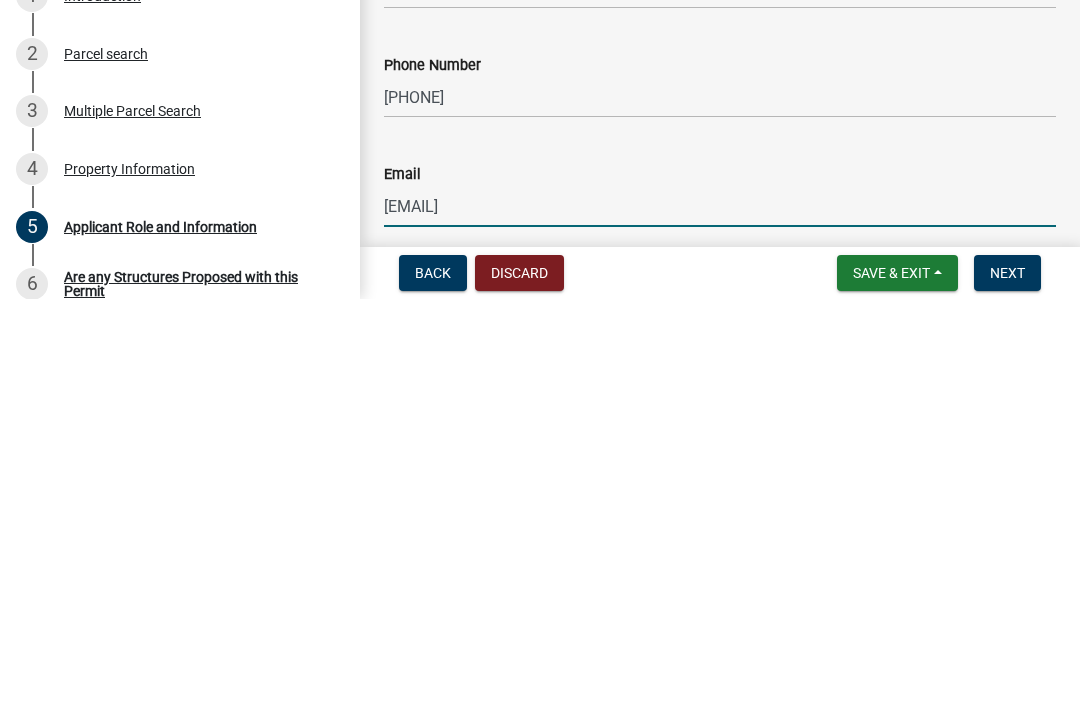 type on "[LAST].@plandscapes.com" 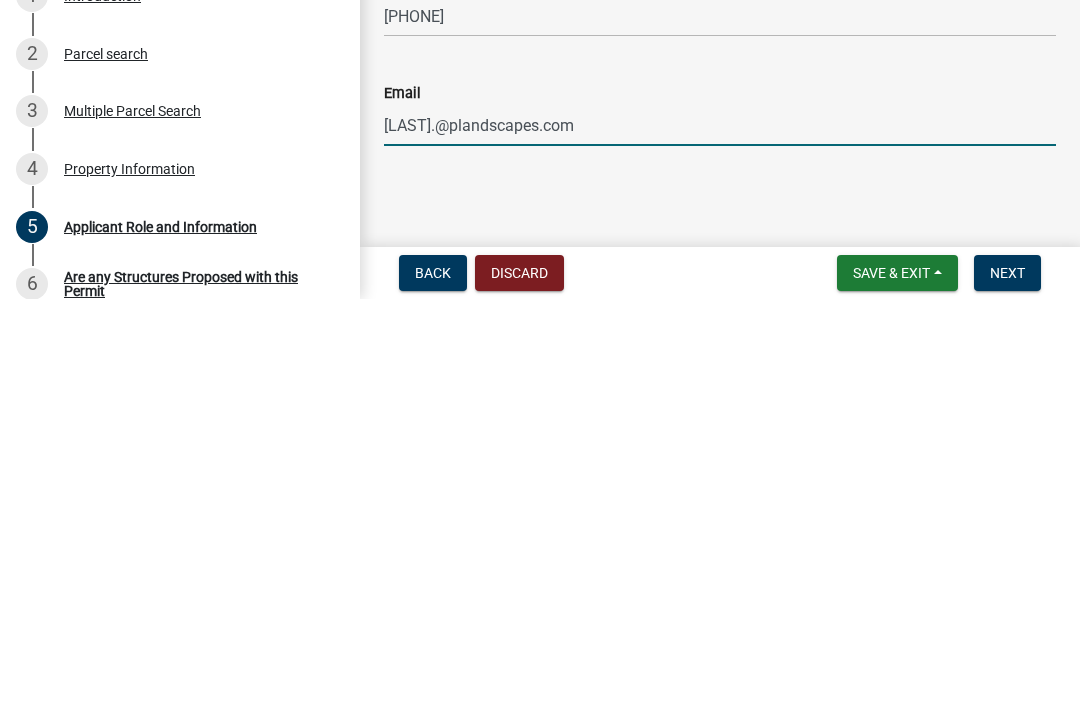 scroll, scrollTop: 80, scrollLeft: 0, axis: vertical 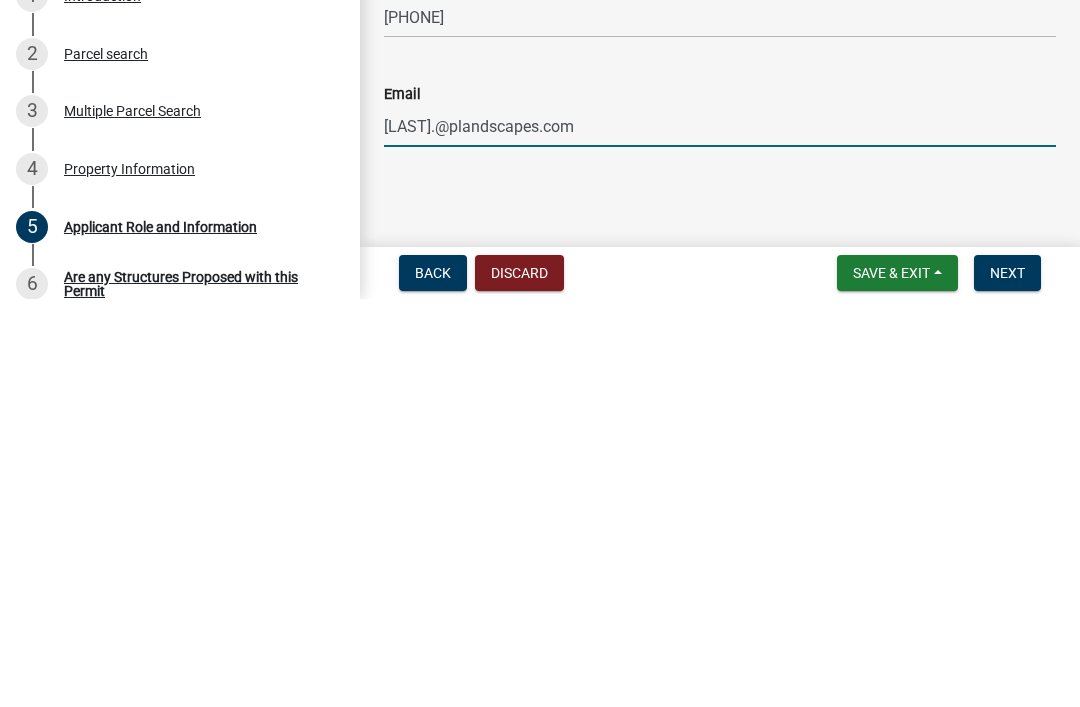 click on "Next" at bounding box center [1007, 681] 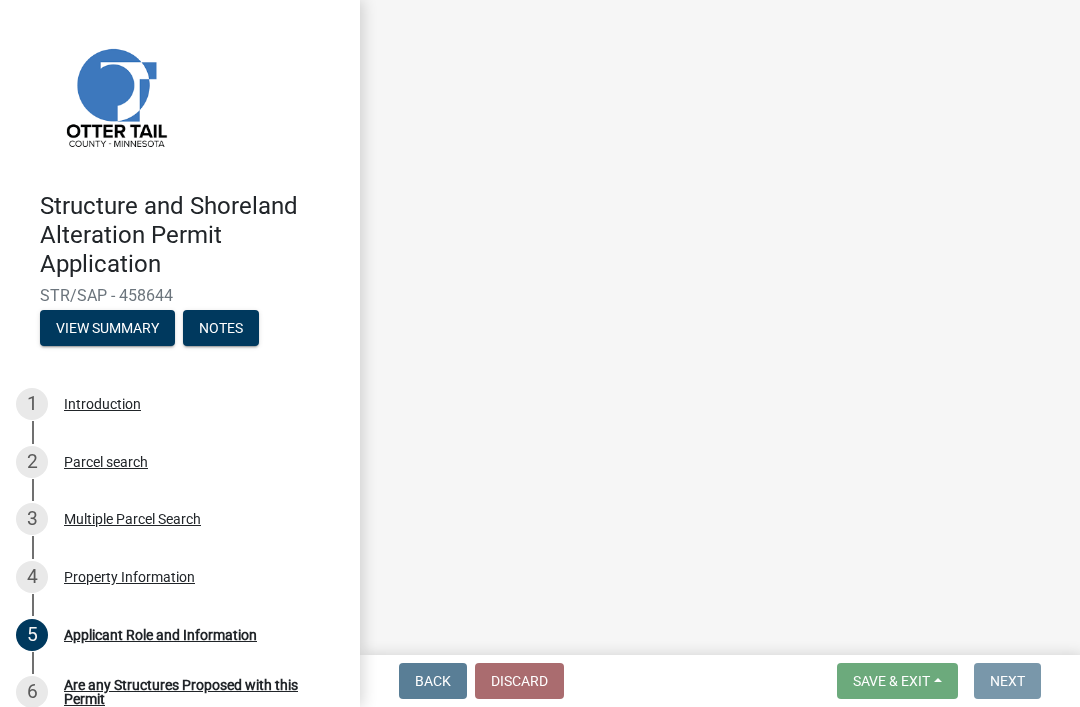 scroll, scrollTop: 0, scrollLeft: 0, axis: both 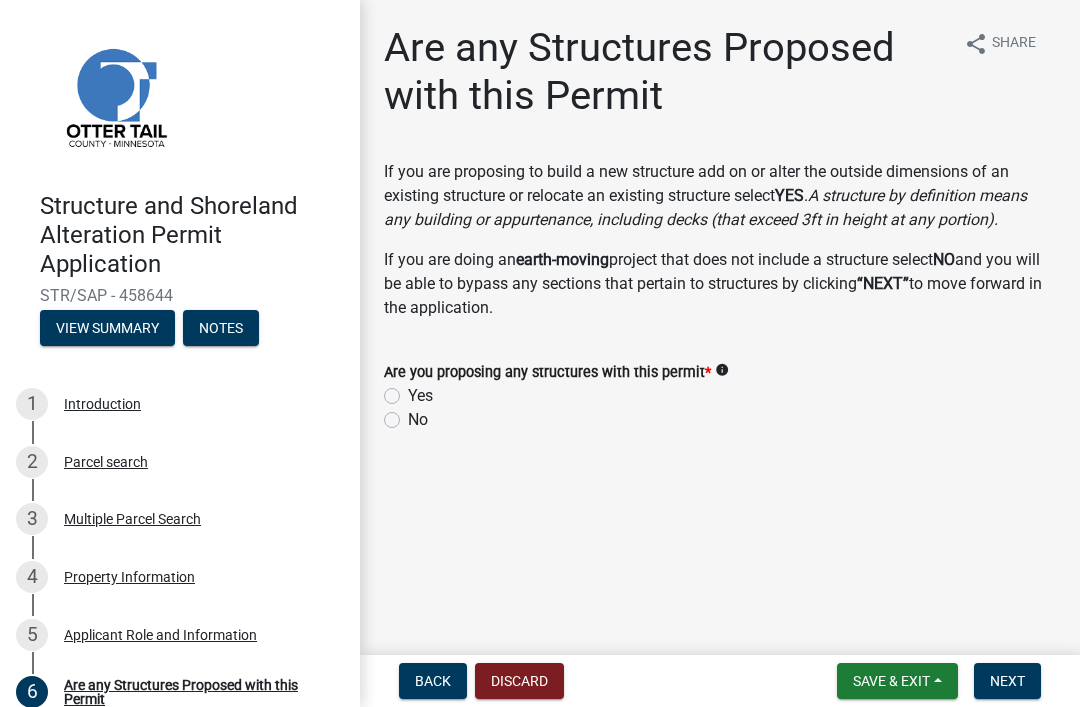 click on "No" 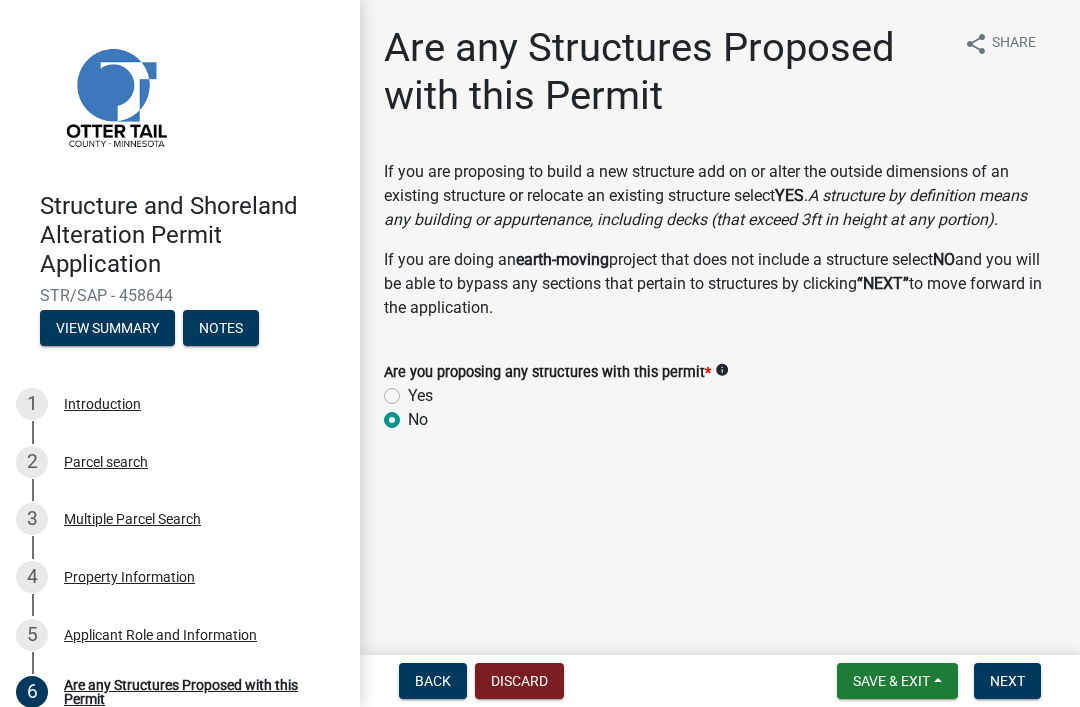radio on "true" 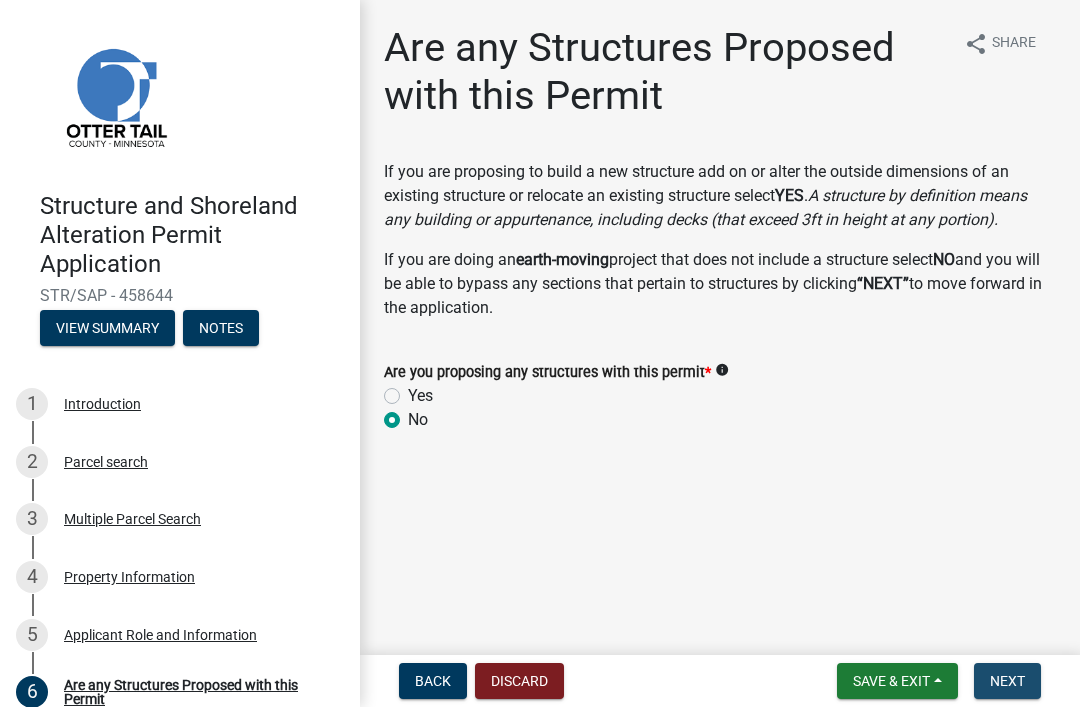 click on "Next" at bounding box center (1007, 681) 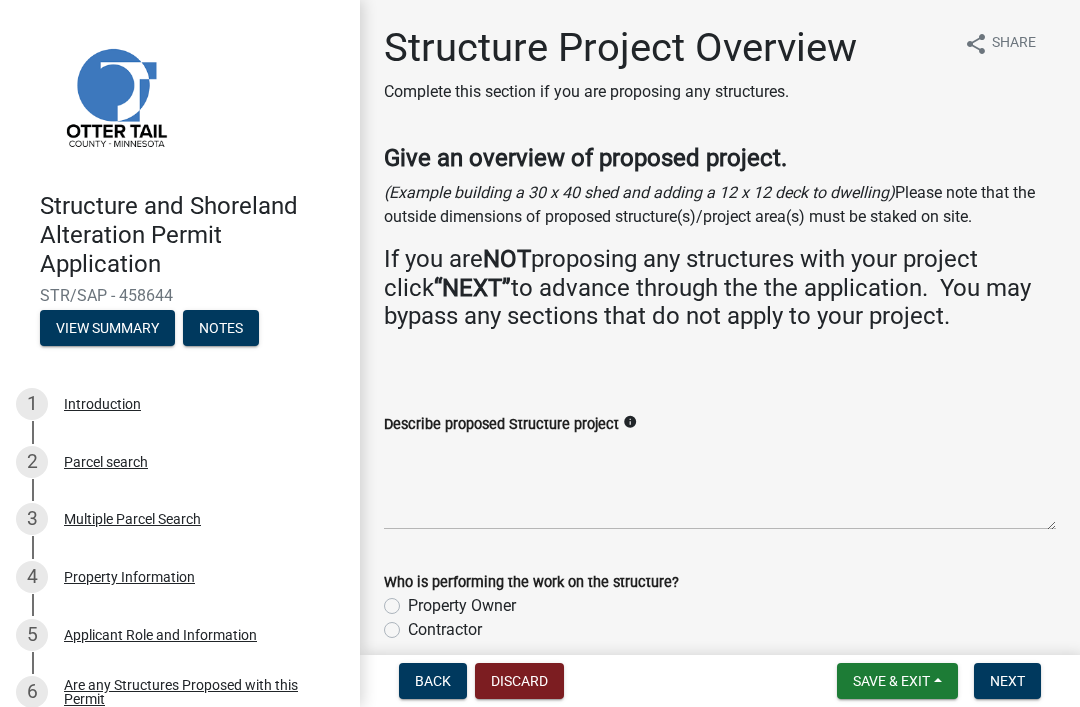 click on "Next" at bounding box center (1007, 681) 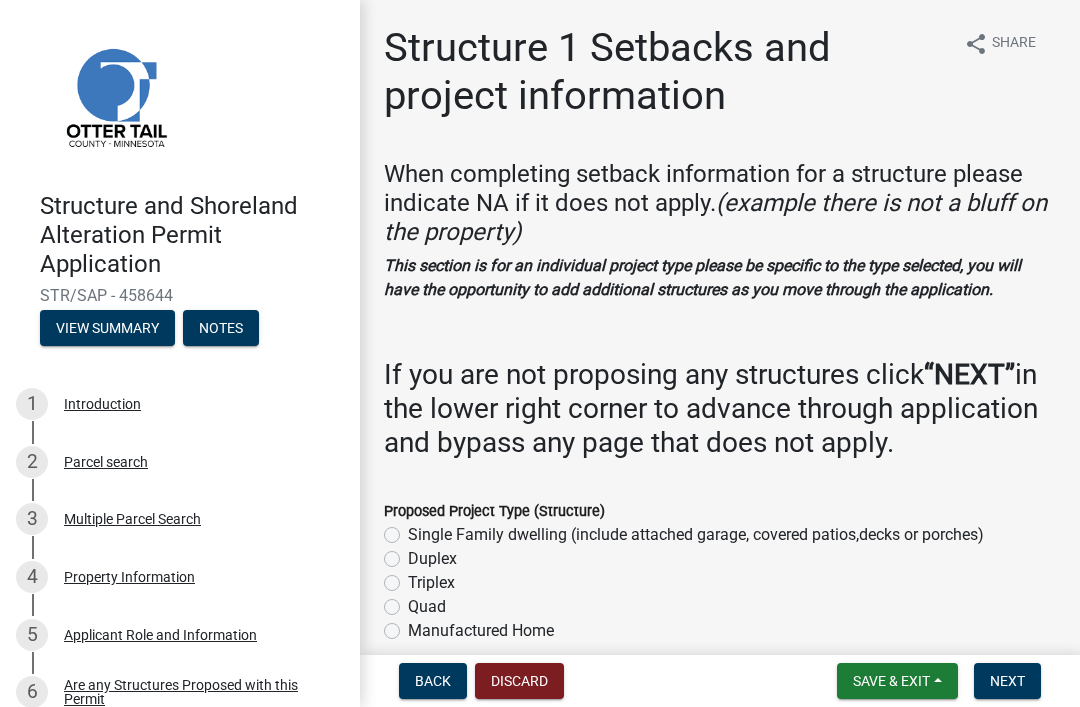 click on "Next" at bounding box center [1007, 681] 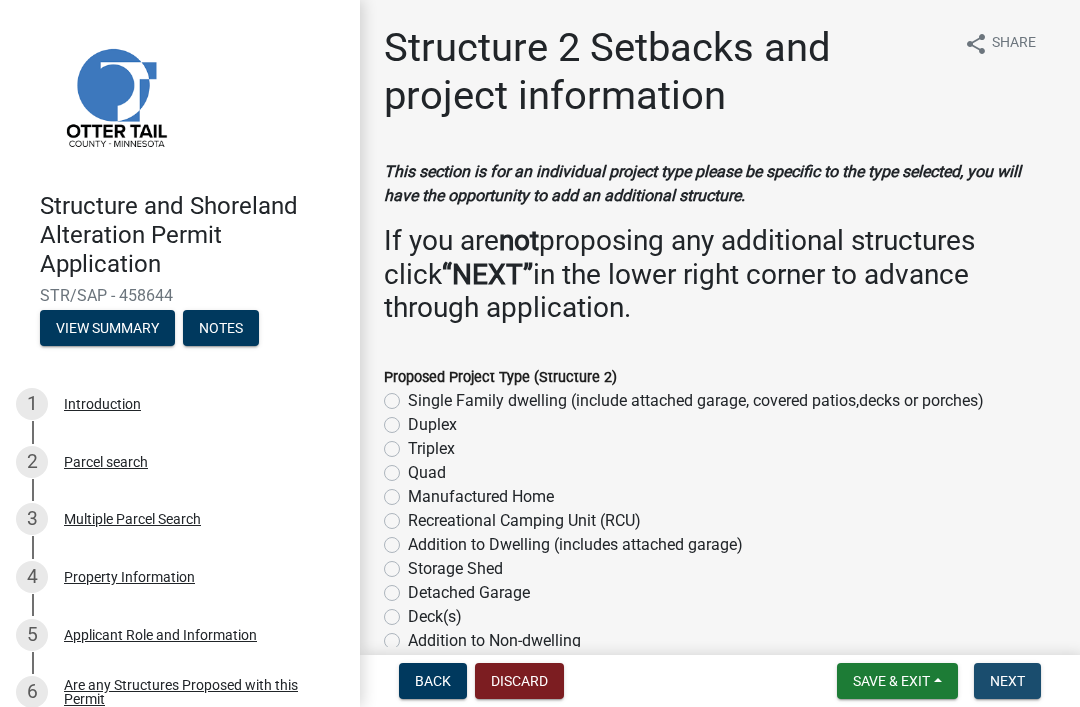 click on "Next" at bounding box center (1007, 681) 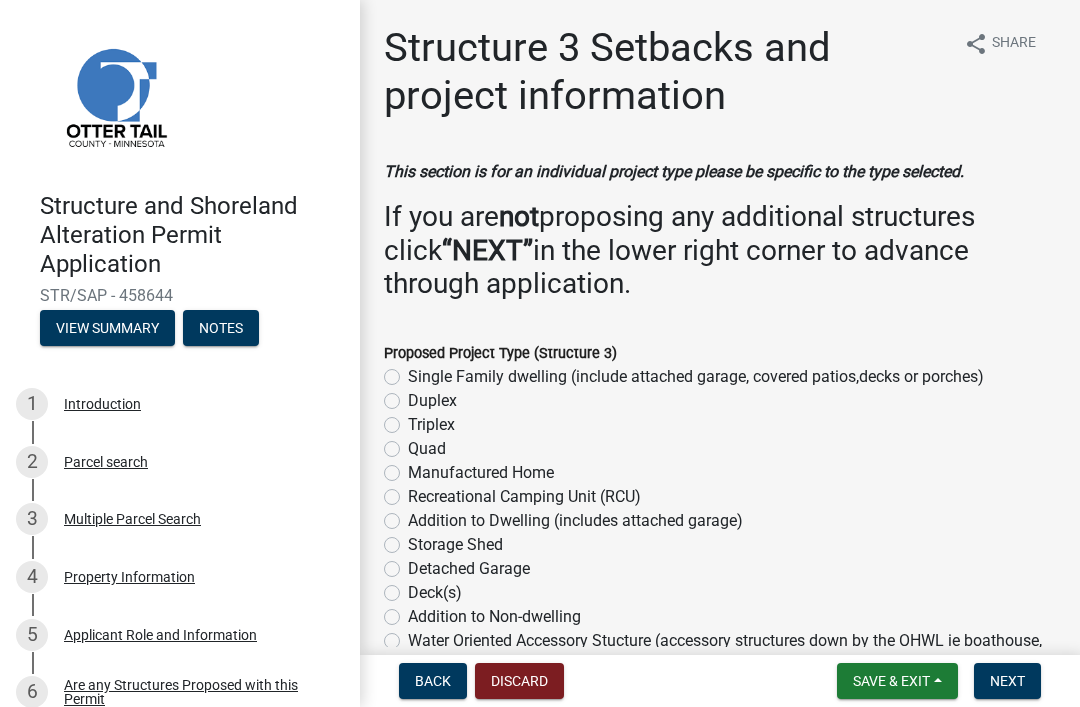 click on "Next" at bounding box center [1007, 681] 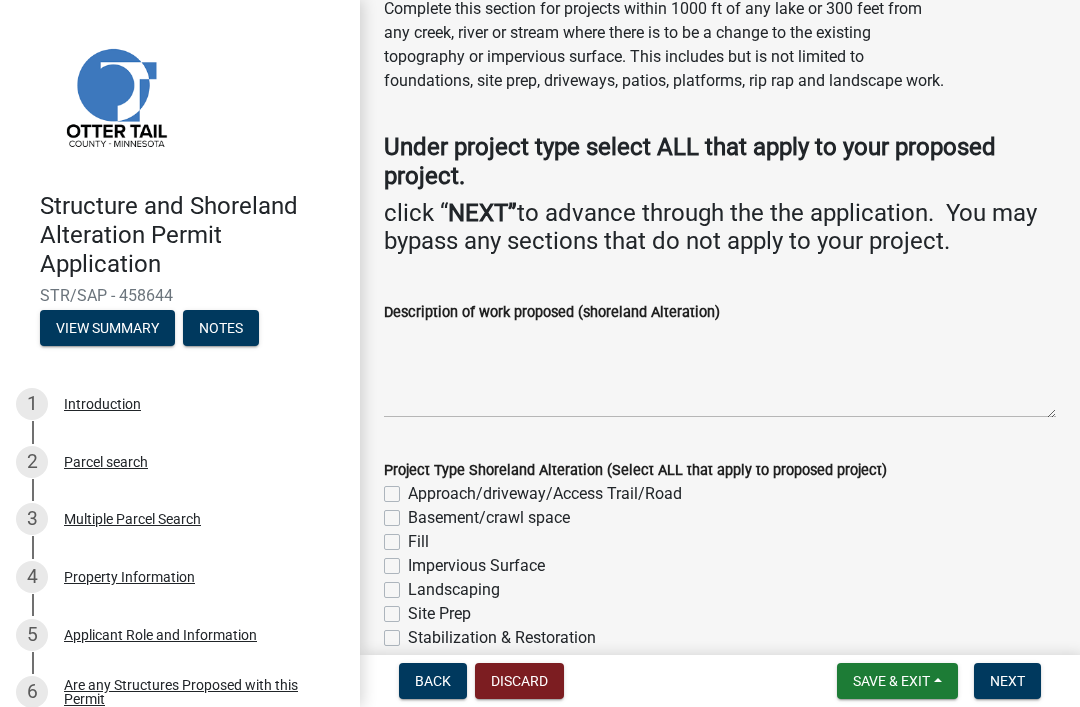 scroll, scrollTop: 132, scrollLeft: 0, axis: vertical 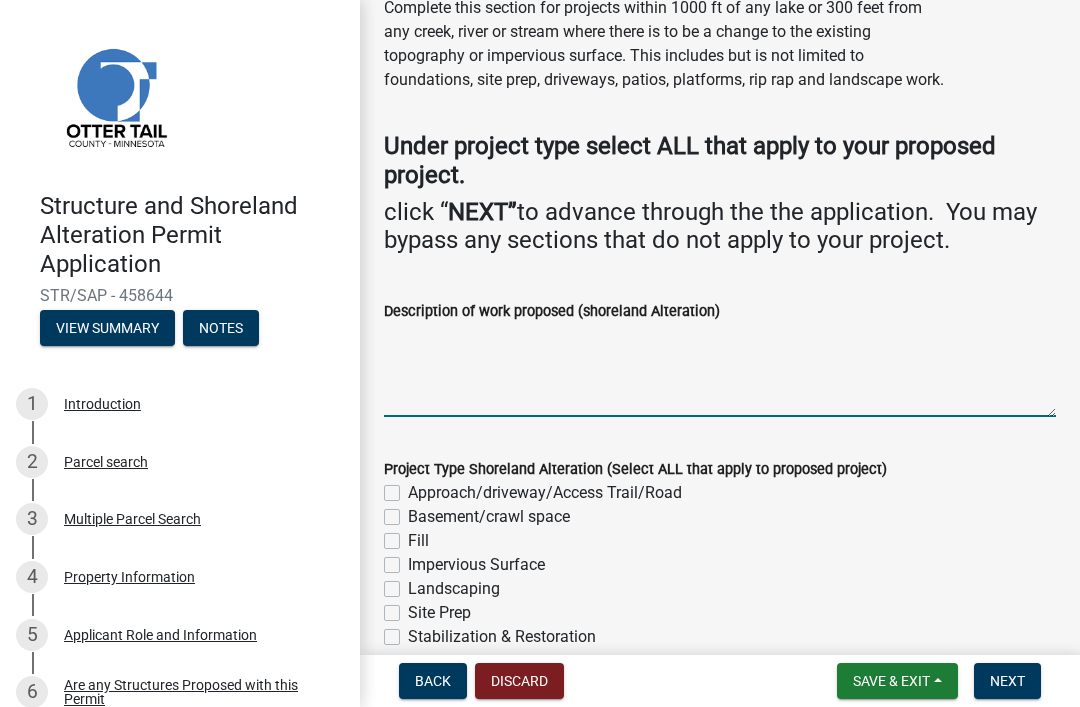click on "Description of work proposed (shoreland Alteration)" at bounding box center (720, 370) 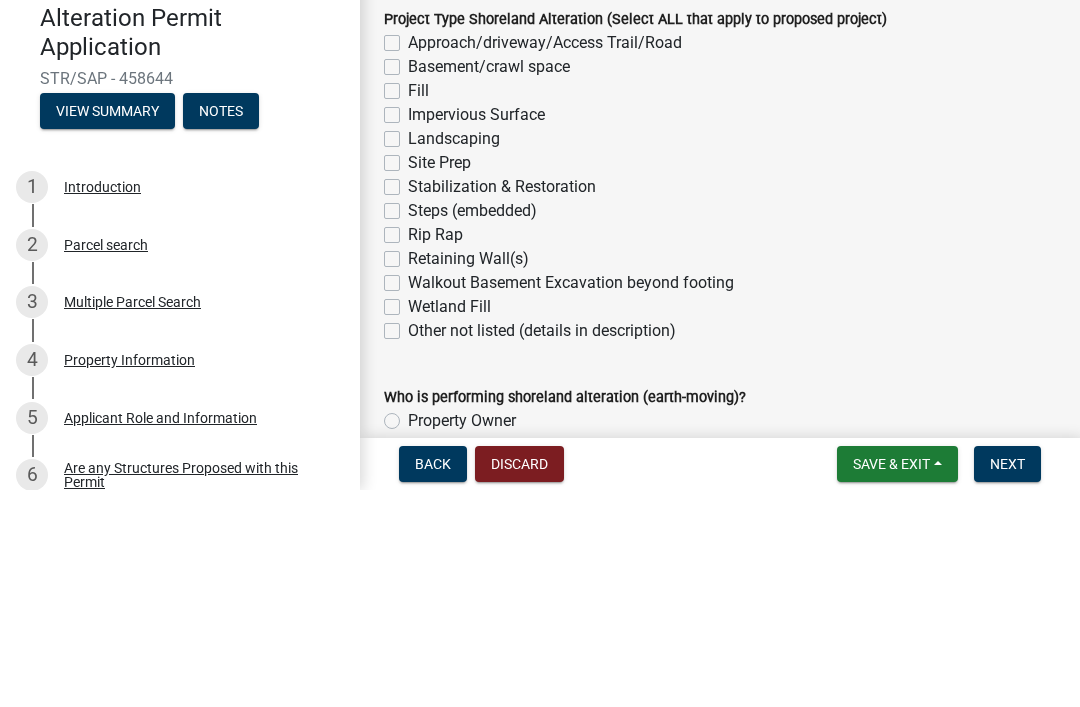 scroll, scrollTop: 375, scrollLeft: 0, axis: vertical 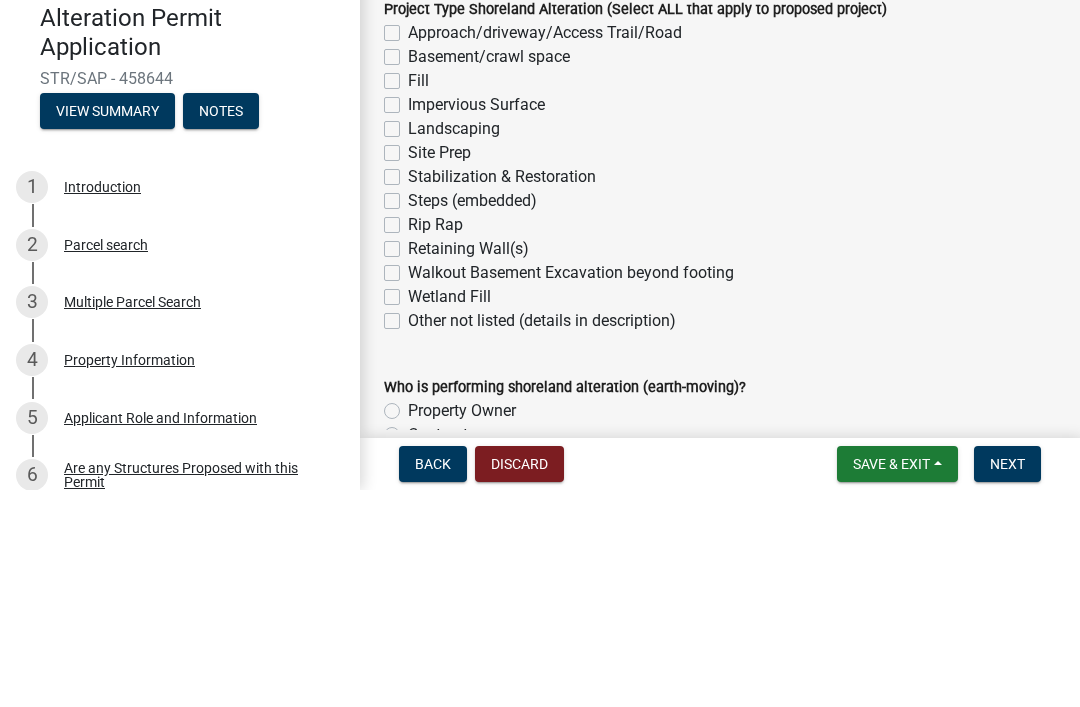 type on "Reconstruction of existing rip rap. Minor shoreline earthwork for better access to the lake for steps through rip rap. Rip rap extension for eroding shoreline areas." 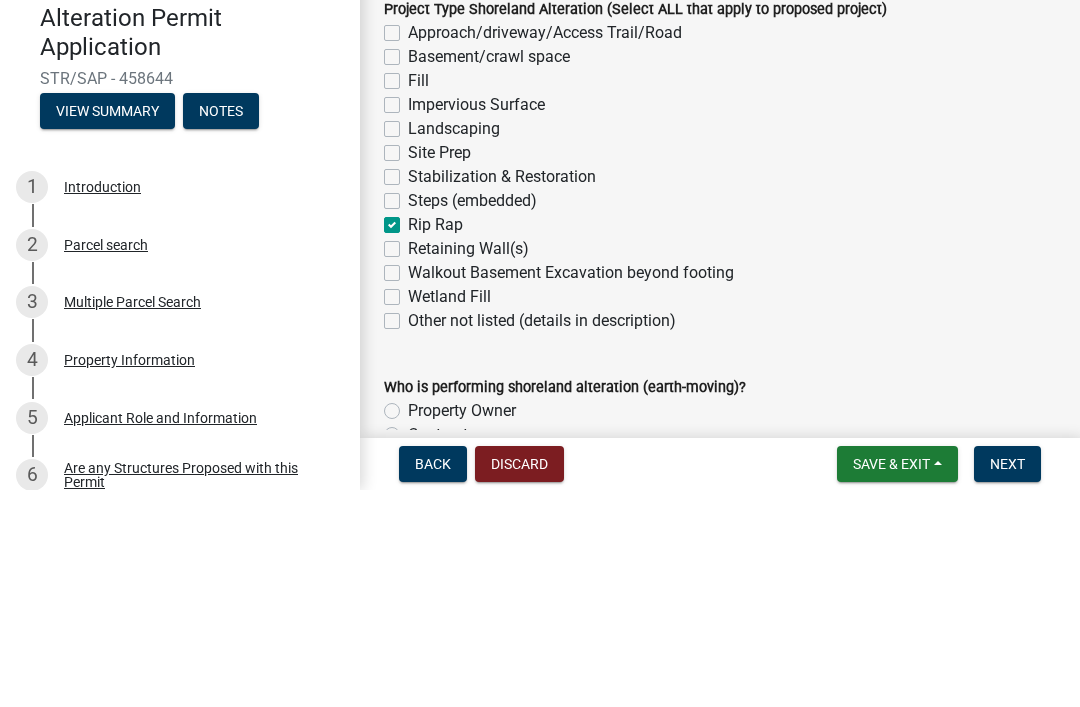 checkbox on "false" 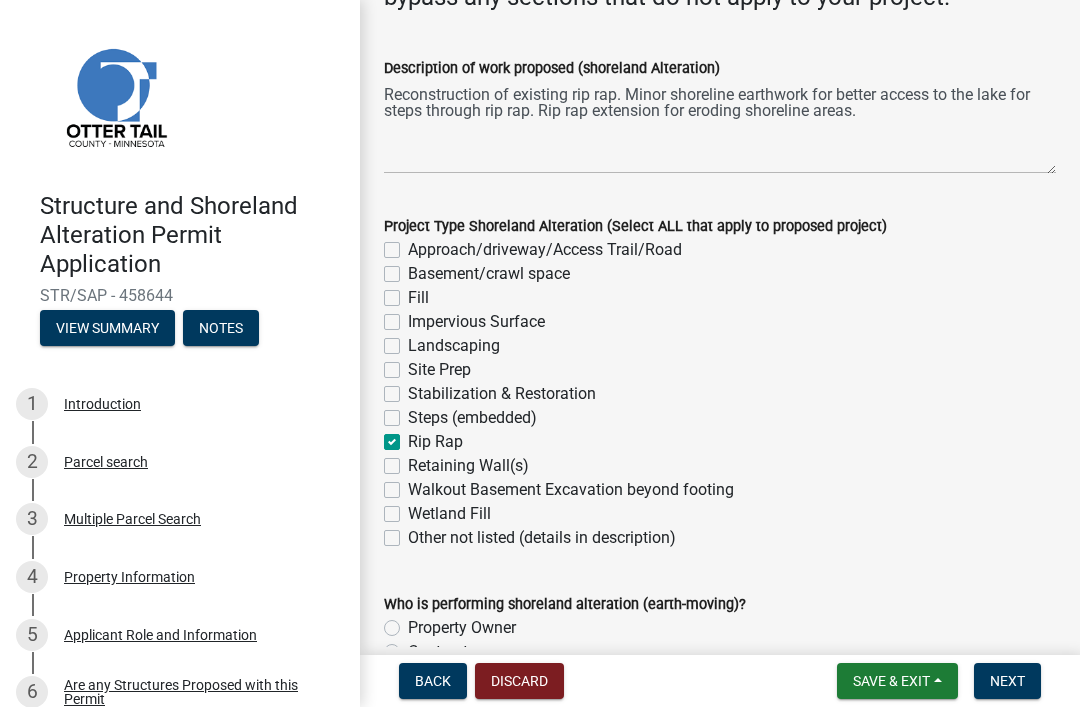 click on "Steps (embedded)" 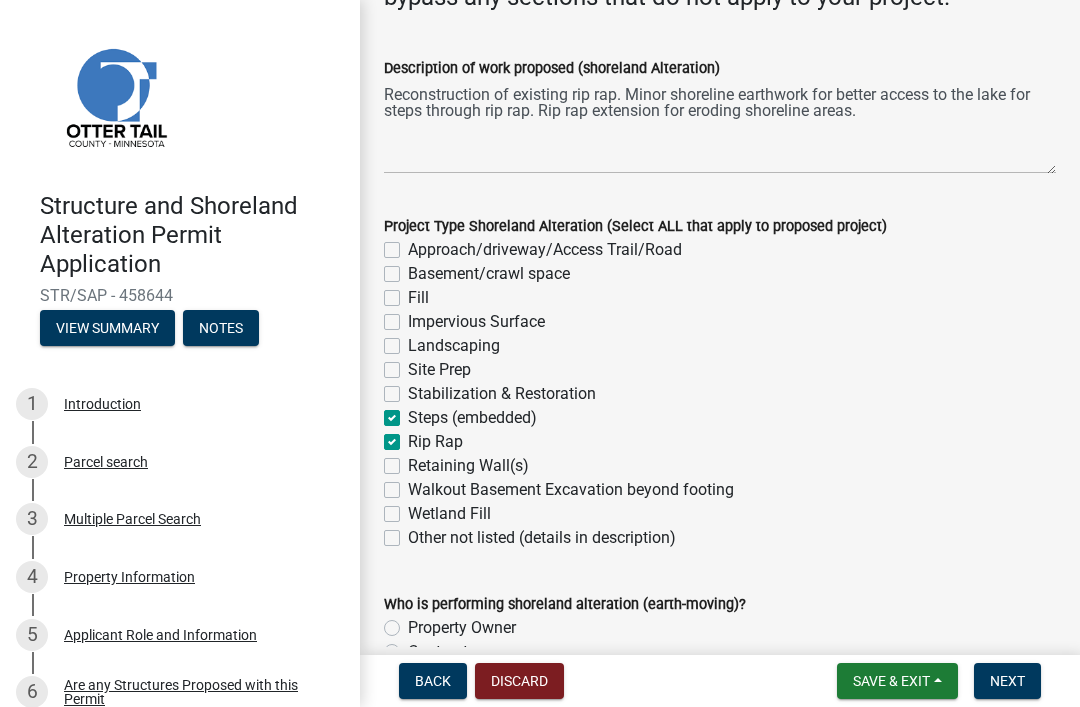 checkbox on "false" 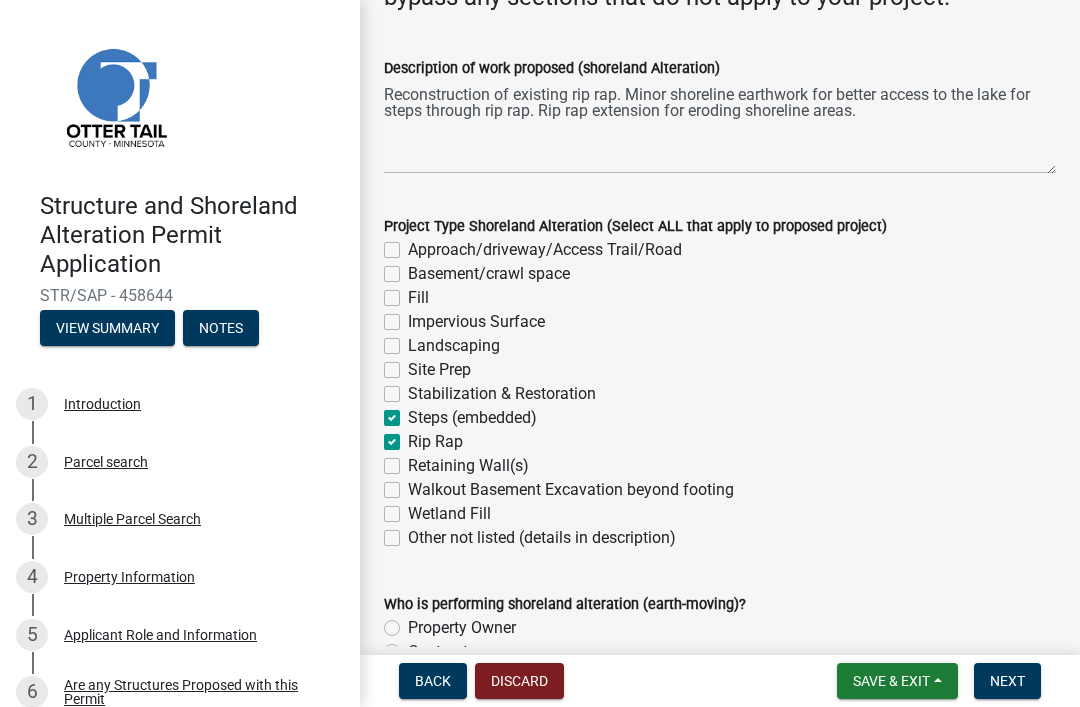 click on "Stabilization & Restoration" 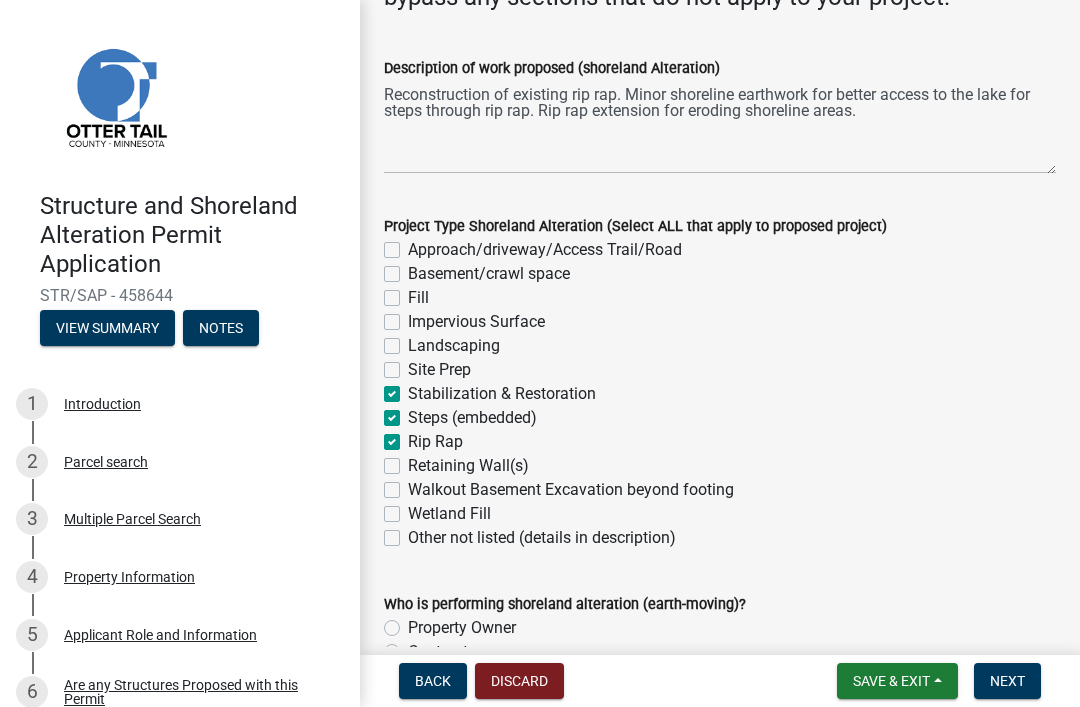 checkbox on "false" 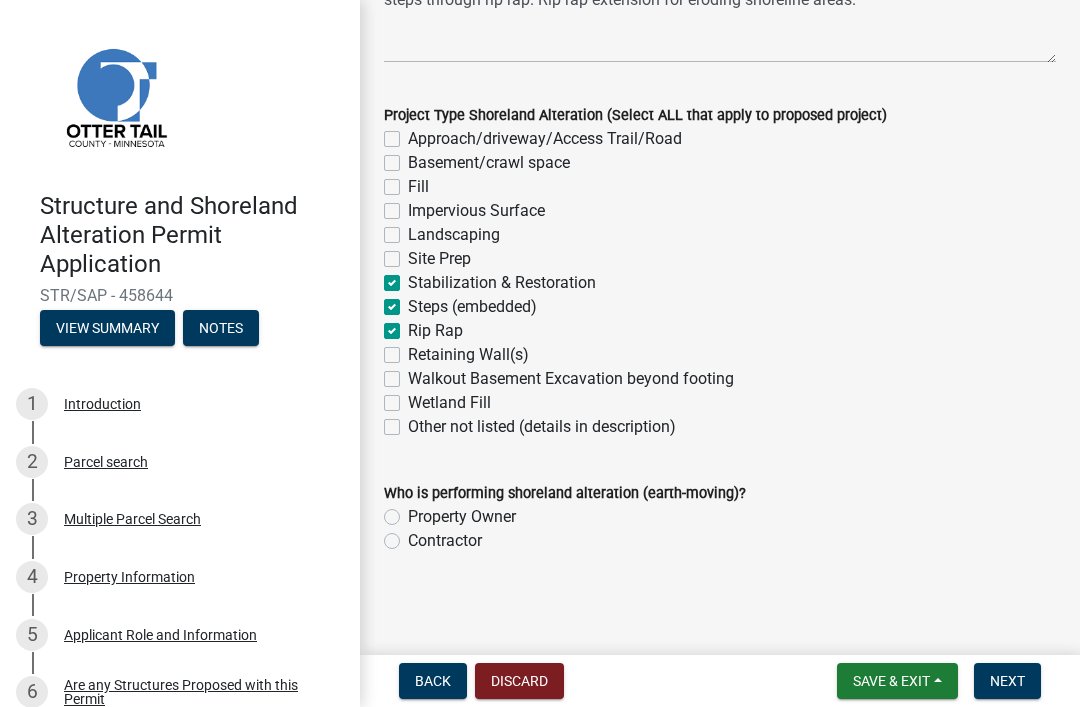 scroll, scrollTop: 485, scrollLeft: 0, axis: vertical 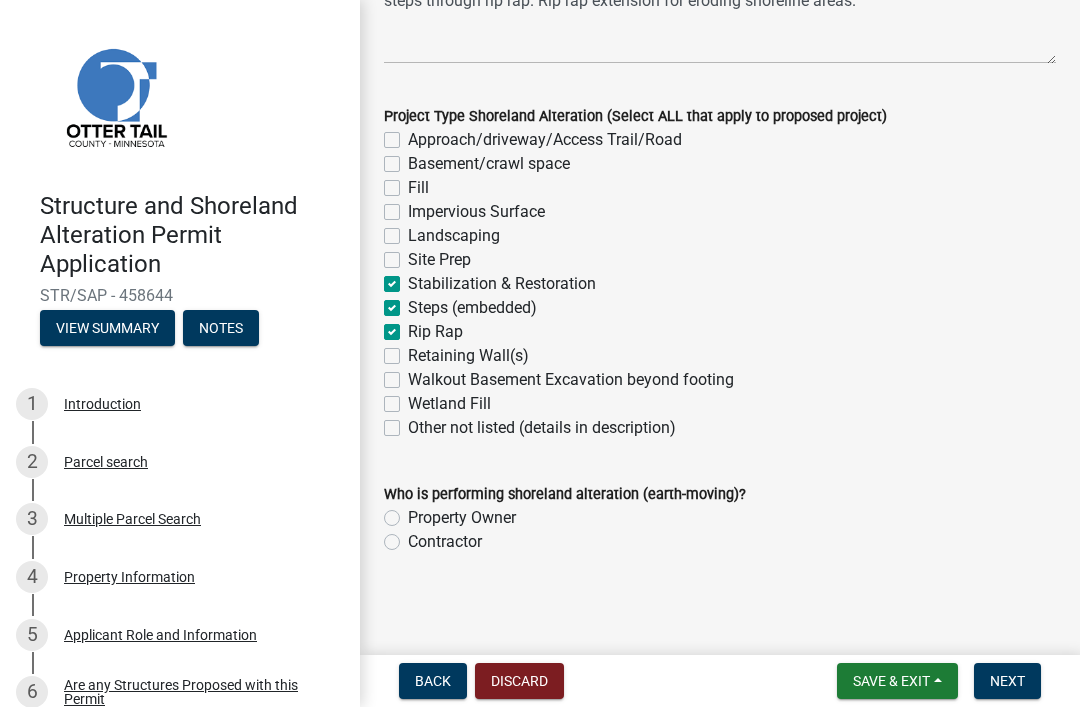 click on "Contractor" 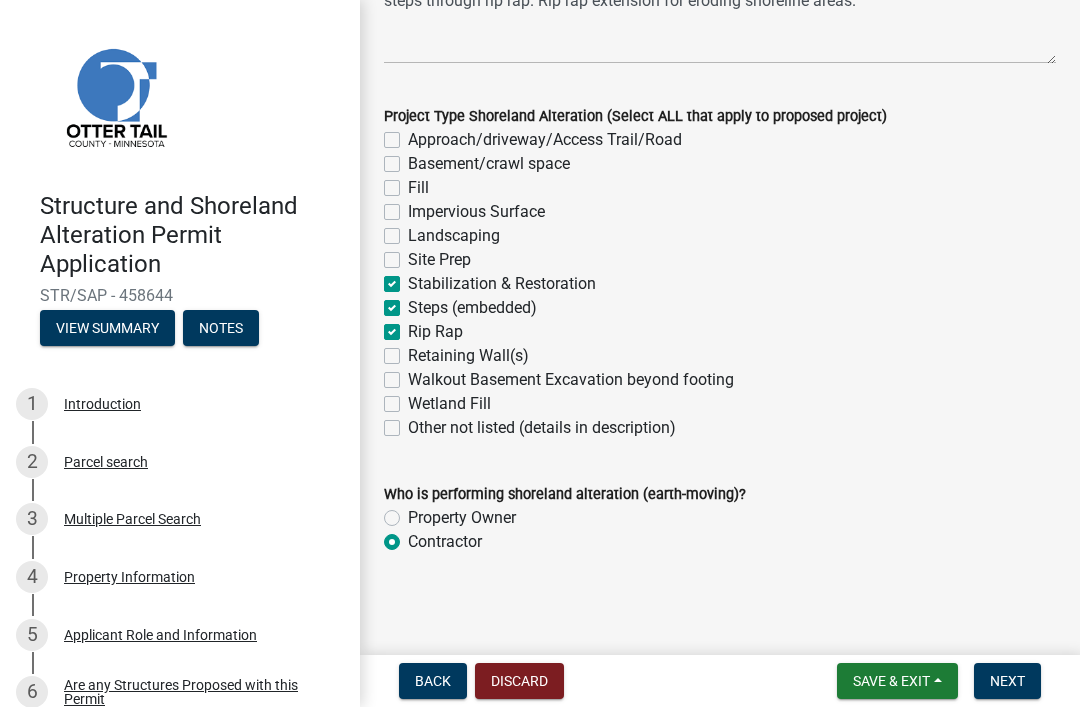 radio on "true" 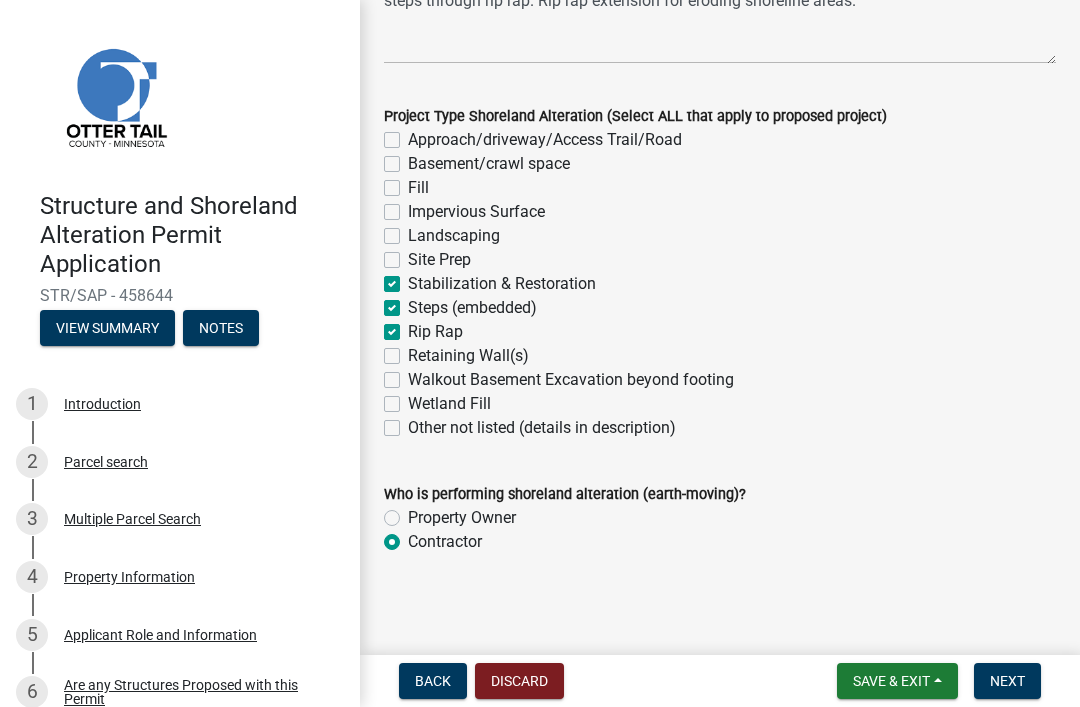 click on "Next" at bounding box center [1007, 681] 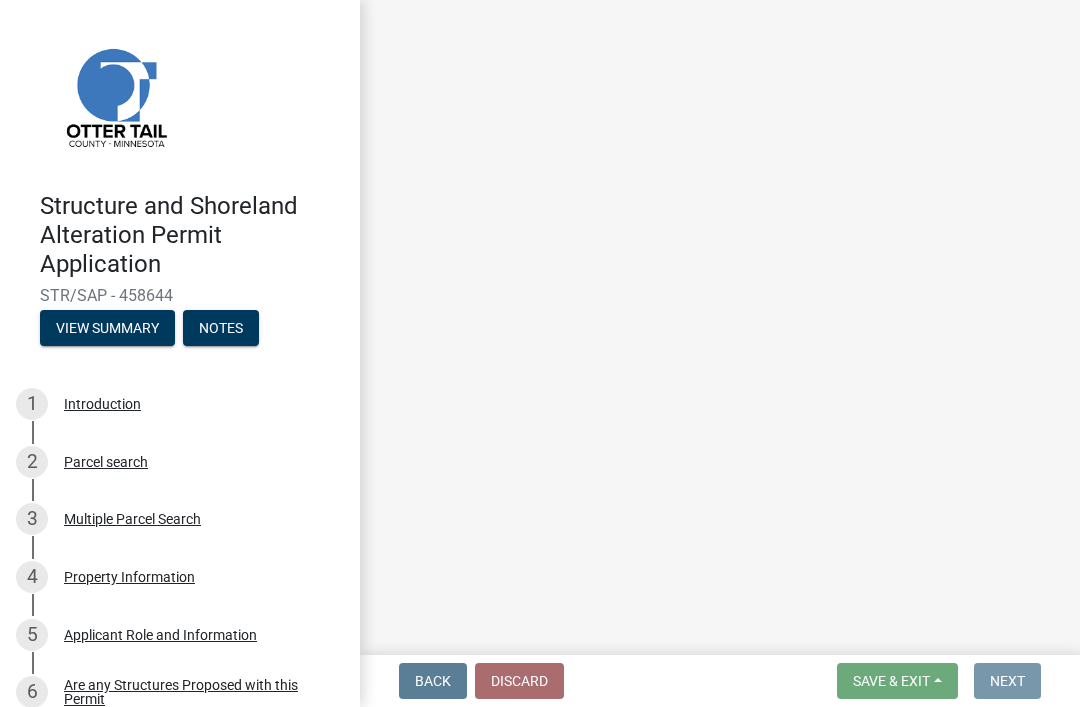 scroll, scrollTop: 0, scrollLeft: 0, axis: both 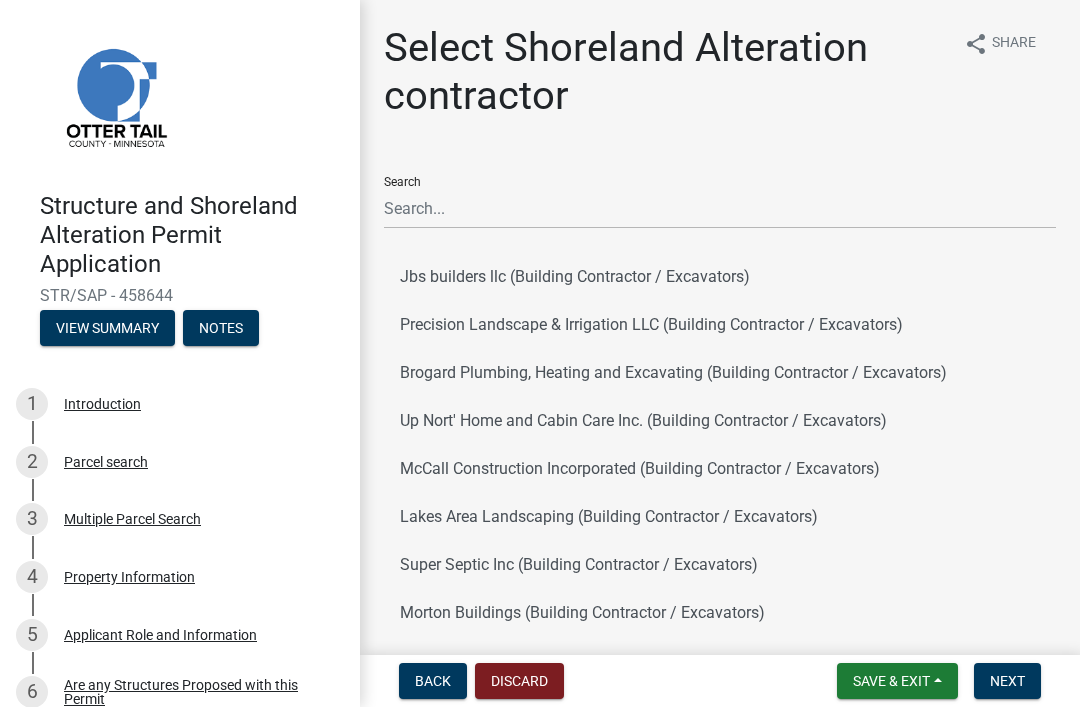 click on "Precision Landscape & Irrigation LLC (Building Contractor / Excavators)" 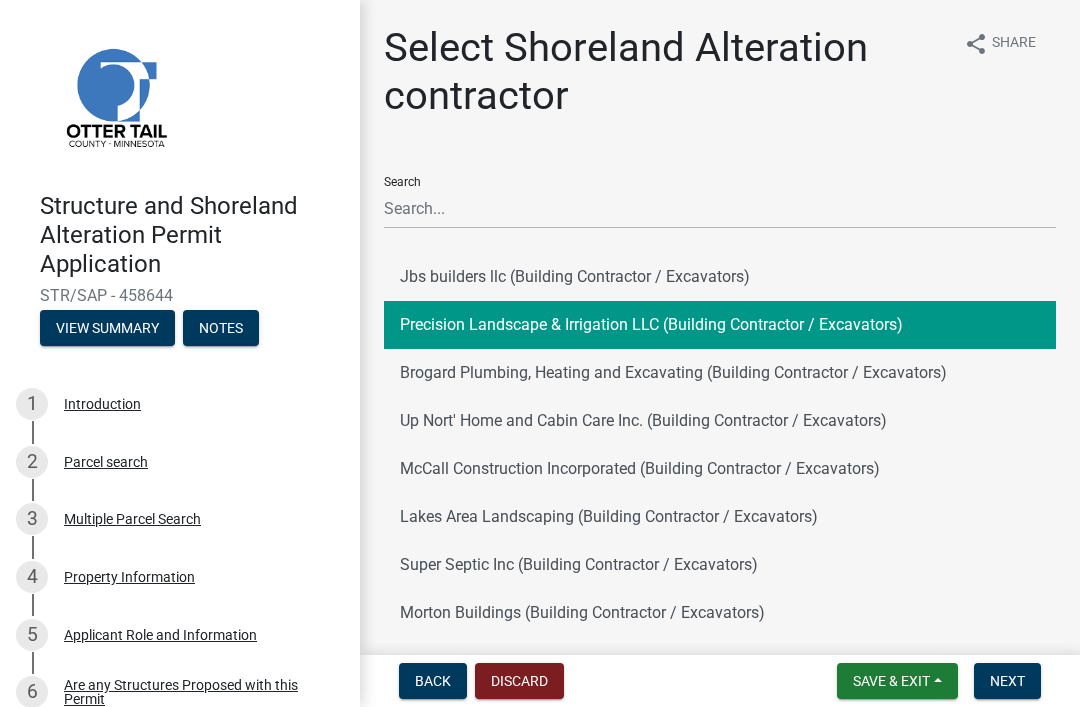 click on "Next" at bounding box center (1007, 681) 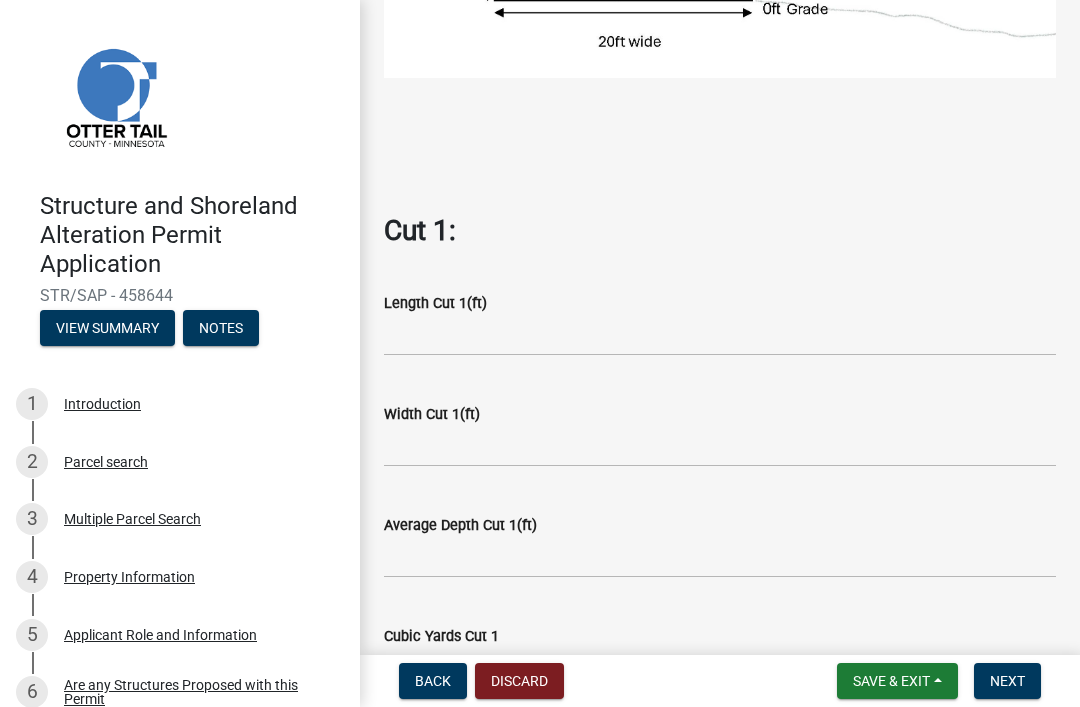 scroll, scrollTop: 558, scrollLeft: 0, axis: vertical 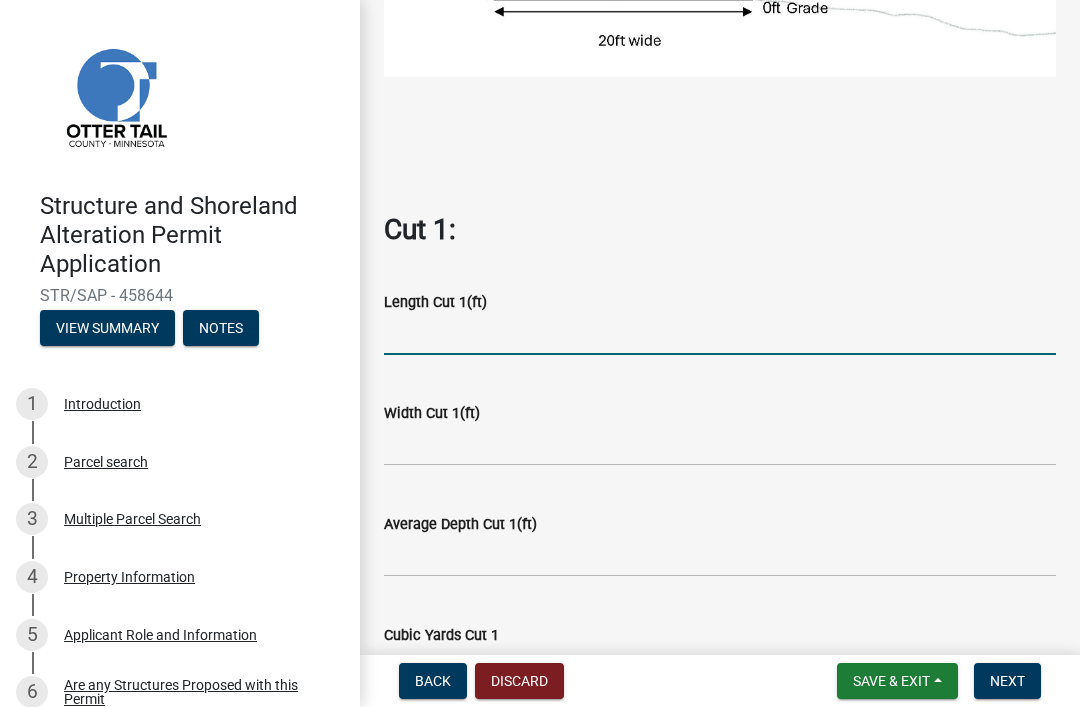 click 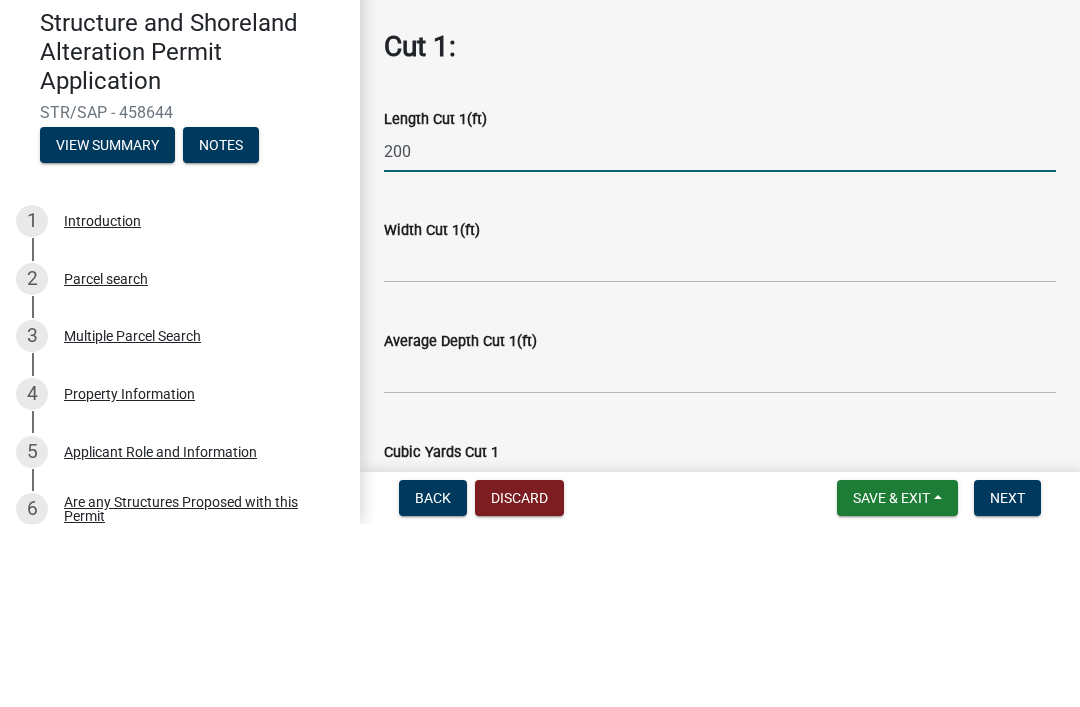 type on "200" 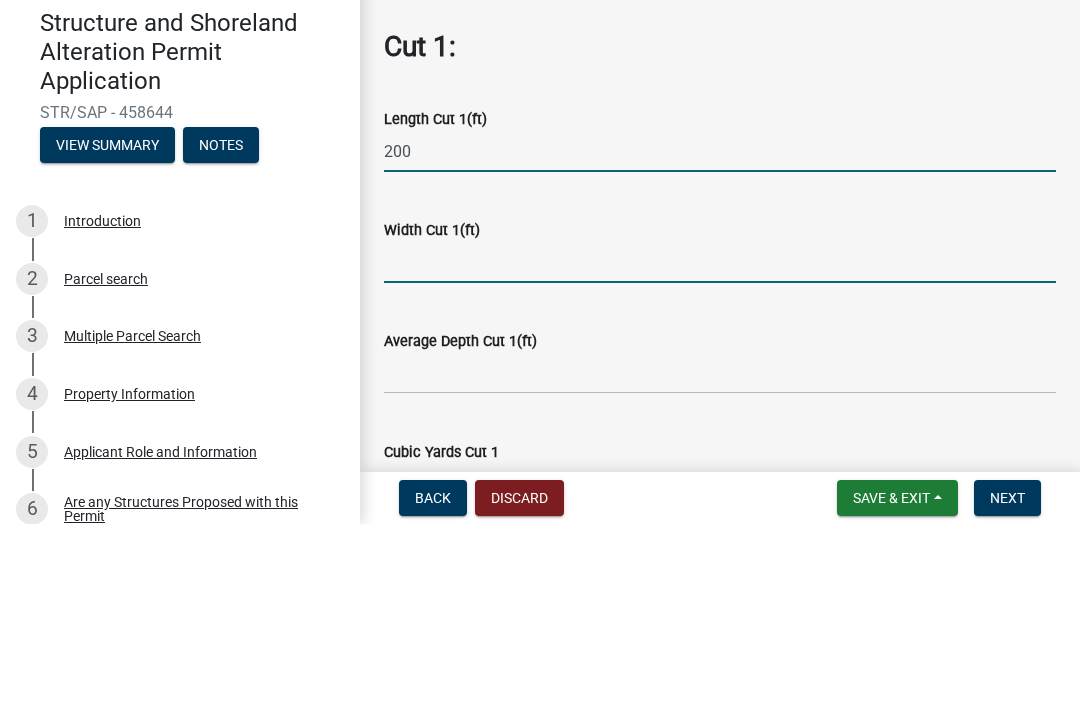 click 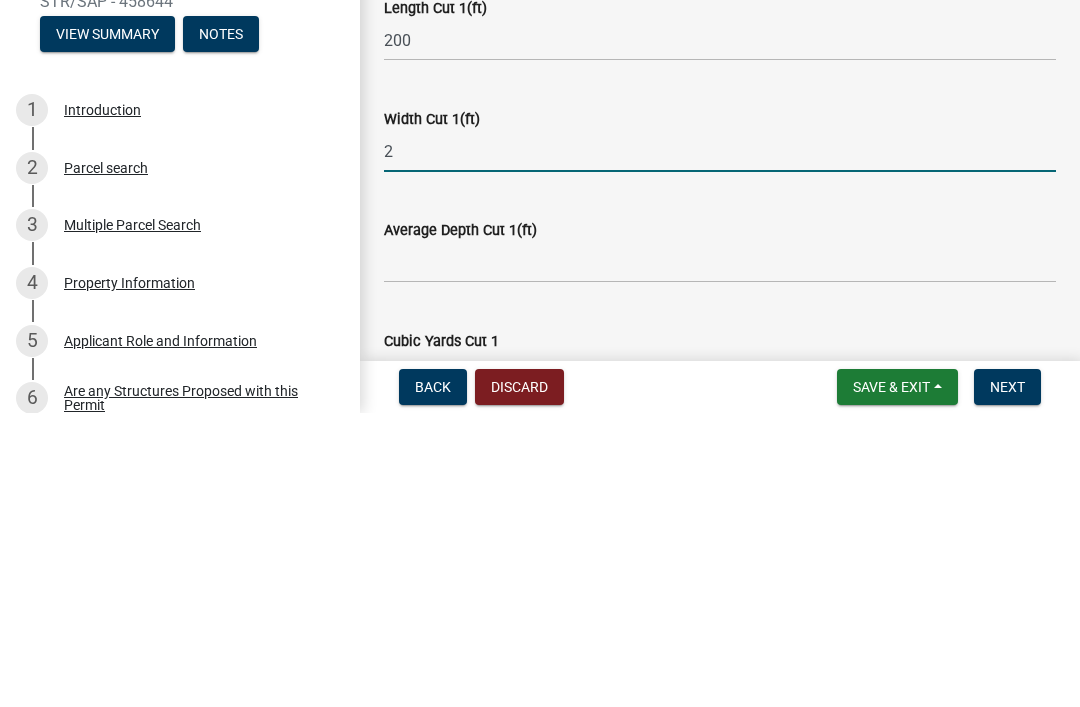 type on "2" 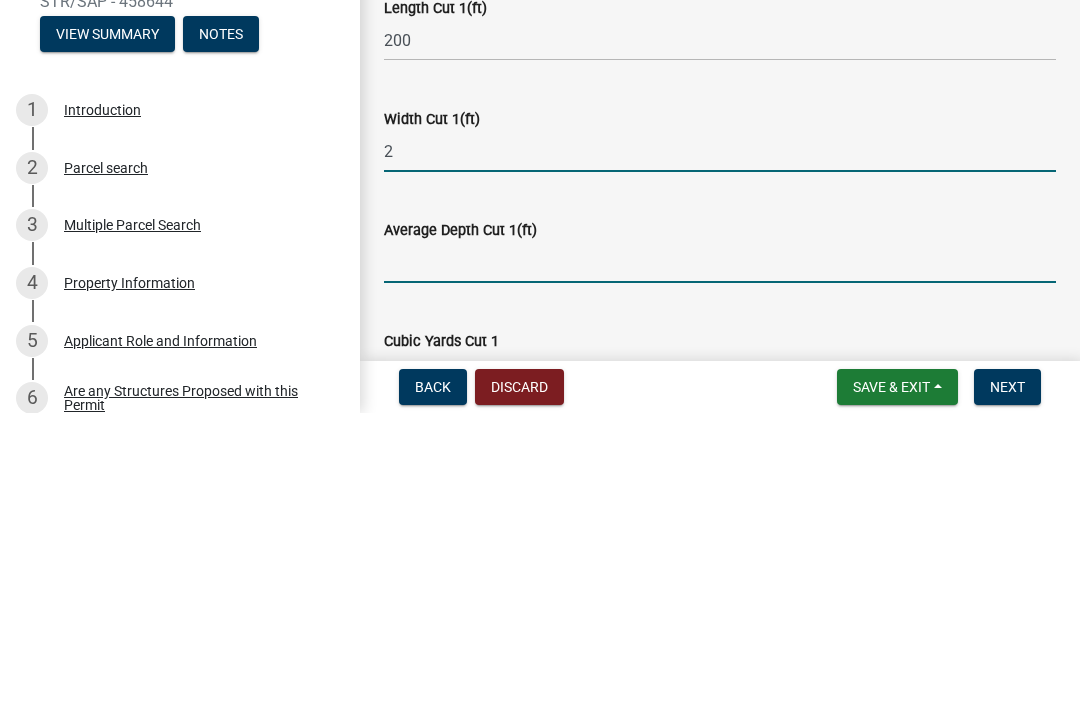 click 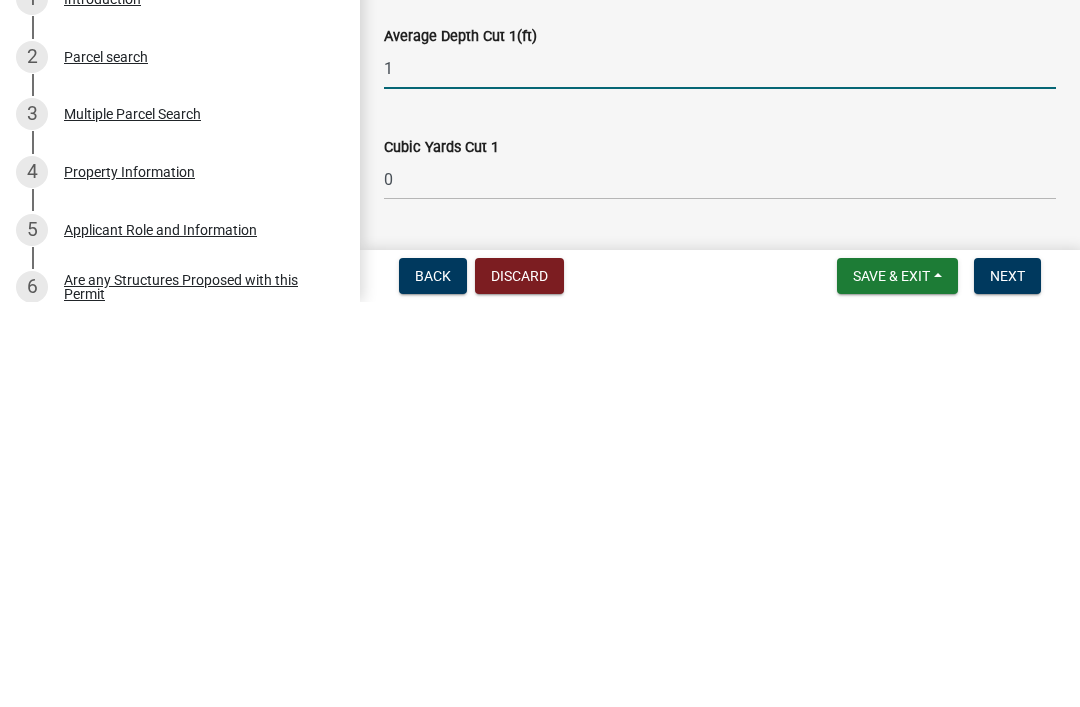 scroll, scrollTop: 643, scrollLeft: 0, axis: vertical 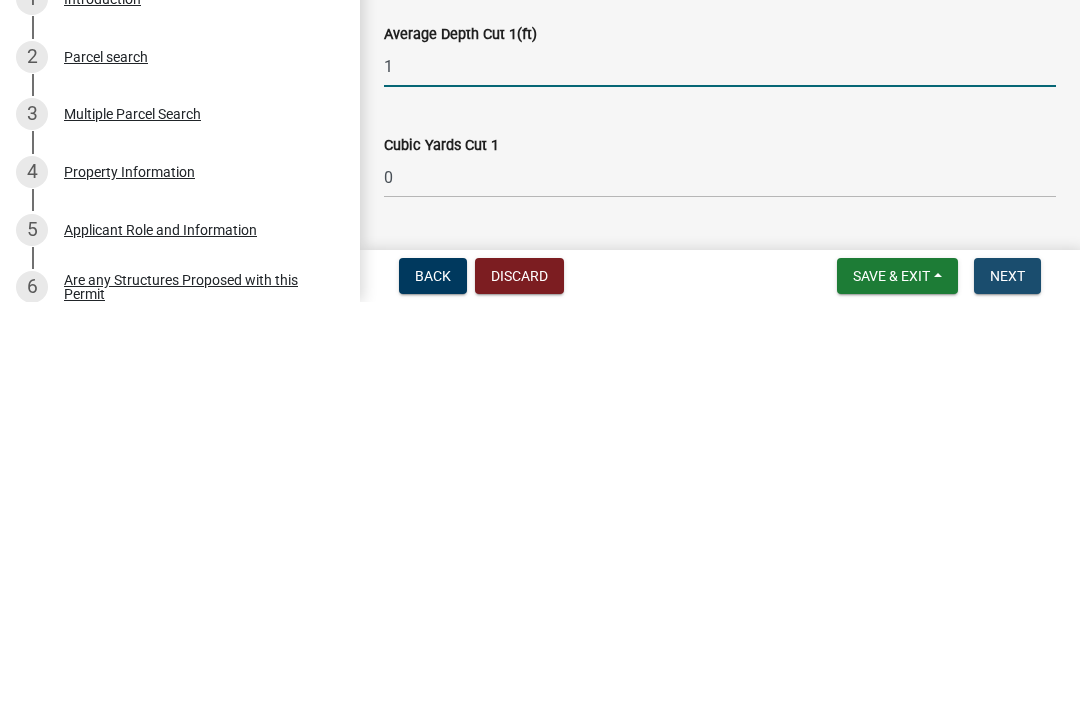type on "1" 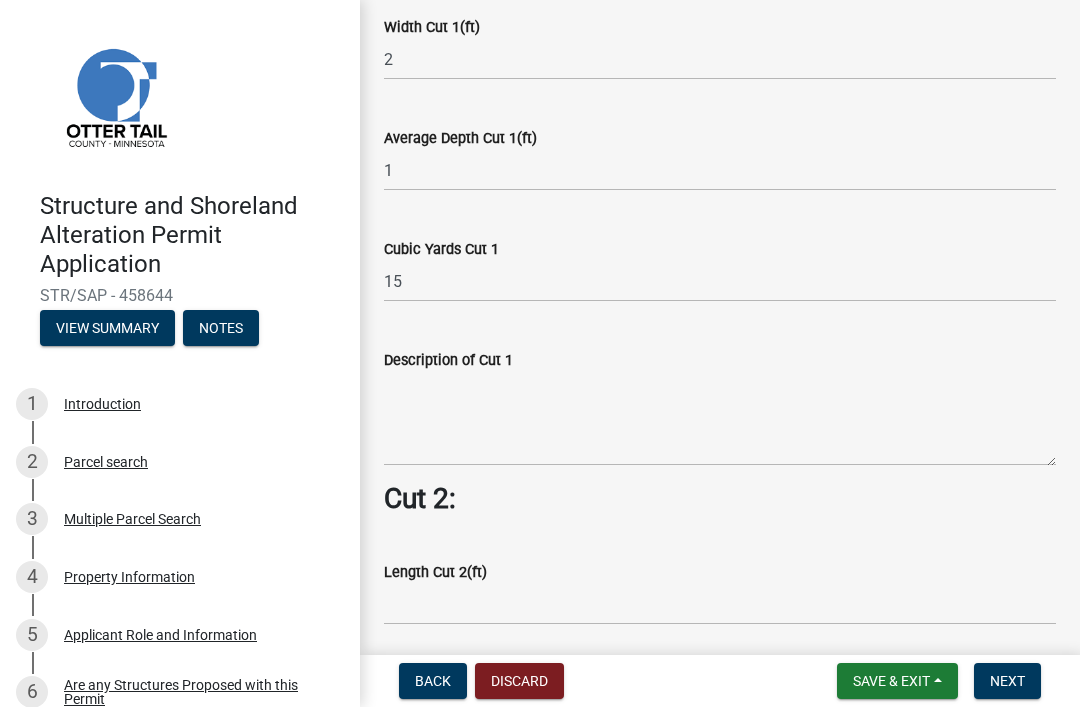scroll, scrollTop: 946, scrollLeft: 0, axis: vertical 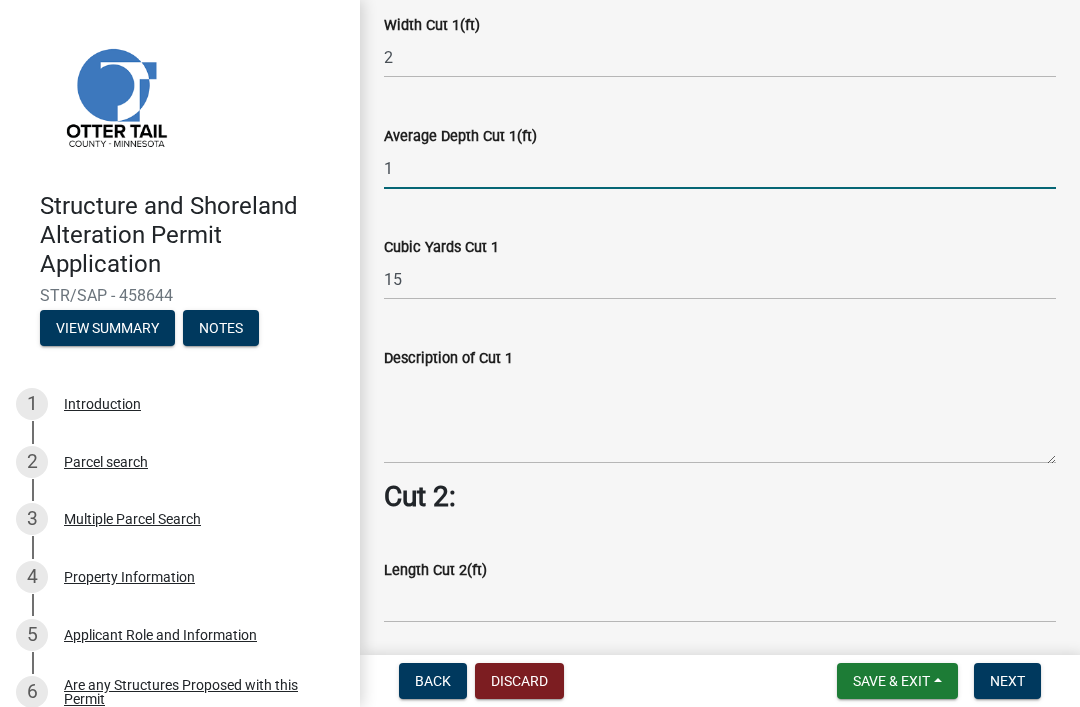 click on "1" 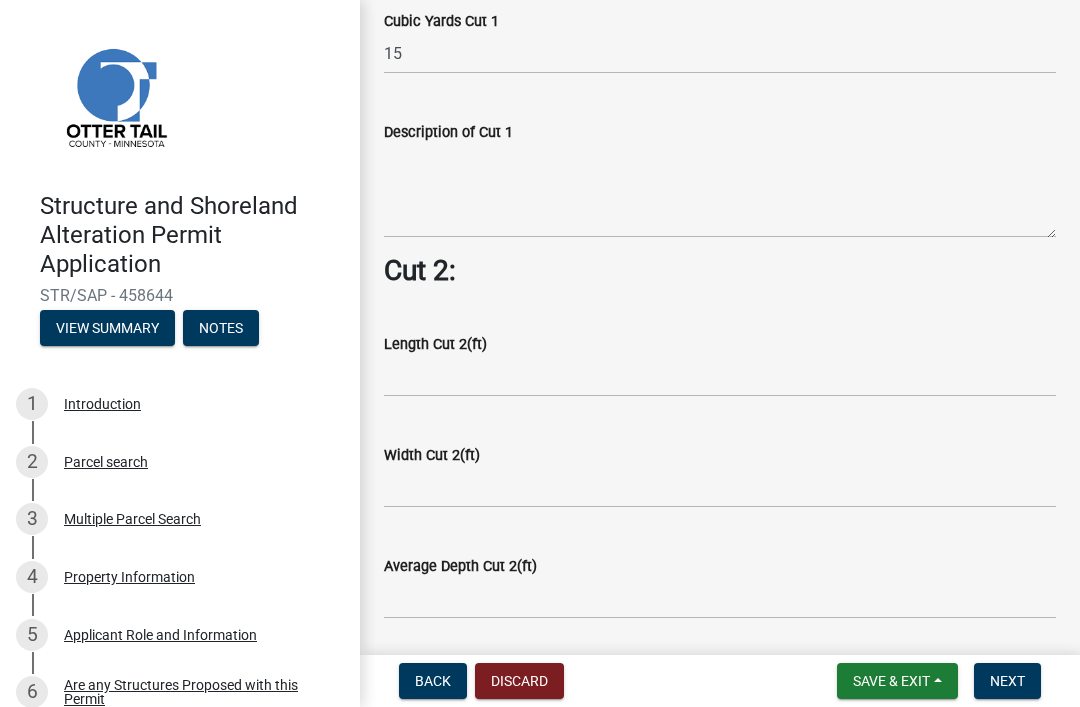 scroll, scrollTop: 1175, scrollLeft: 0, axis: vertical 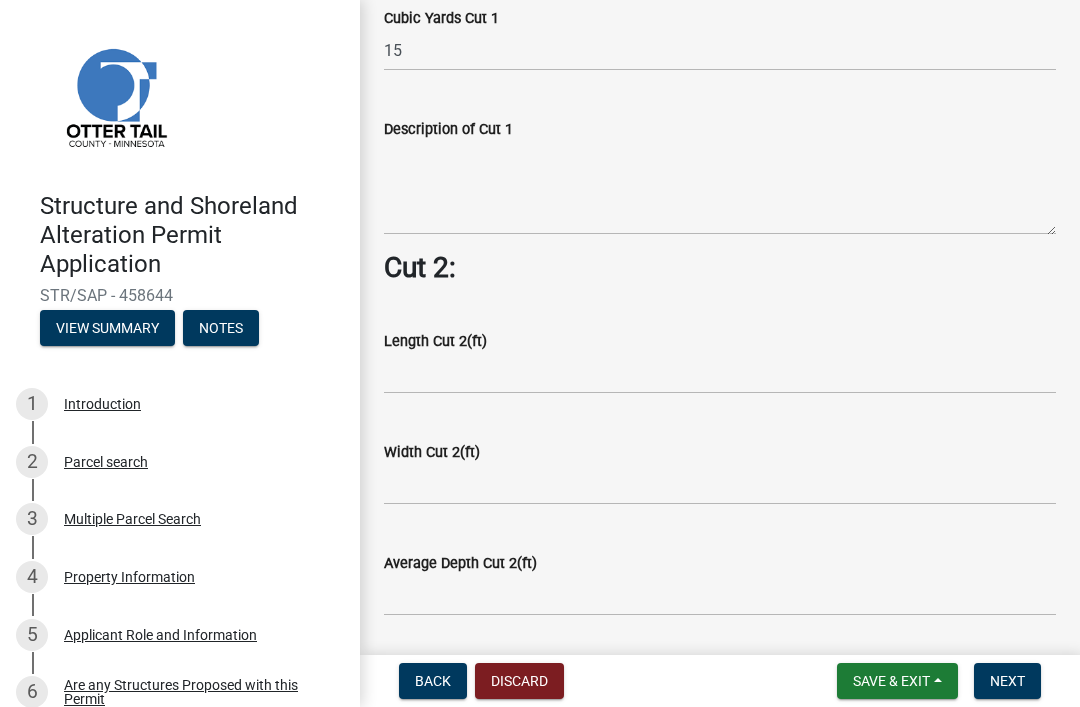 type on "2" 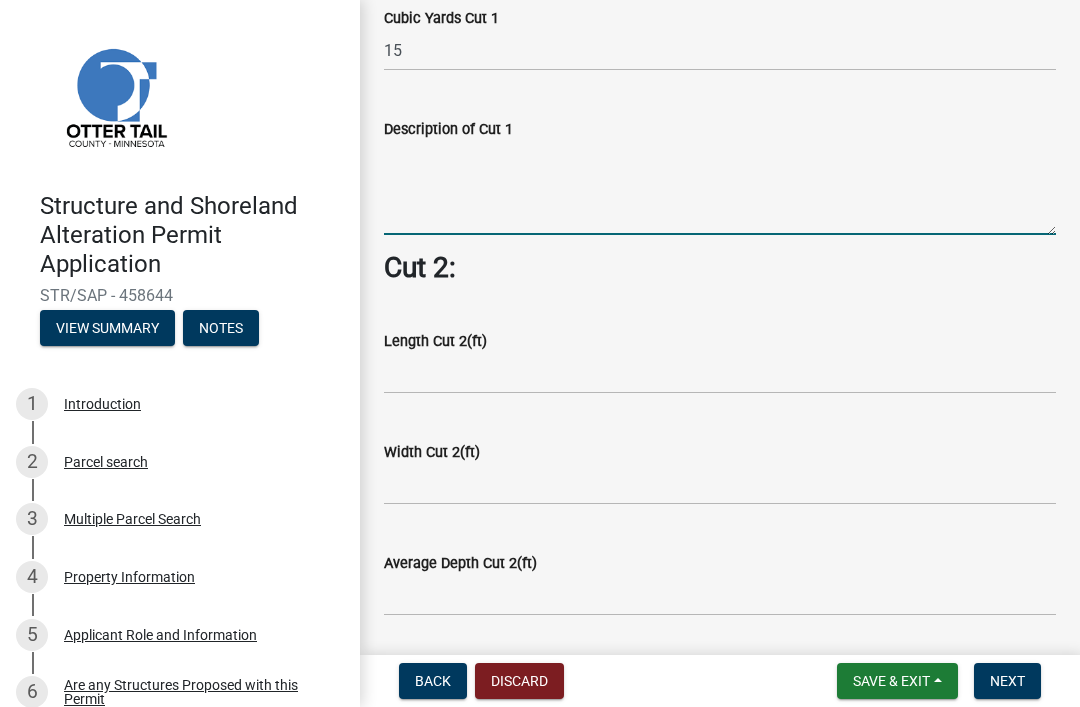click on "Cut = Length x Width x Average Depth.         Cut 1:  Length Cut 1(ft)  200  Width Cut 1(ft)  2  Average Depth Cut 1(ft)  2  Cubic Yards Cut 1  15  Description of Cut 1   Cut 2:  Length Cut 2(ft)   Width Cut 2(ft)   Average Depth Cut 2(ft)   Cubic Yards Cut 2  0  Description of Cut 2   Cut 3:  Length Cut 3(ft)   Width Cut 3(ft)   Average Depth Cut 3(ft)   Cubic Yards Cut 3  0  Description of Cut 3   Total Cut   15" 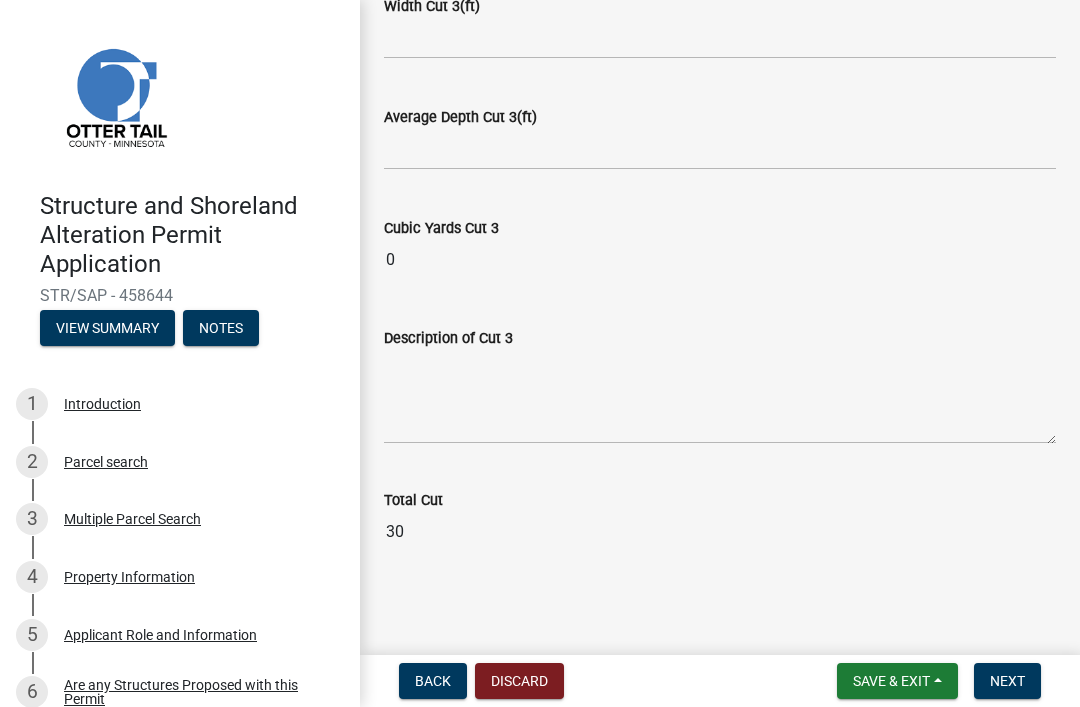 scroll, scrollTop: 2274, scrollLeft: 0, axis: vertical 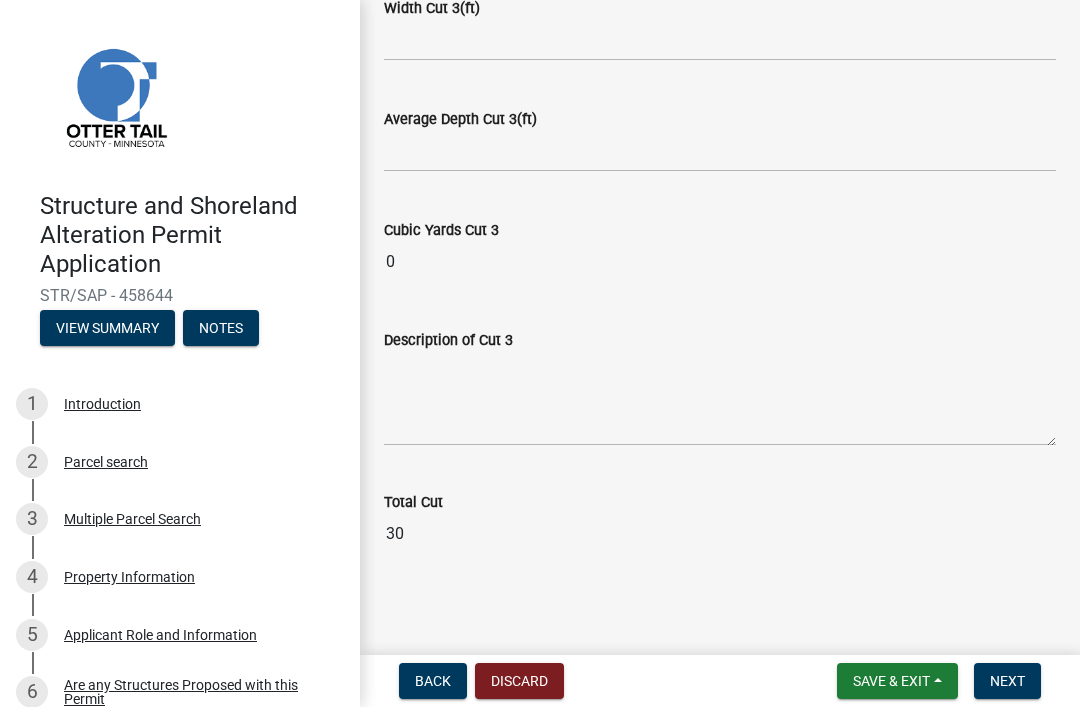 type on "Prepare for rip rap reconstruction and step base" 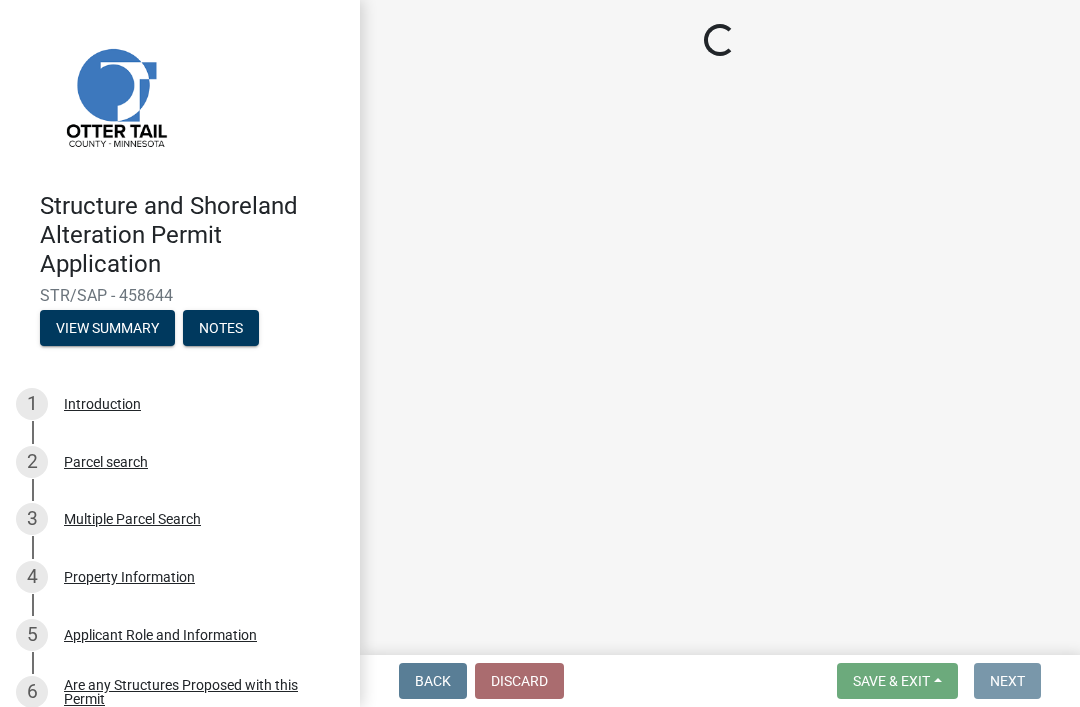 scroll, scrollTop: 0, scrollLeft: 0, axis: both 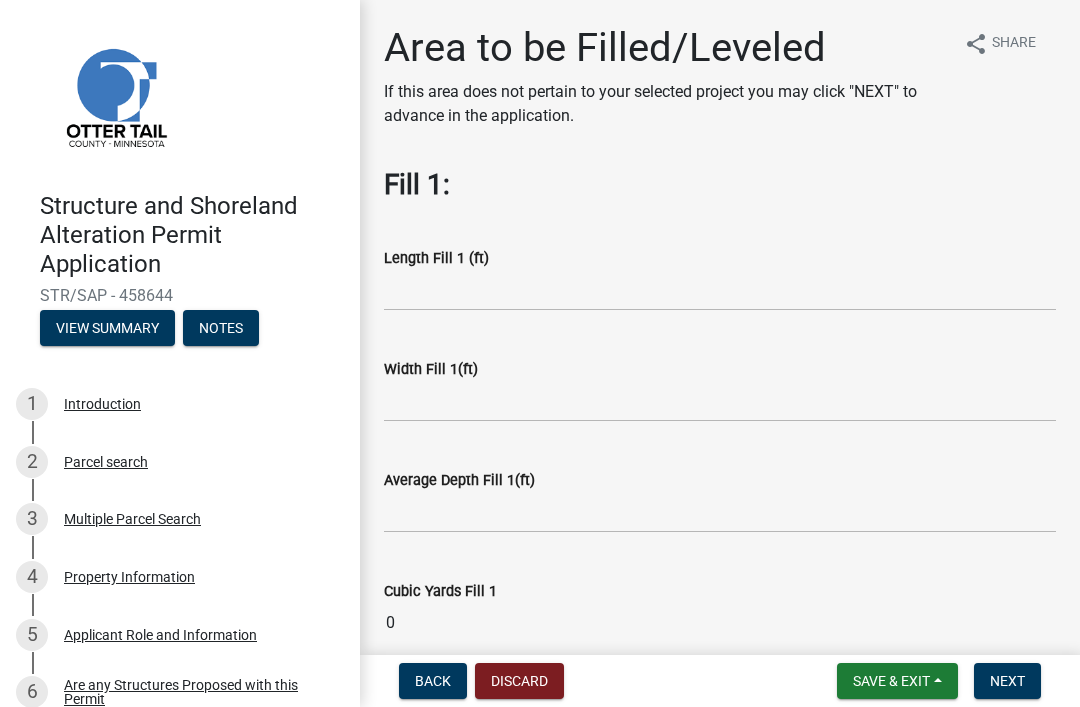 click on "0" at bounding box center [720, 623] 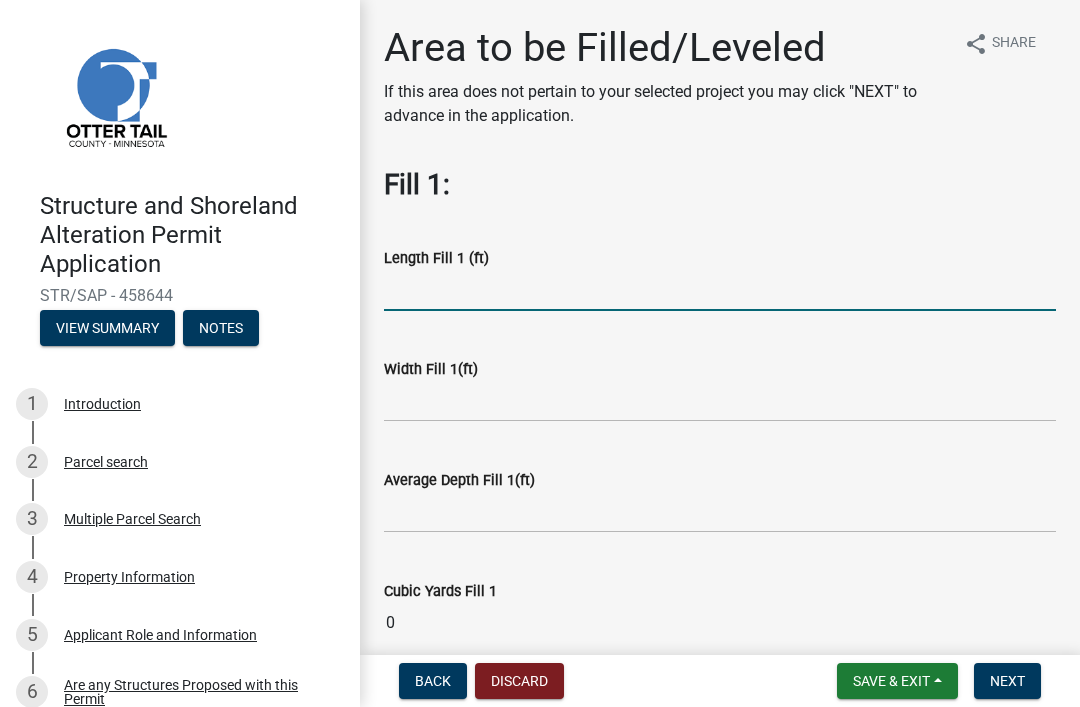 click 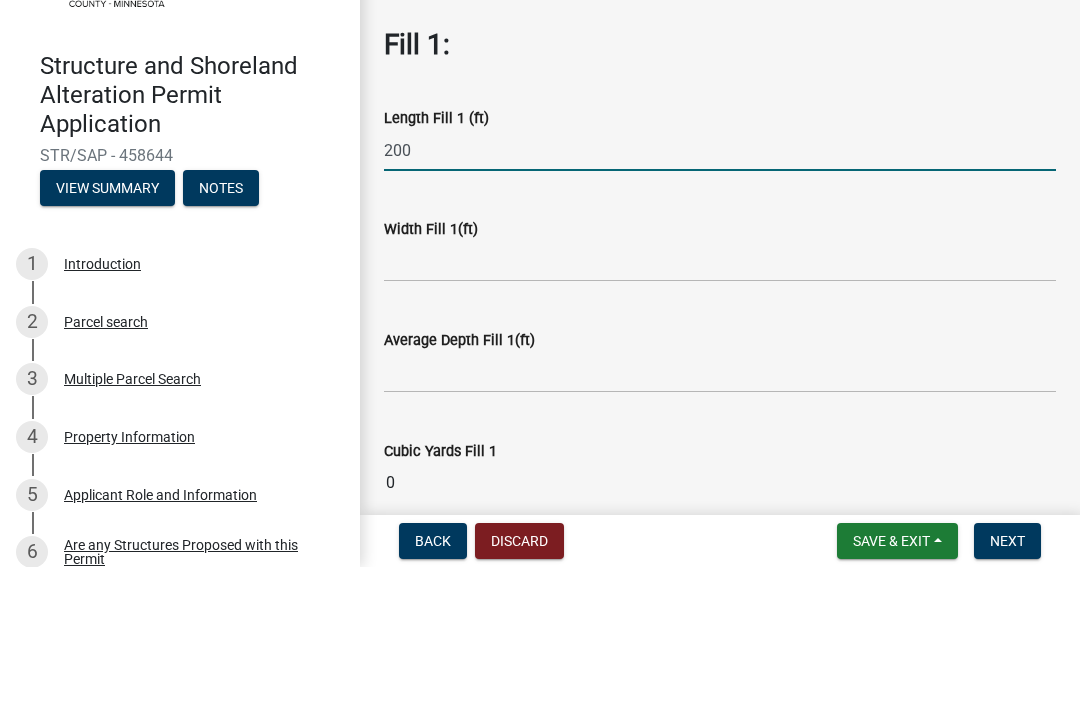 type on "200" 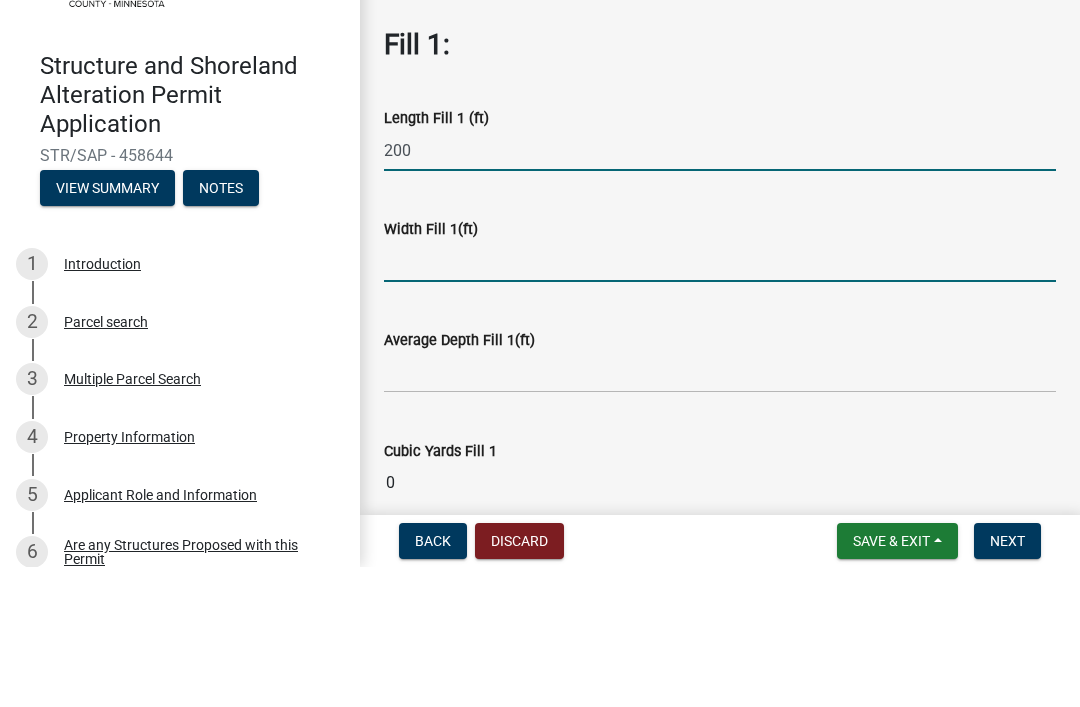 click 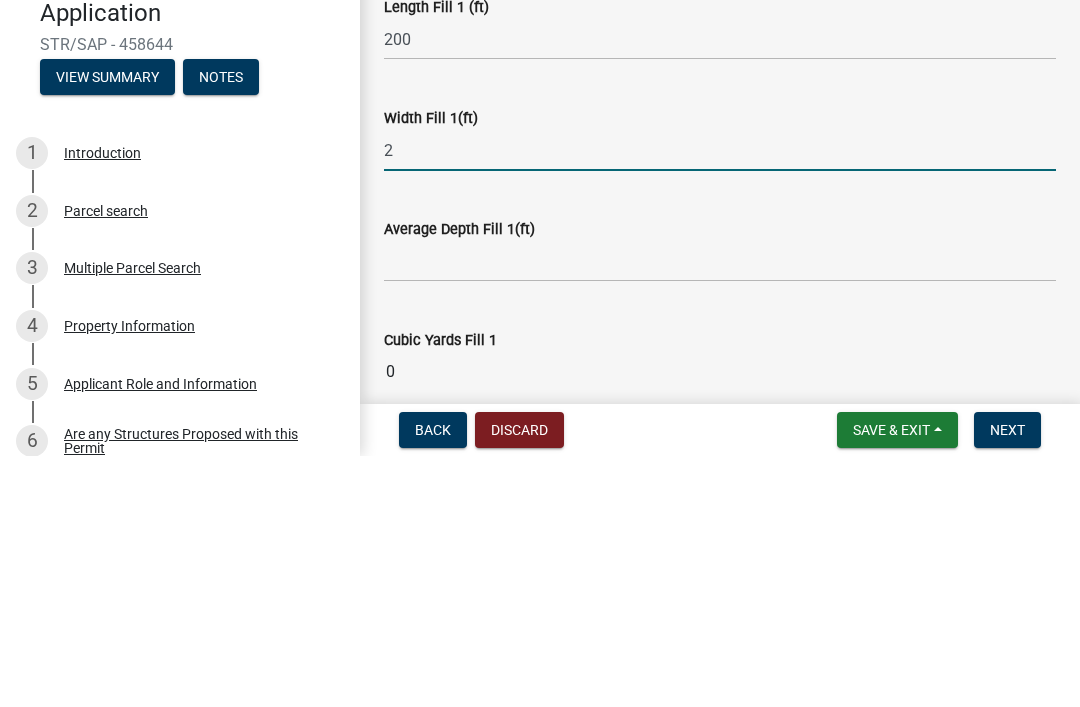 type on "2" 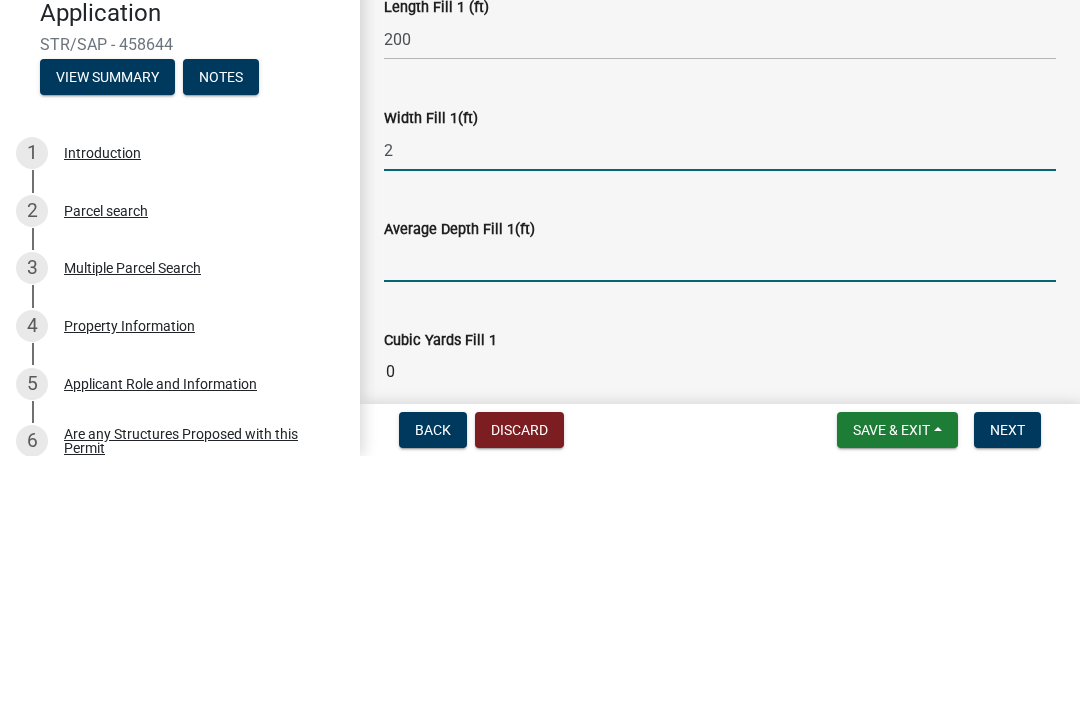 click 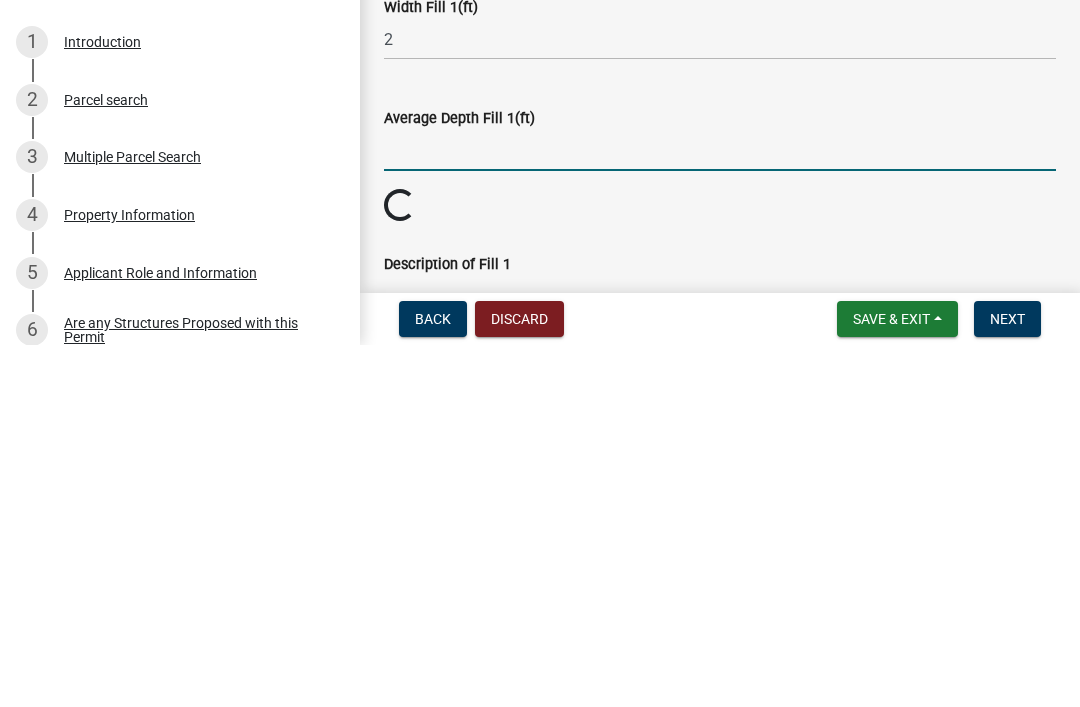 type on "W" 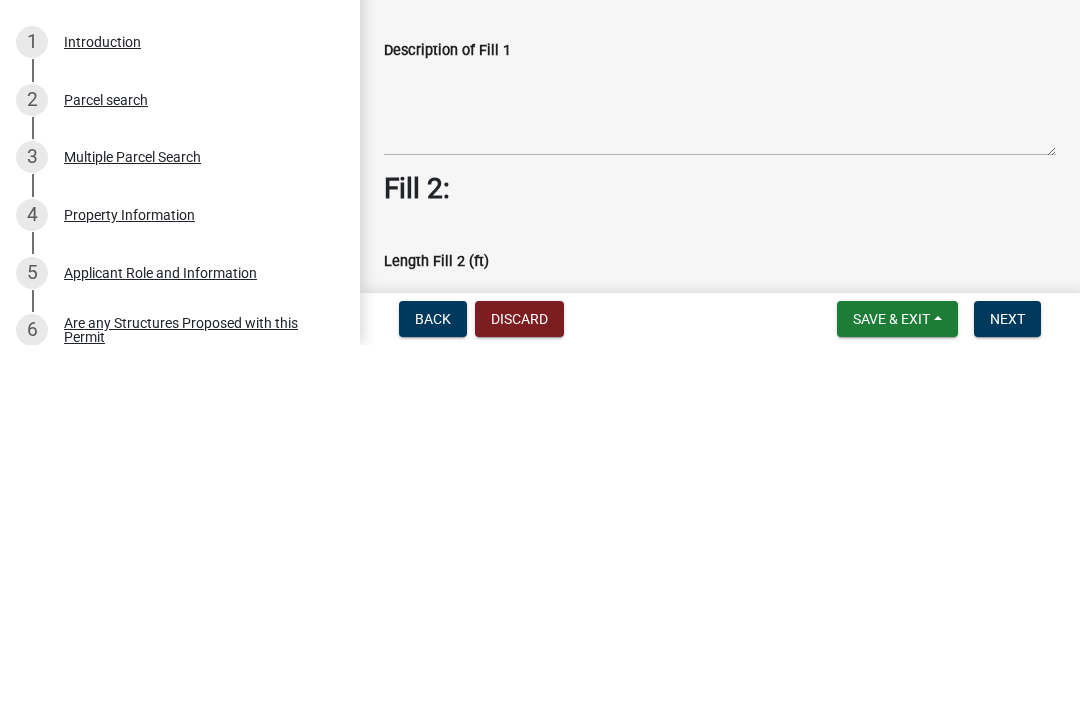 scroll, scrollTop: 286, scrollLeft: 0, axis: vertical 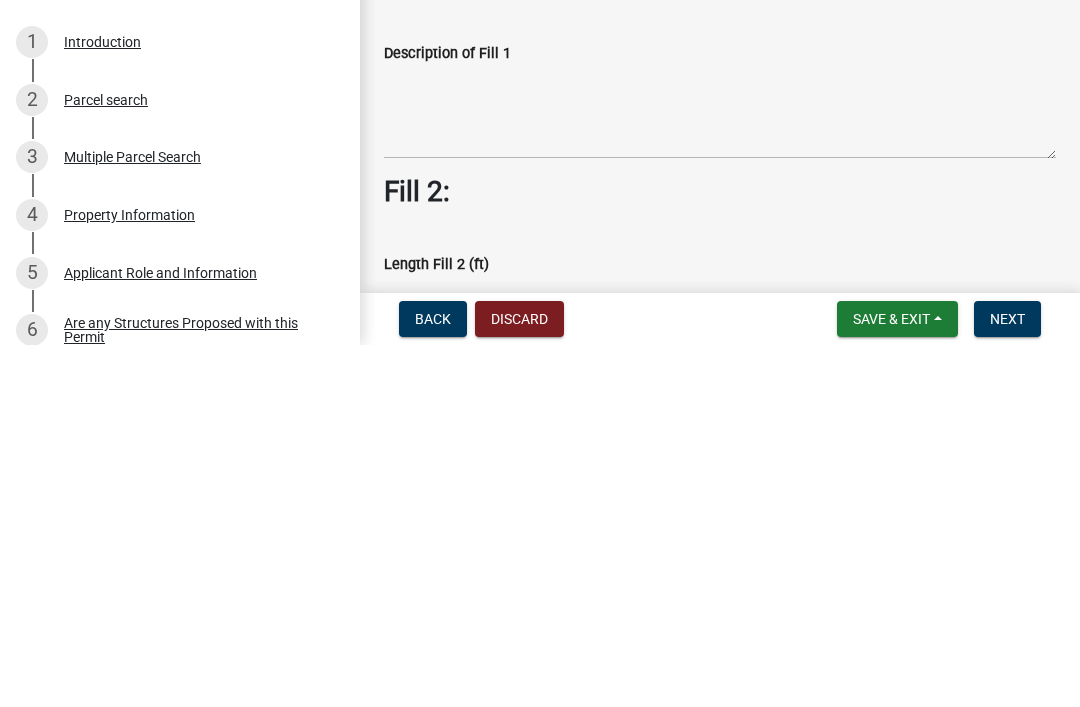 type on "2" 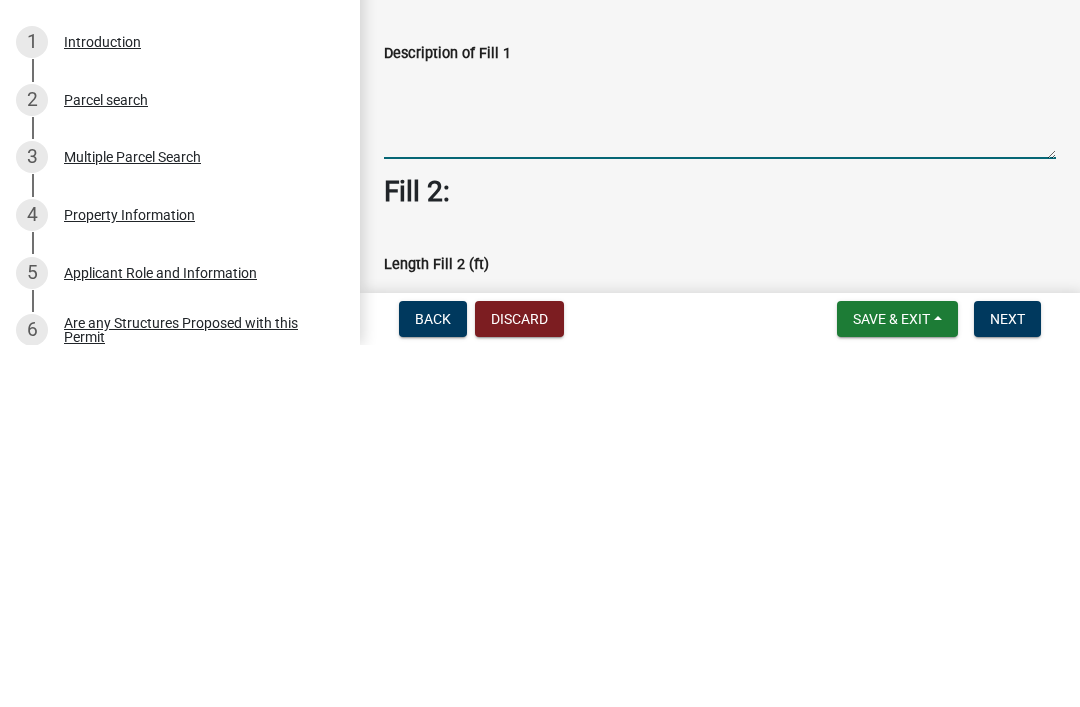 click on "Fill 1:  Length Fill 1 (ft)  200  Width Fill 1(ft)  2  Average Depth Fill 1(ft)  2  Cubic Yards Fill 1  0  Description of Fill 1  Fill 2:  Length Fill 2 (ft)   Width Fill 2(ft)   Average Depth Fill 2(ft)   Cubic Yards Fill 2  0  Description of Fill 2  Fill 3:  Length Fill 3 (ft)   Width Fill 3(ft)   Average Depth Fill 3(ft)   Cubic Yards Fill 3  0  Description of Fill 3   Total Fill Cubic Yds  0" 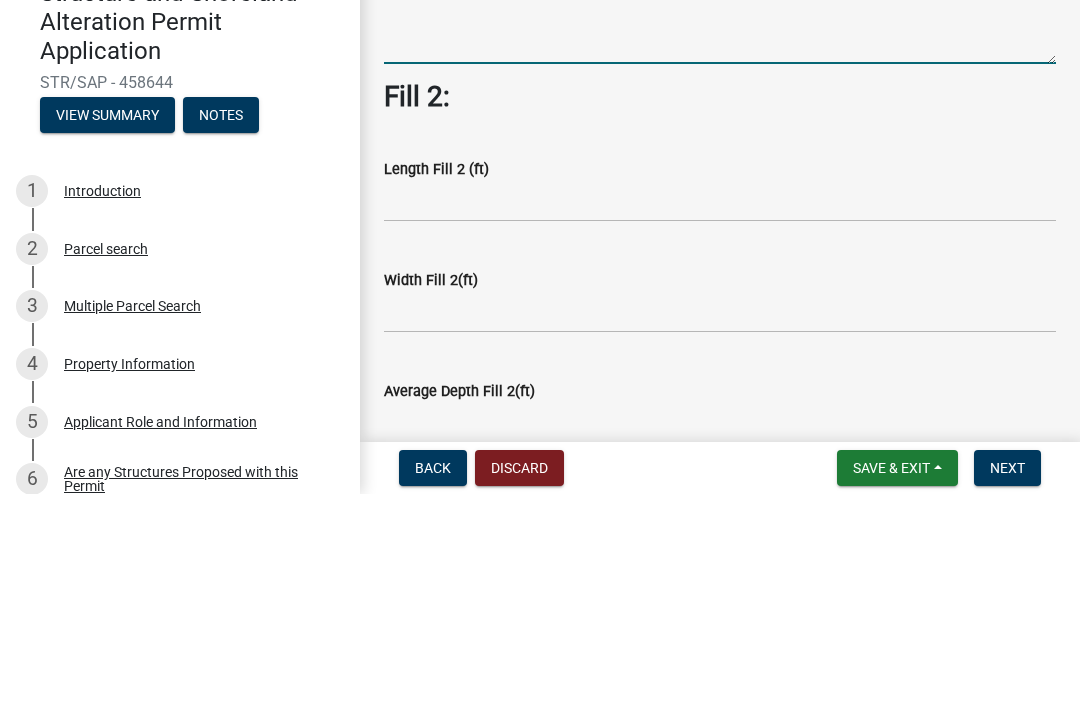 scroll, scrollTop: 531, scrollLeft: 0, axis: vertical 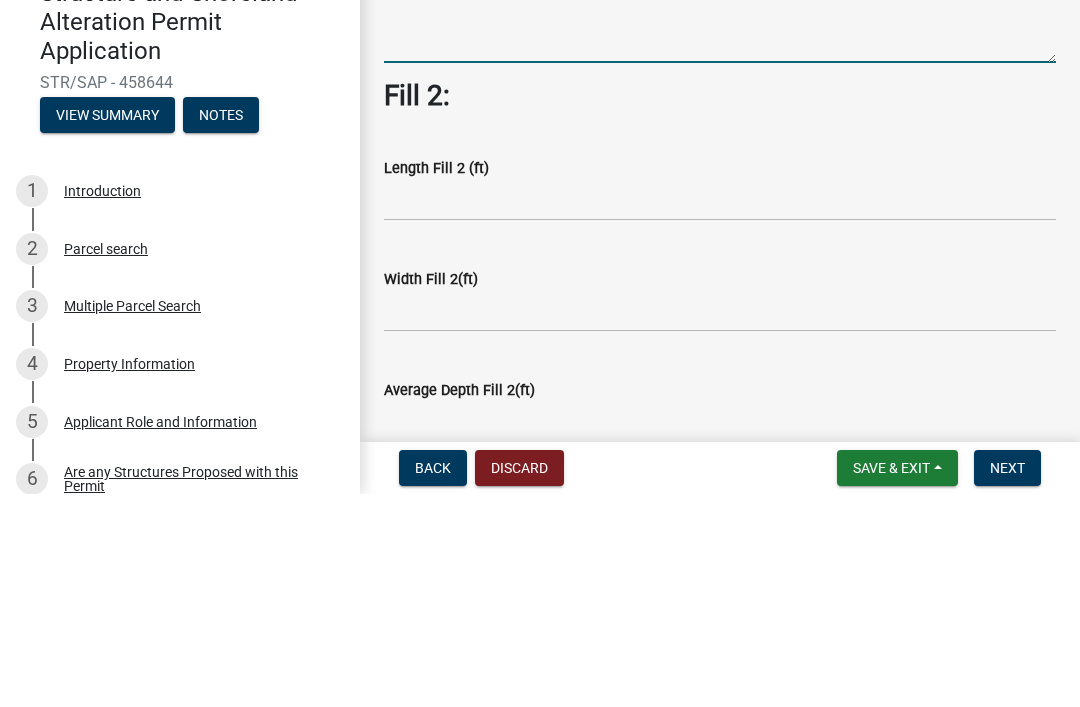 type on "Rip rap shoreline soil work for shaping area for geotextile fabric and rip rap" 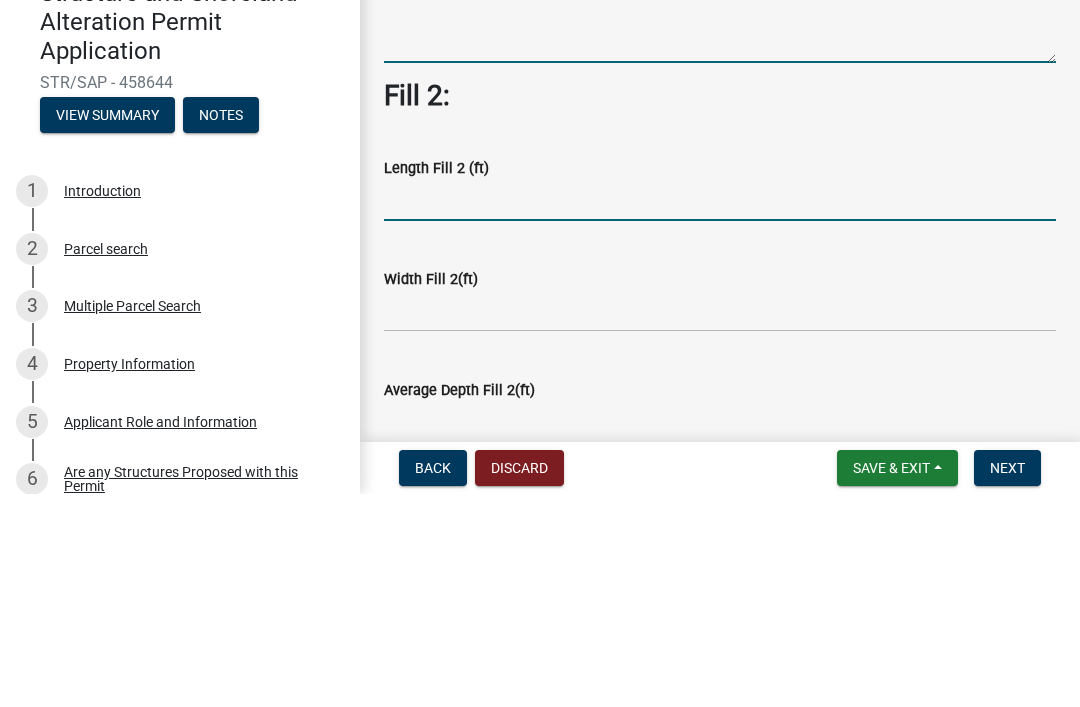 click 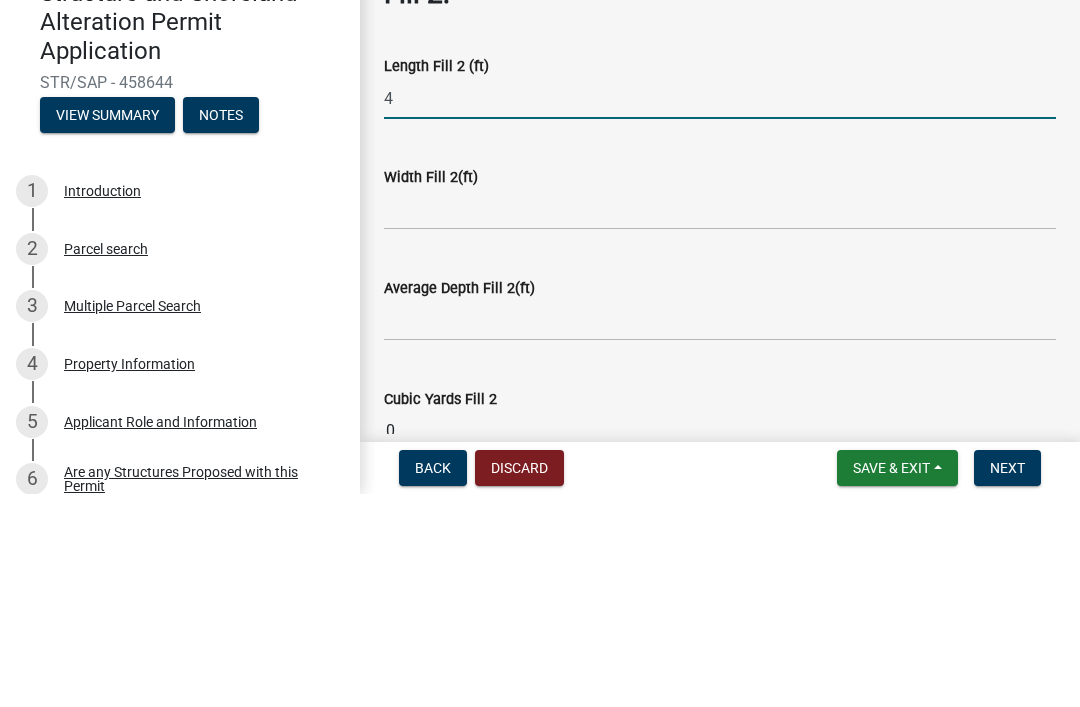 scroll, scrollTop: 636, scrollLeft: 0, axis: vertical 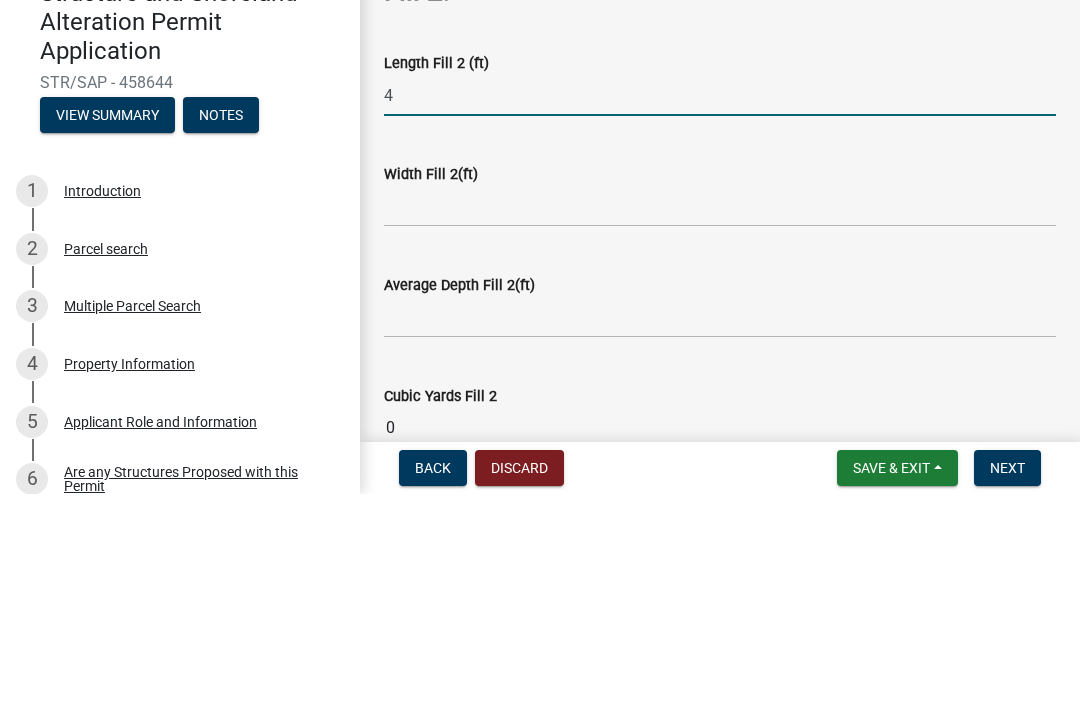 type on "4" 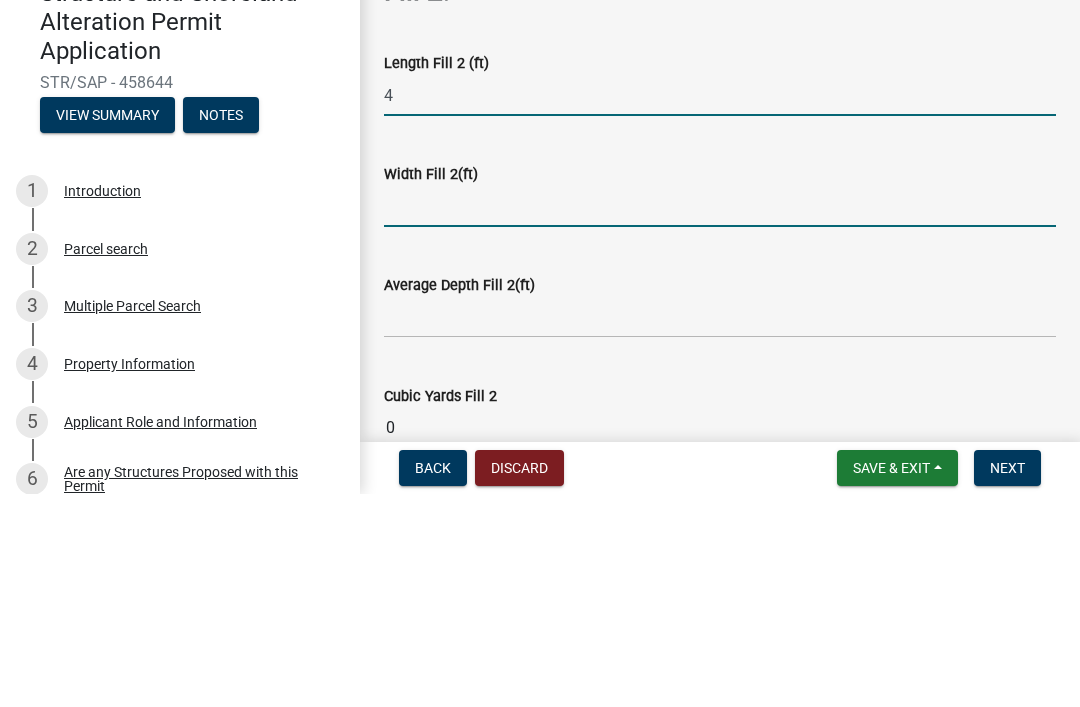 click 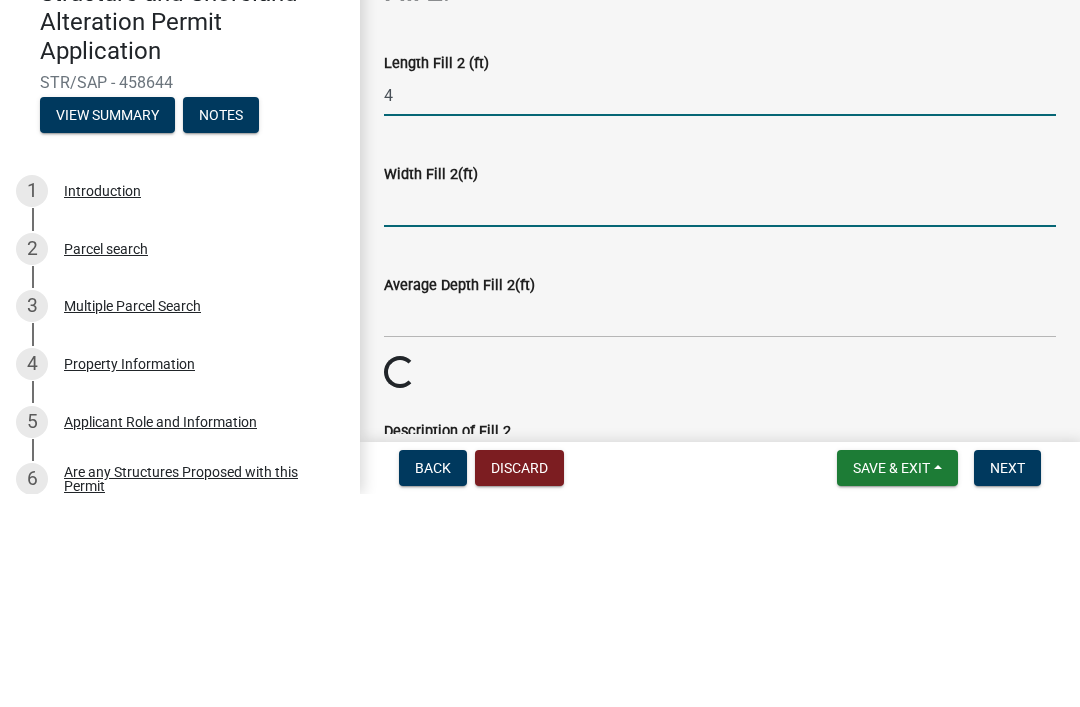 click on "4" 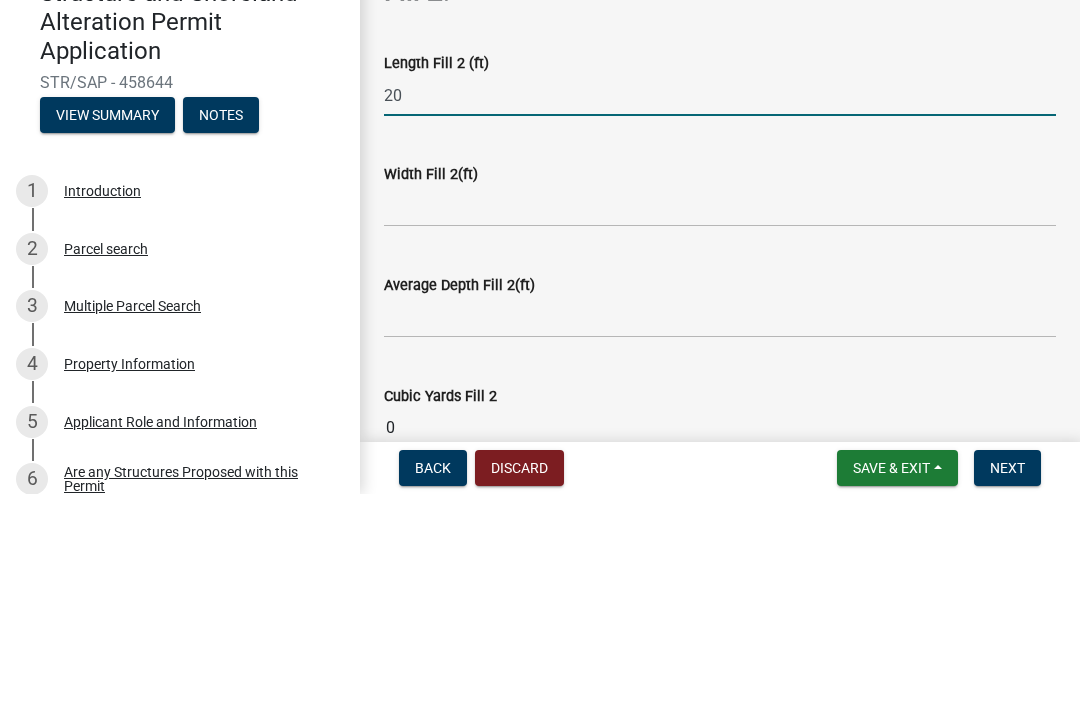 type on "20" 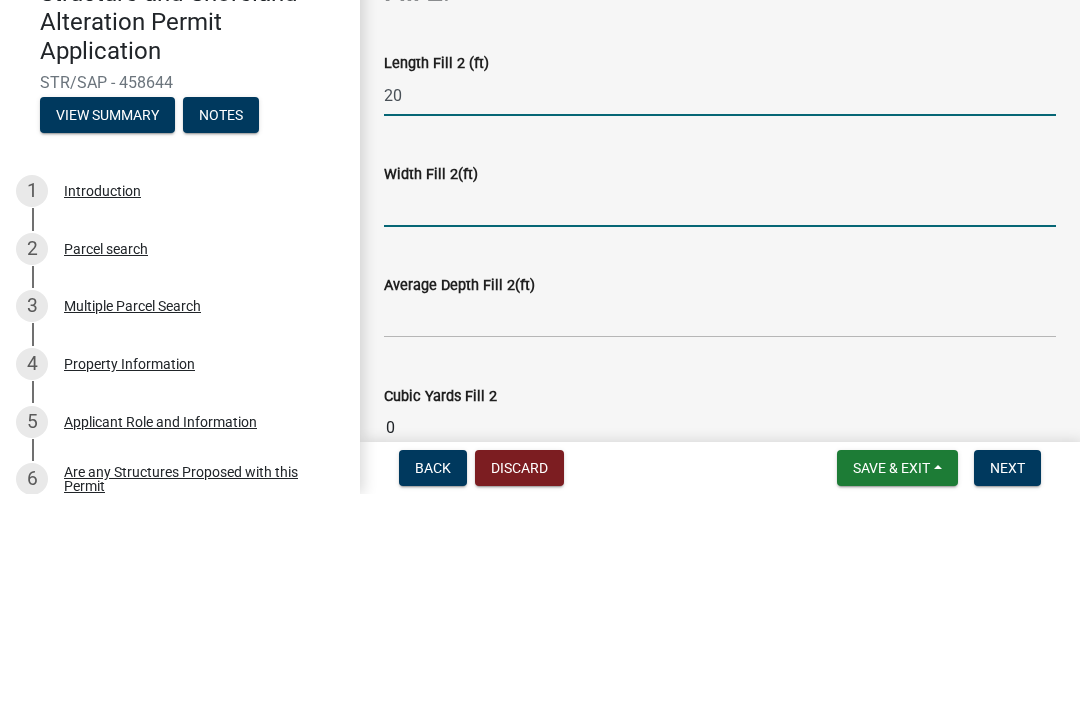 click 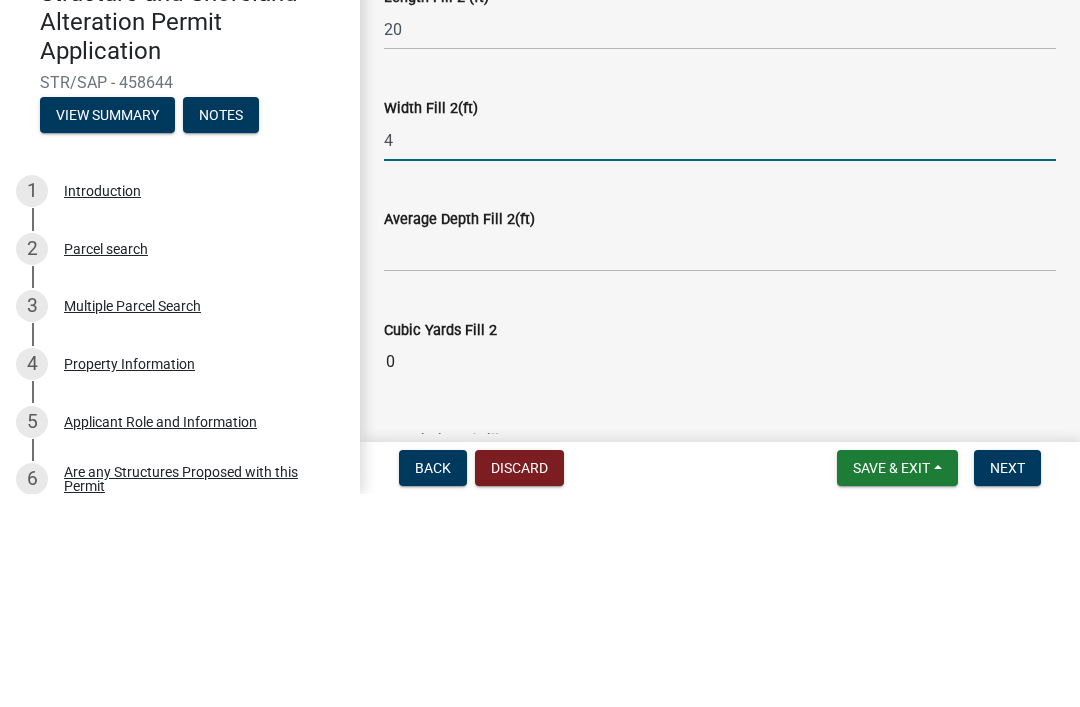 scroll, scrollTop: 786, scrollLeft: 0, axis: vertical 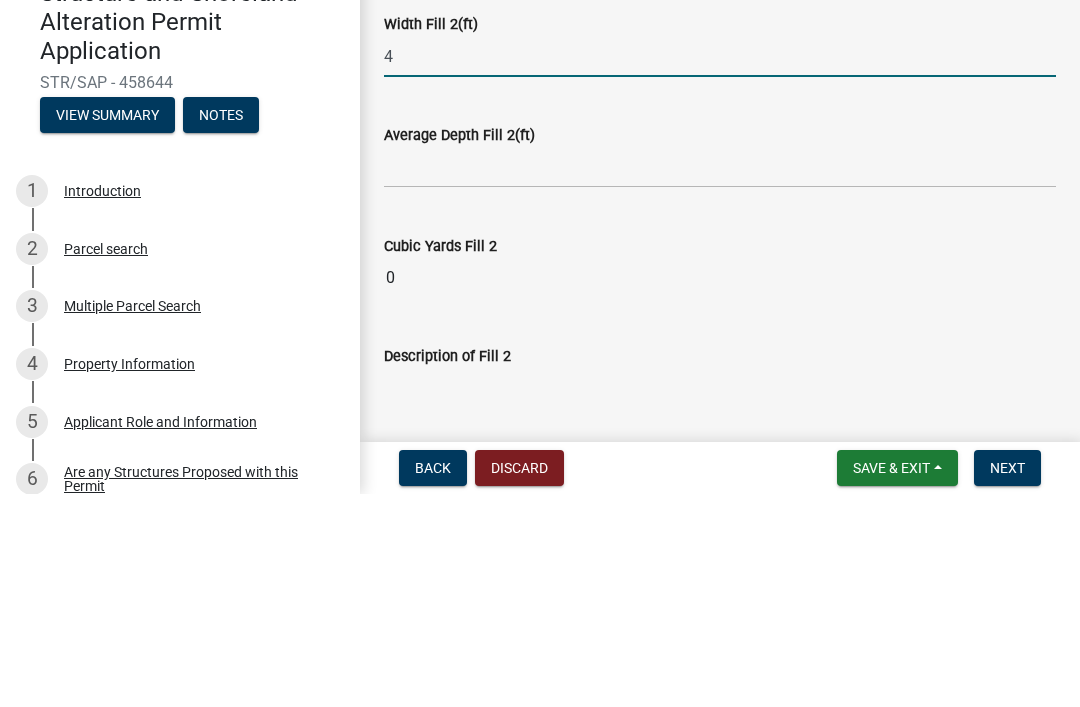 type on "4" 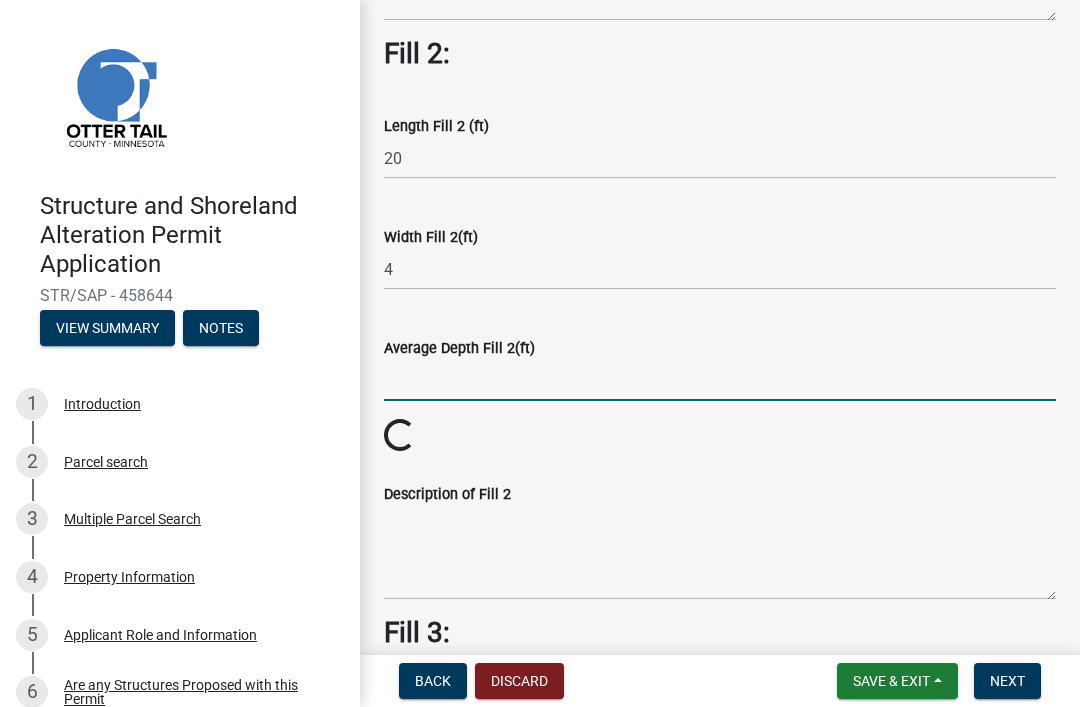 click 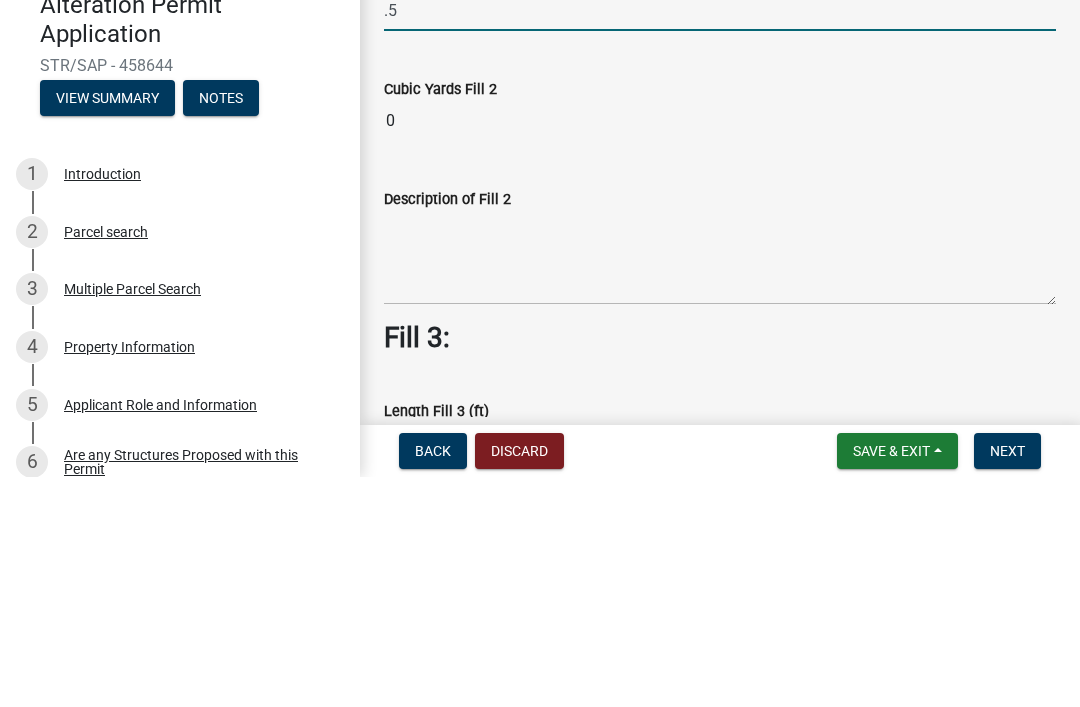 scroll, scrollTop: 946, scrollLeft: 0, axis: vertical 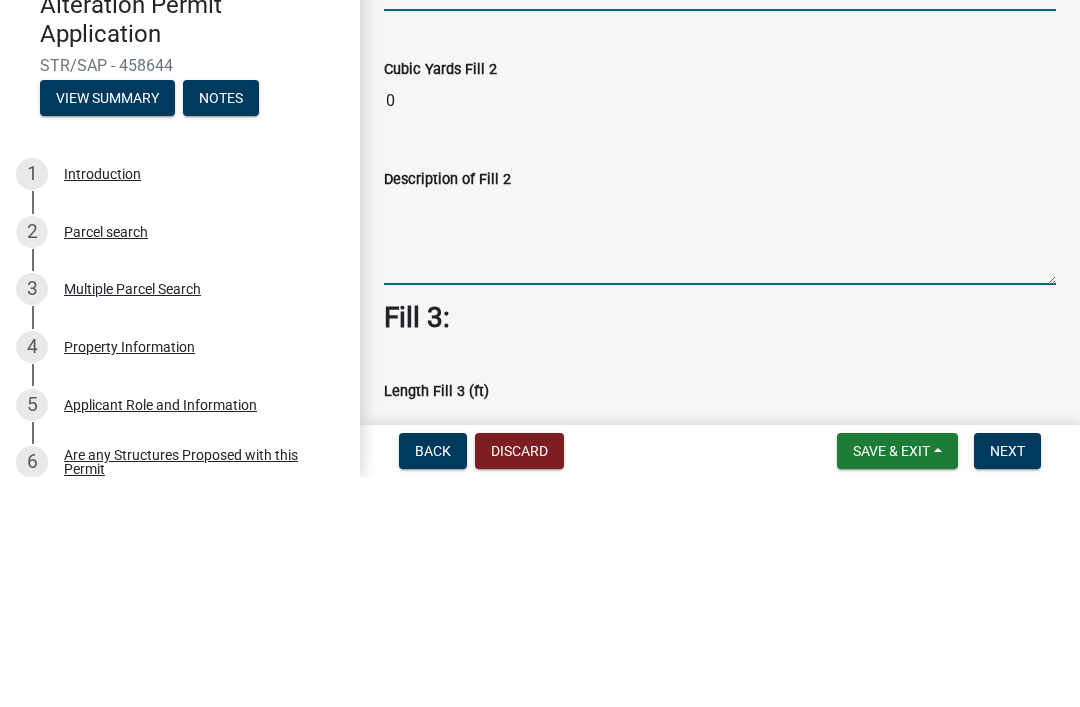 click on "Fill 1:  Length Fill 1 (ft)  200  Width Fill 1(ft)  2  Average Depth Fill 1(ft)  2  Cubic Yards Fill 1  30  Description of Fill 1  Rip rap shoreline soil work for shaping area for geotextile fabric and rip rap Fill 2:  Length Fill 2 (ft)  20  Width Fill 2(ft)  4  Average Depth Fill 2(ft)  .5  Cubic Yards Fill 2  0  Description of Fill 2  Fill 3:  Length Fill 3 (ft)   Width Fill 3(ft)   Average Depth Fill 3(ft)   Cubic Yards Fill 3  0  Description of Fill 3   Total Fill Cubic Yds  30" 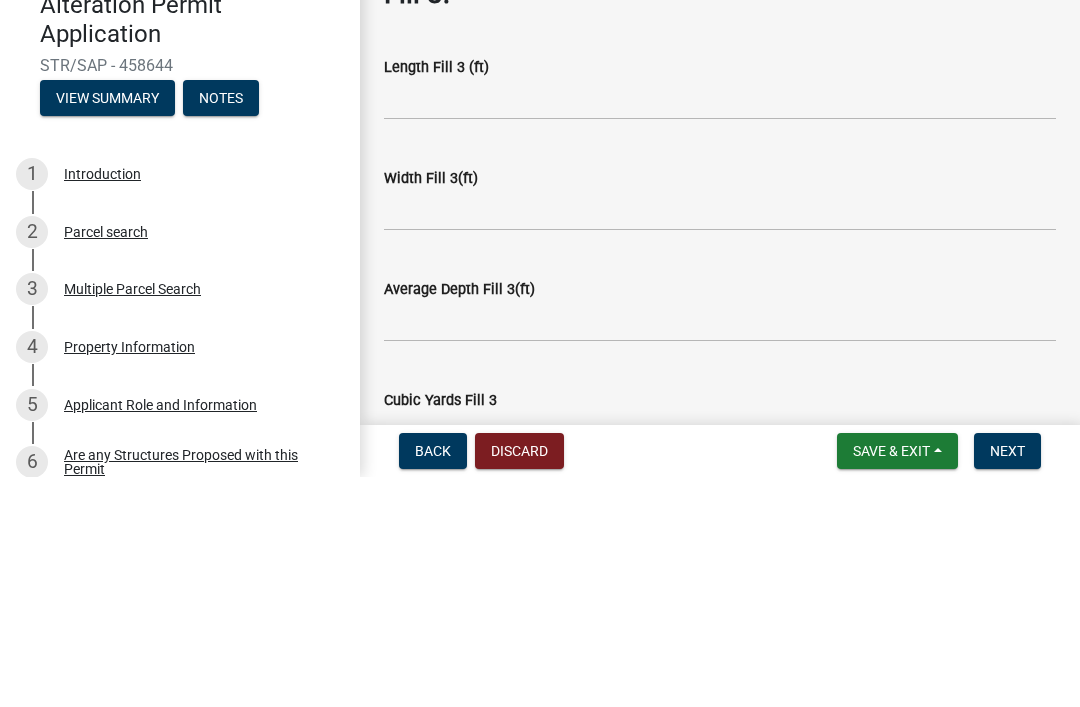 scroll, scrollTop: 1270, scrollLeft: 0, axis: vertical 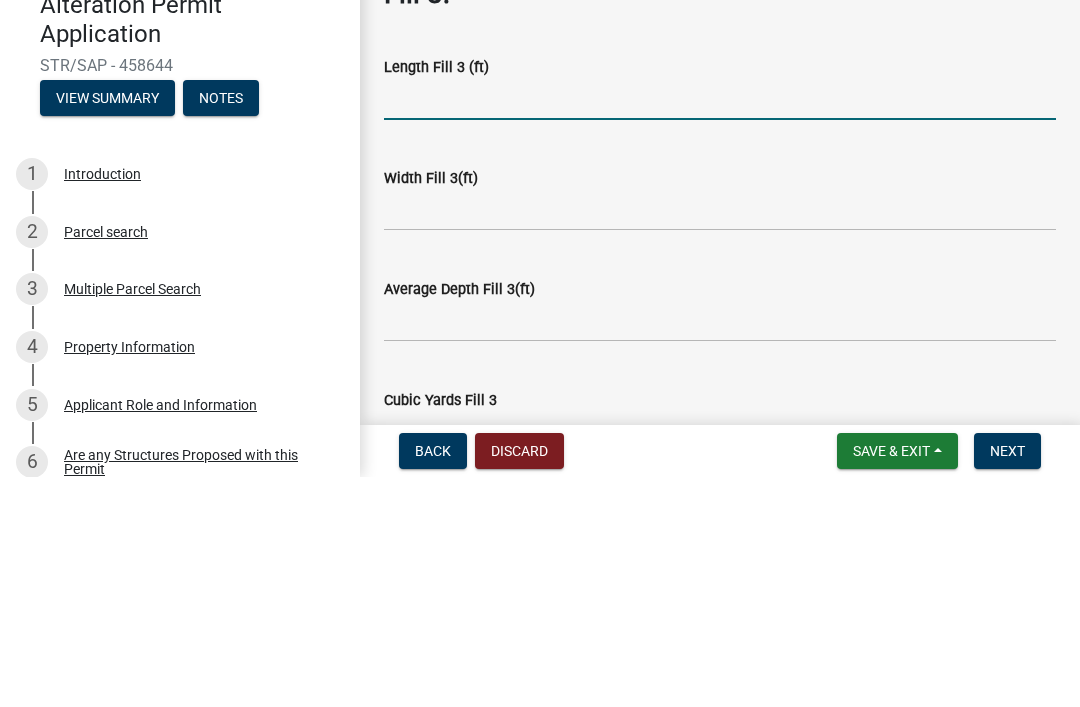click 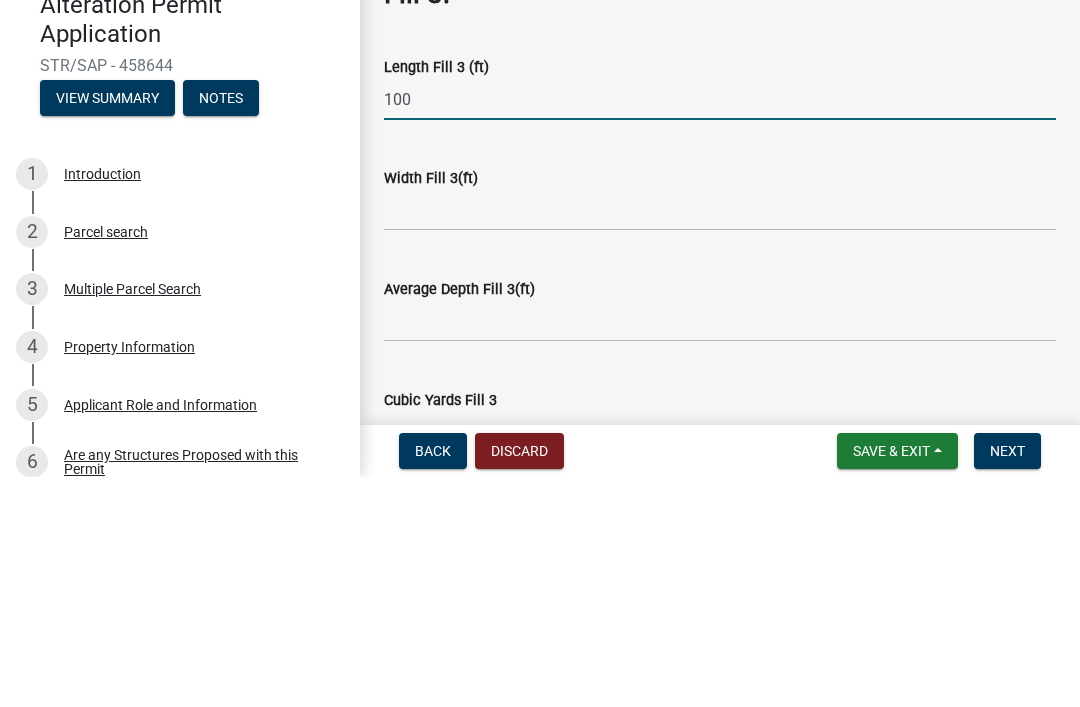 type on "100" 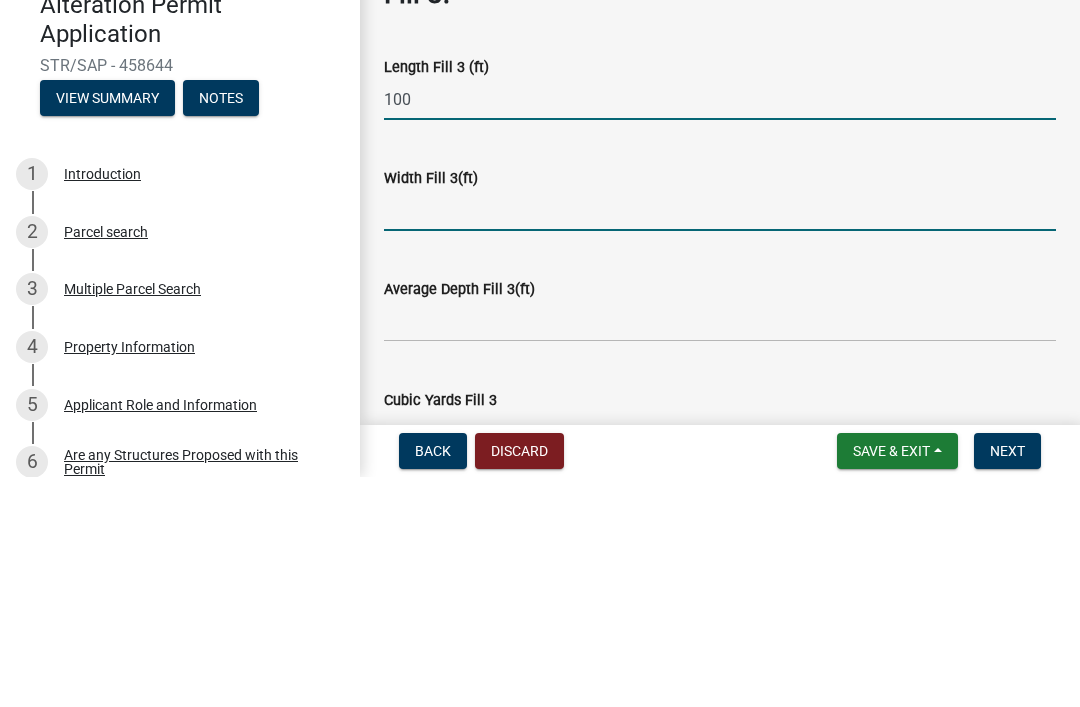 click 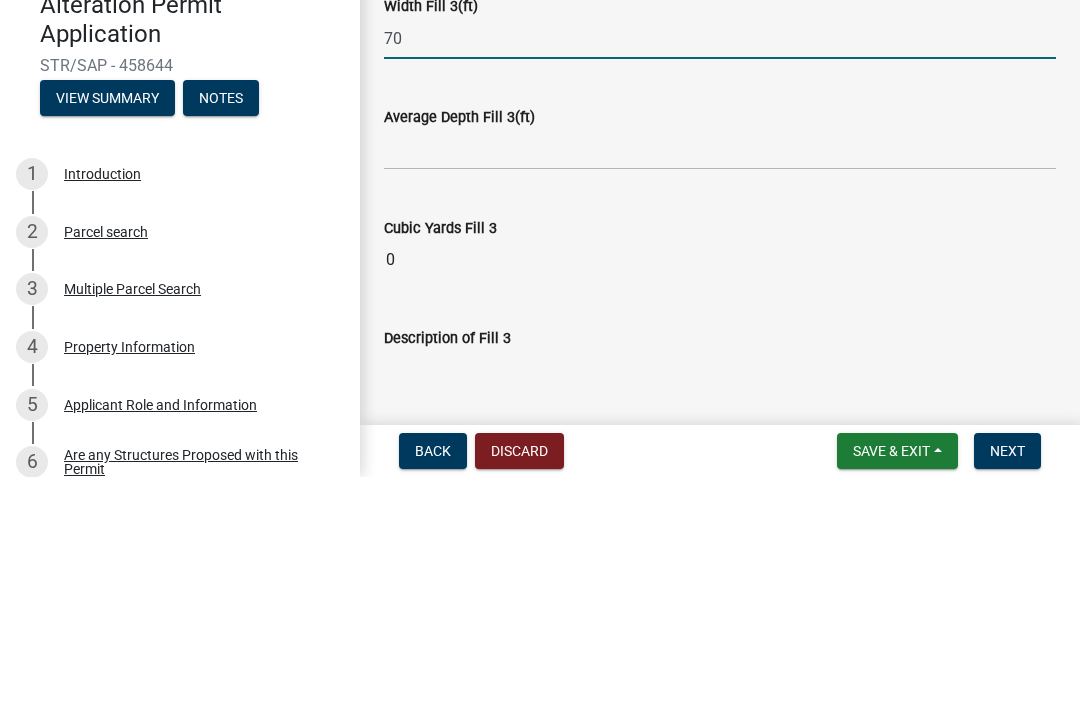 scroll, scrollTop: 1445, scrollLeft: 0, axis: vertical 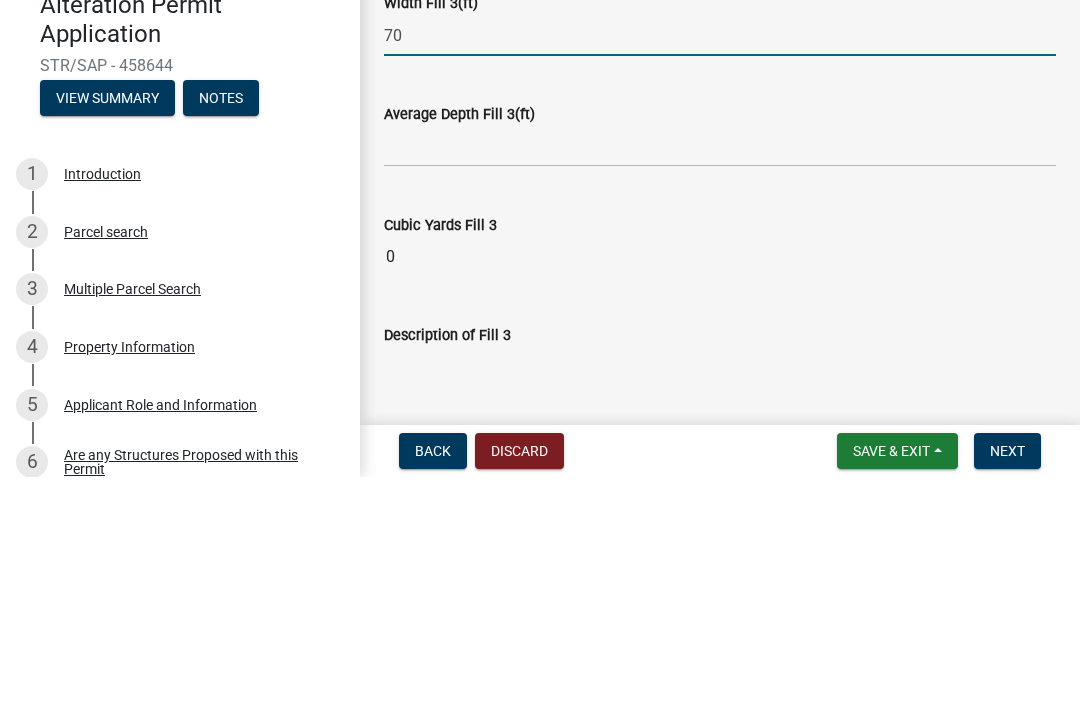type on "70" 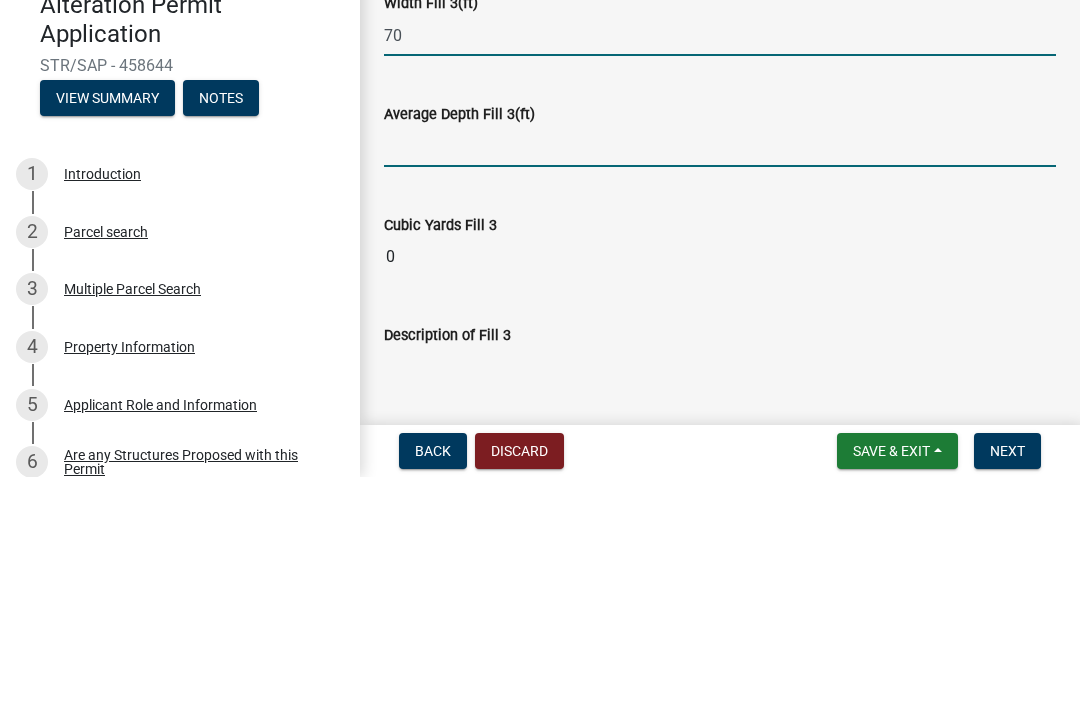 click 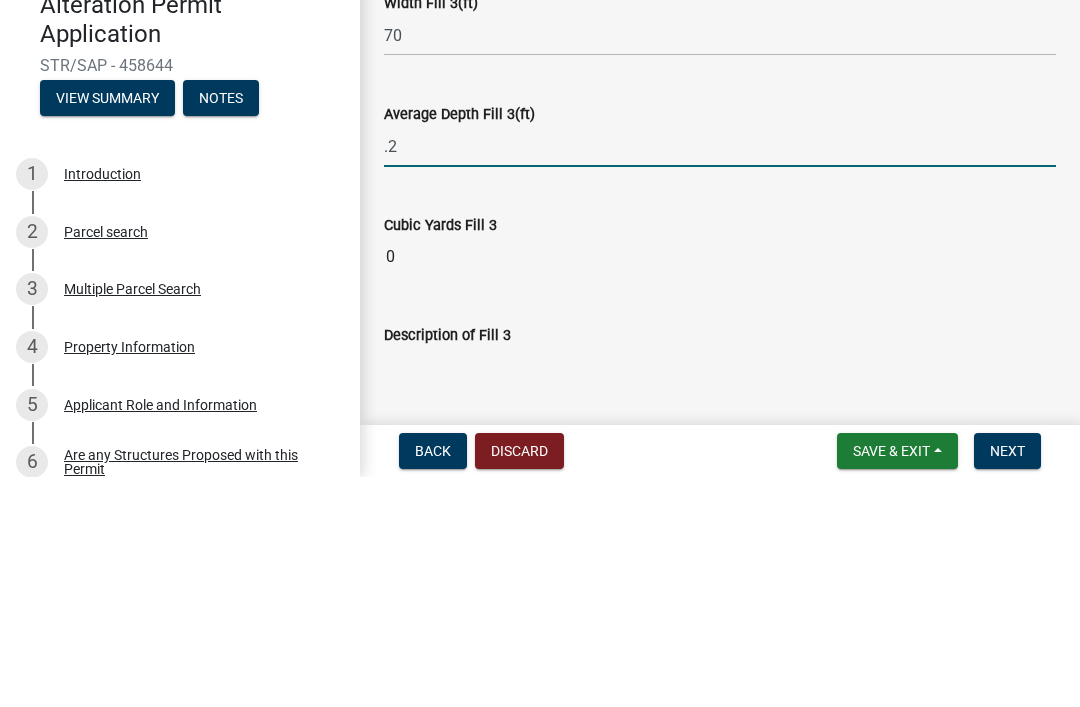 click on ".2" 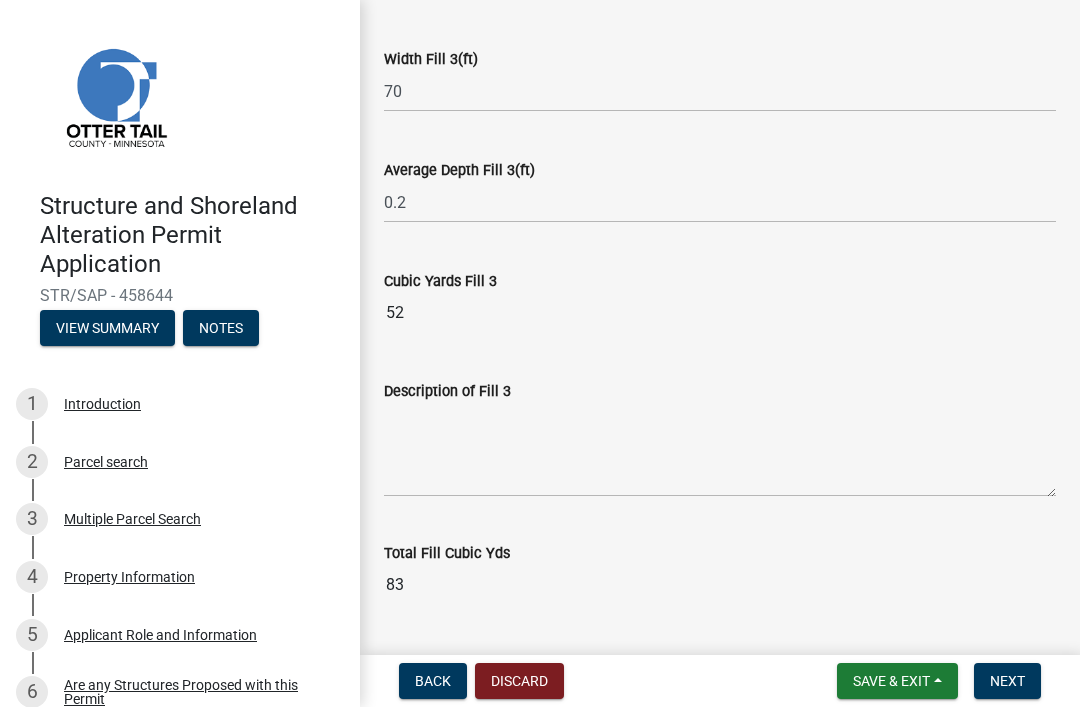 scroll, scrollTop: 1620, scrollLeft: 0, axis: vertical 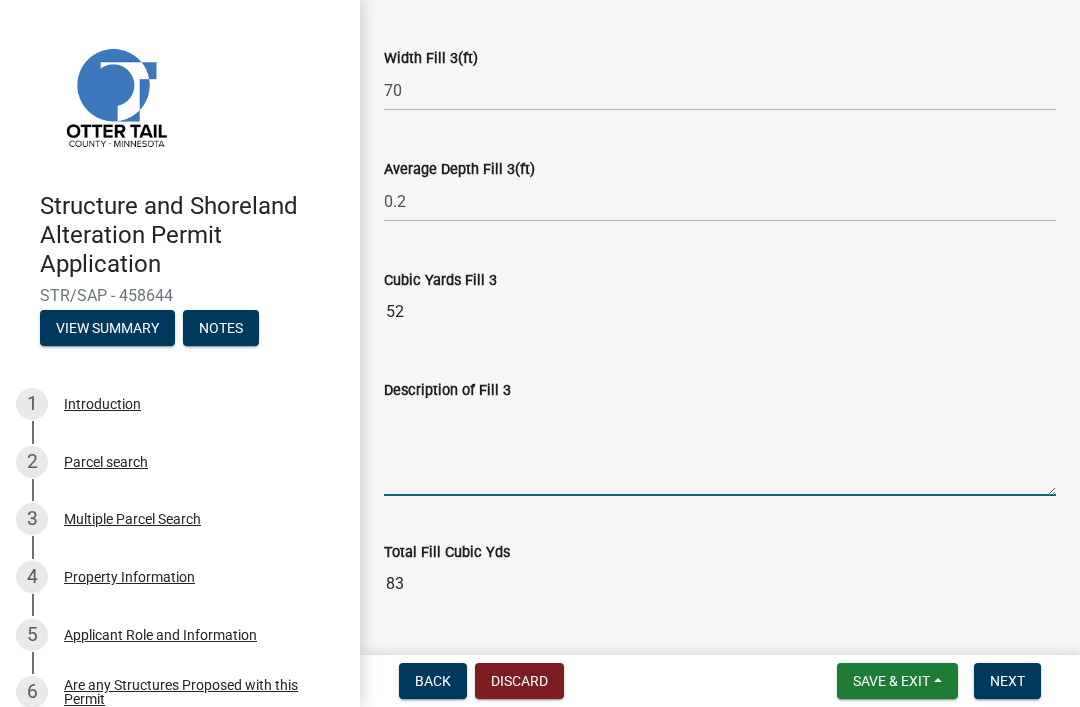 click on "Description of Fill 3" at bounding box center (720, 449) 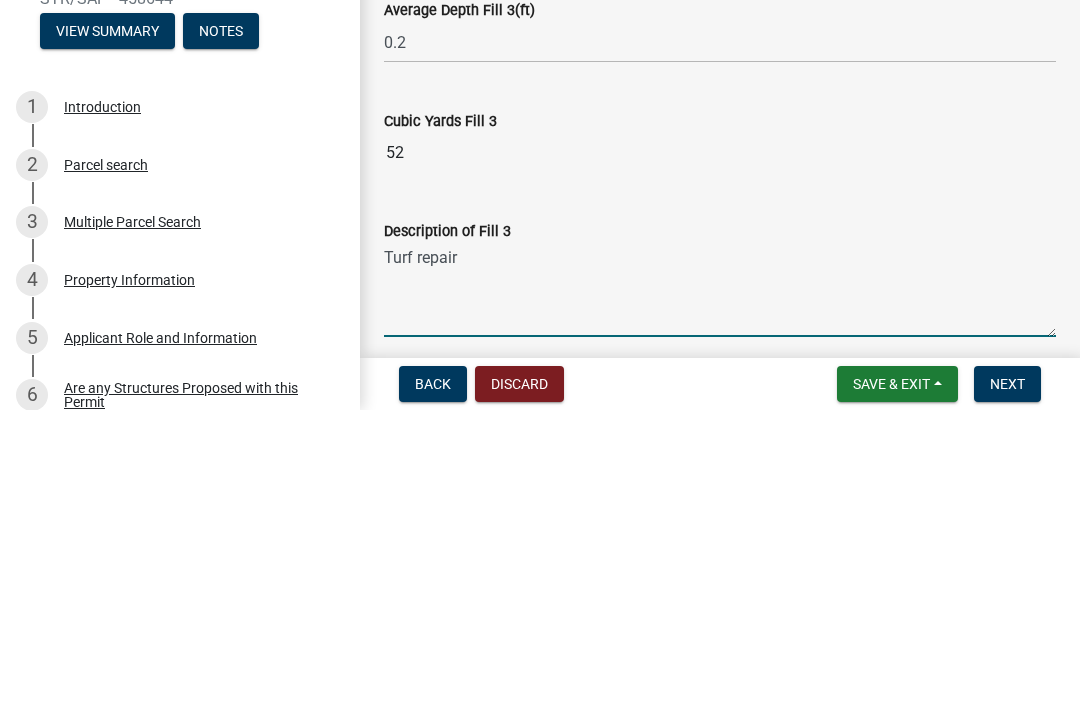 scroll, scrollTop: 1481, scrollLeft: 0, axis: vertical 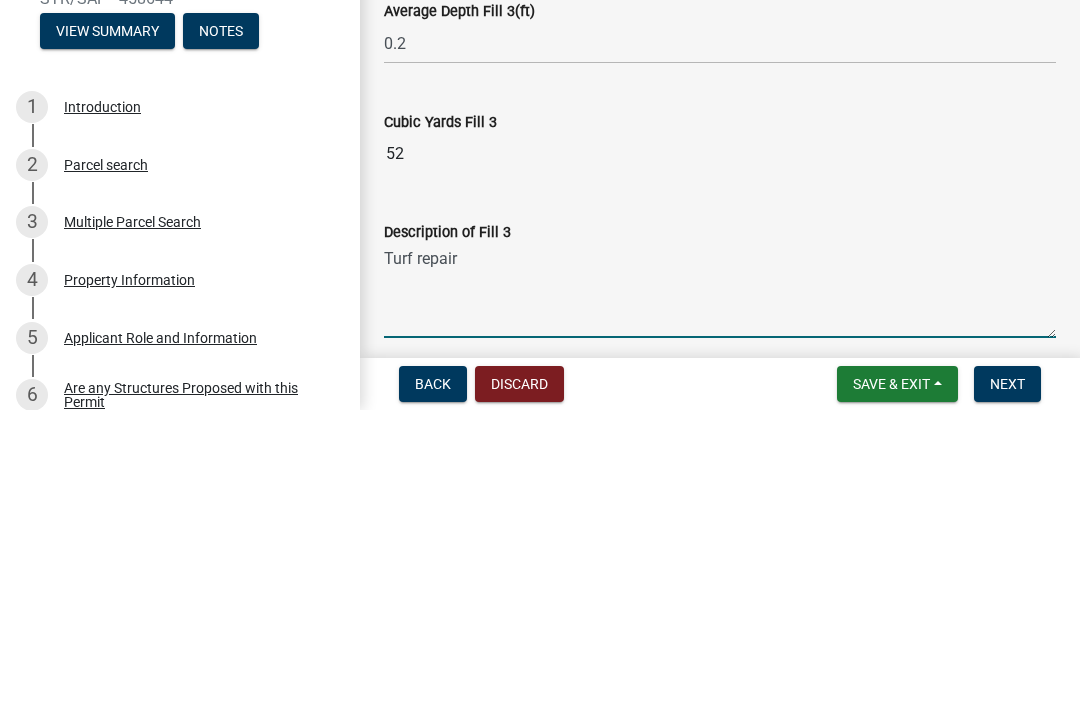 type on "Turf repair" 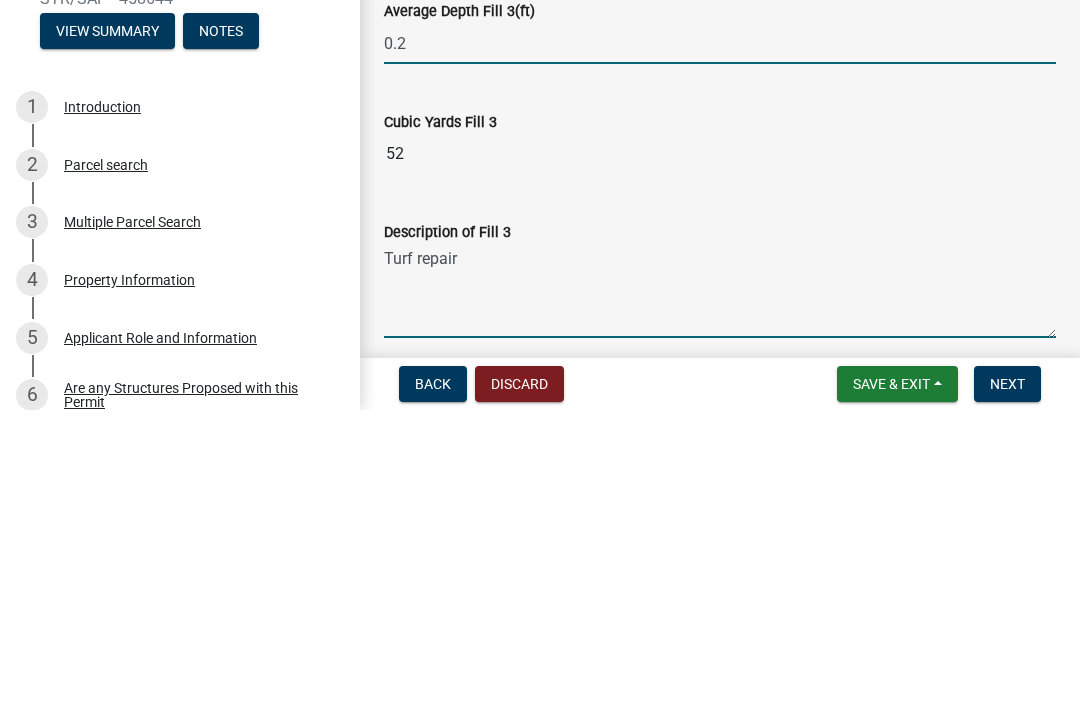 click on "0.2" 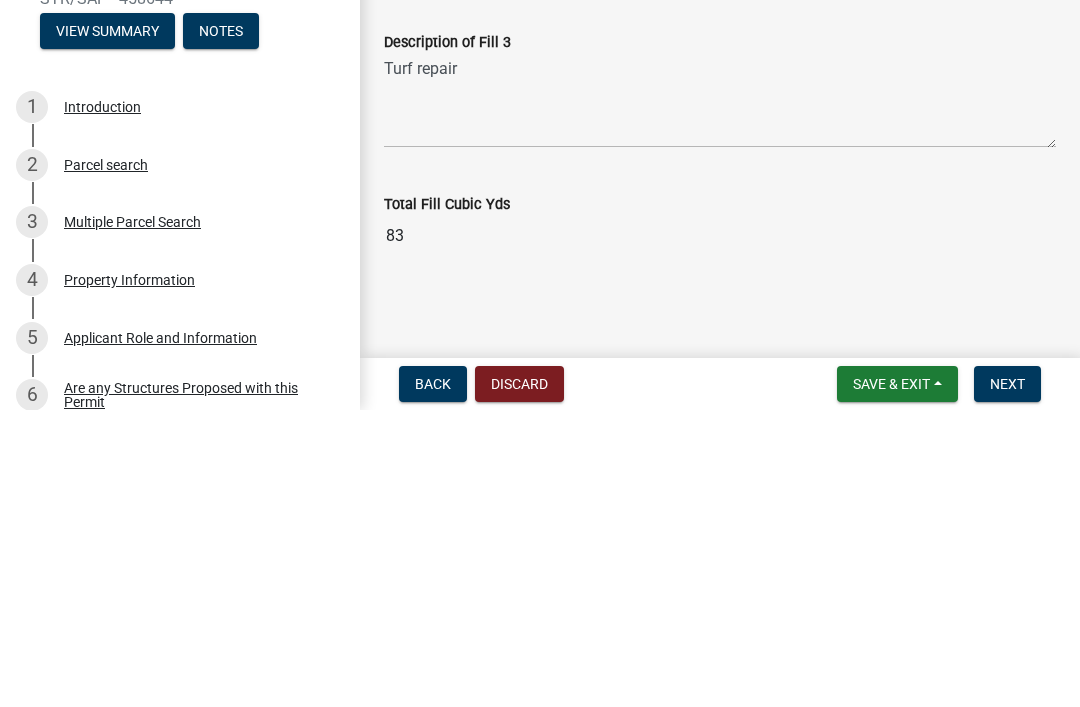 type on "0.15" 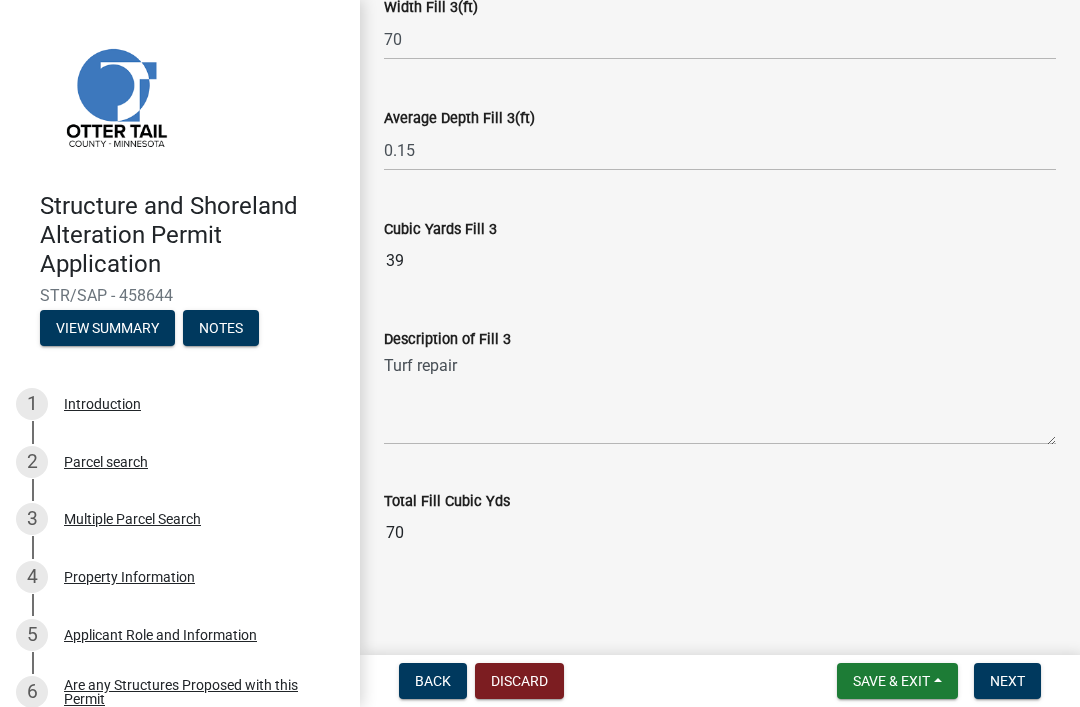 scroll, scrollTop: 1671, scrollLeft: 0, axis: vertical 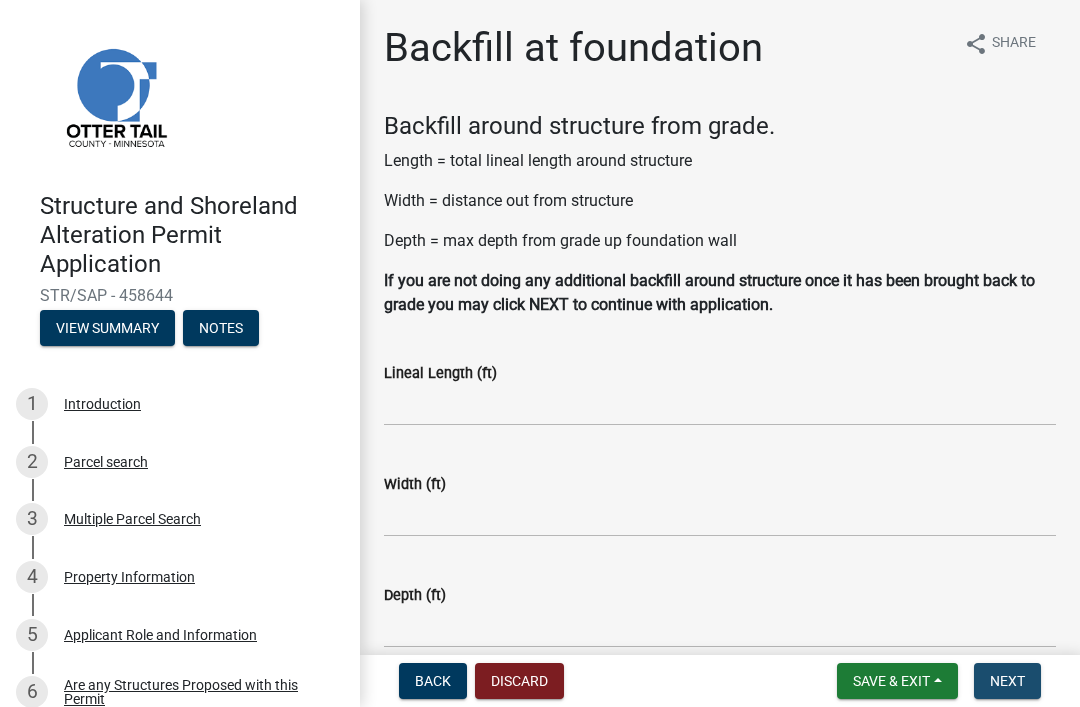 click on "Next" at bounding box center [1007, 681] 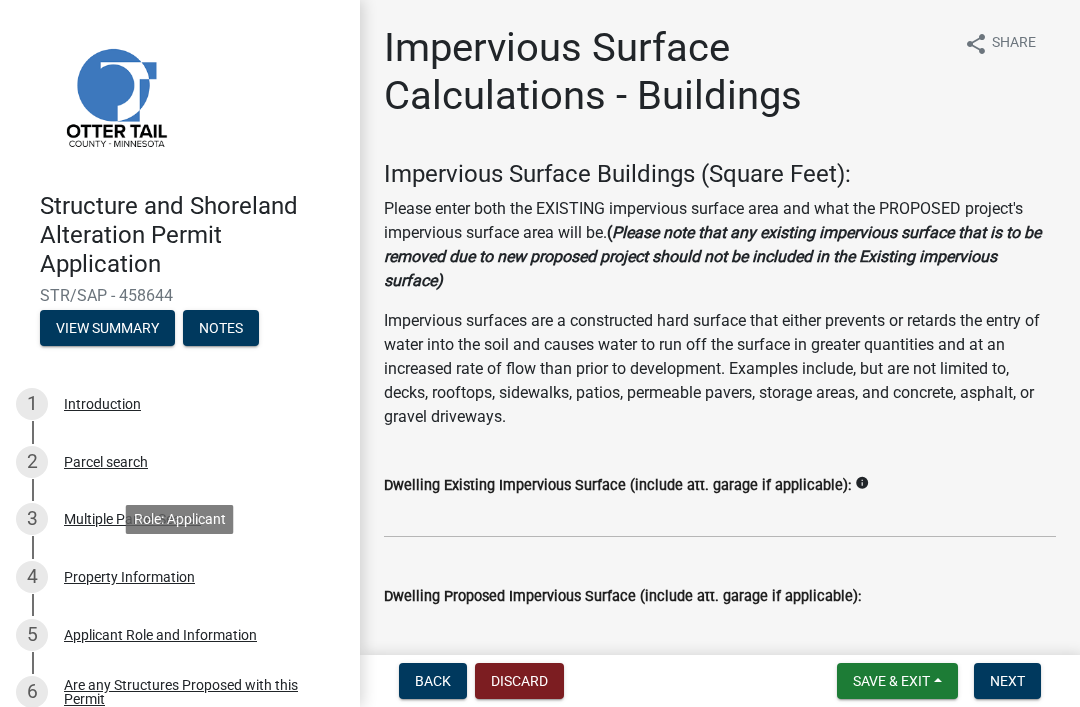 click on "Property Information" at bounding box center (129, 577) 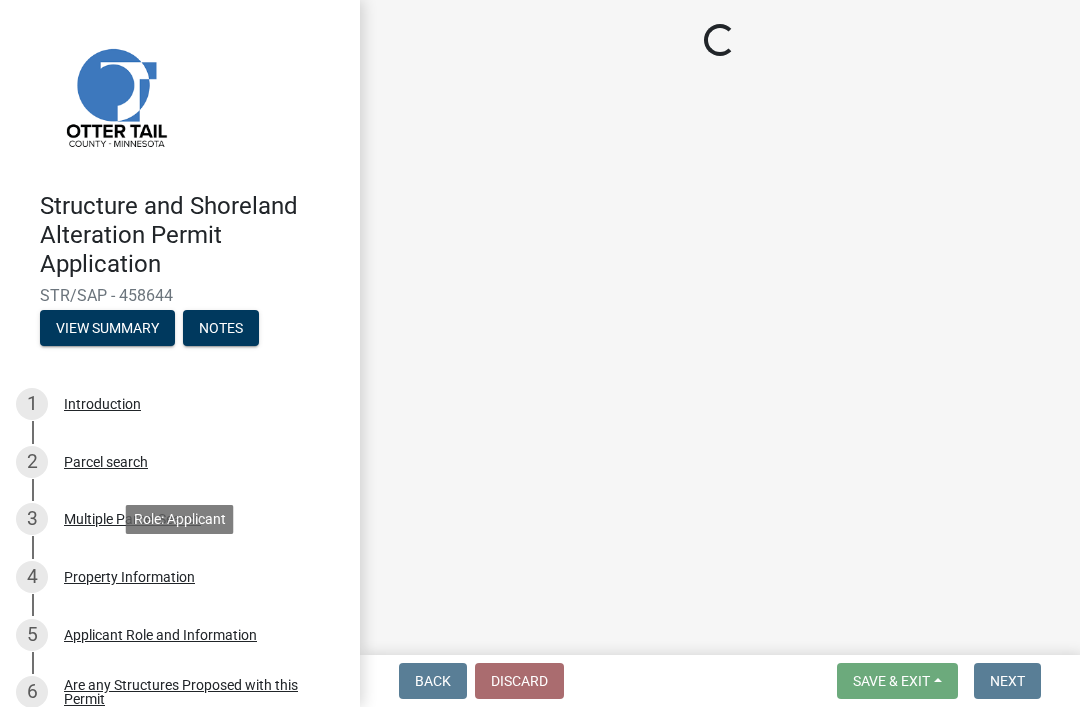 select on "[UUID]" 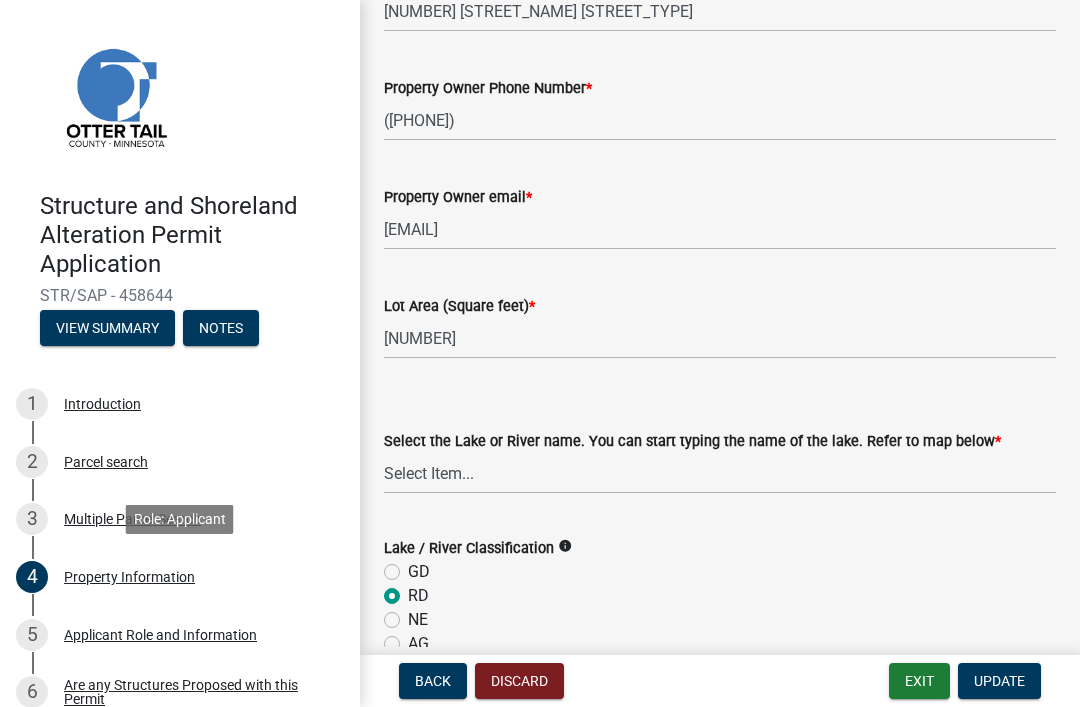 scroll, scrollTop: 286, scrollLeft: 0, axis: vertical 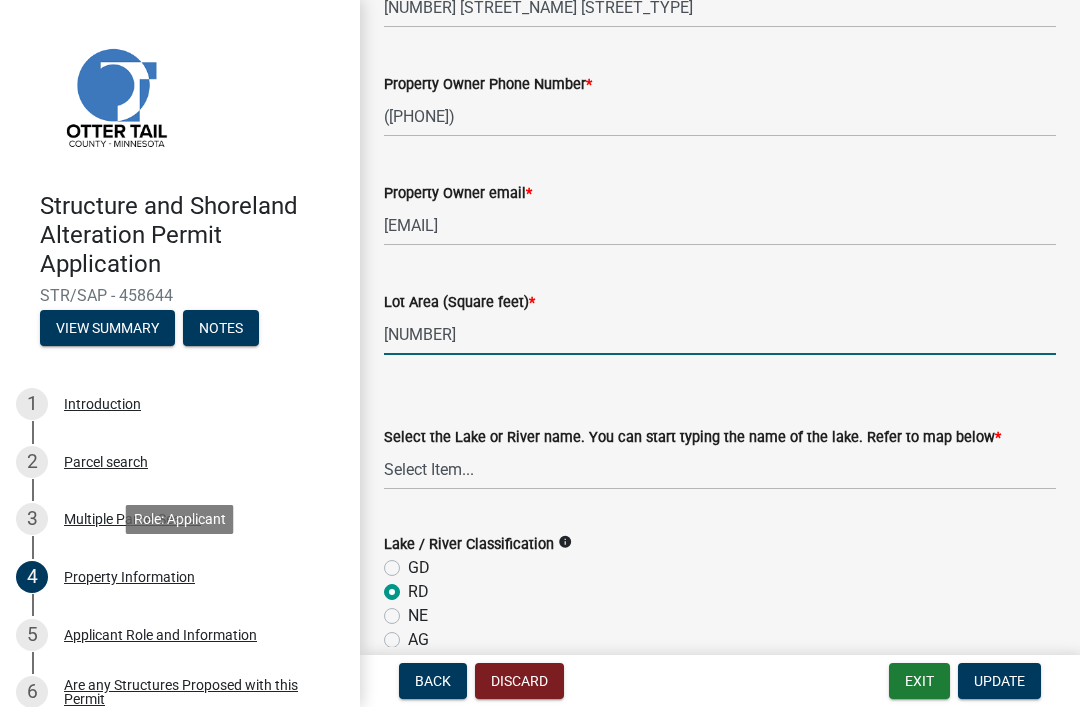 paste 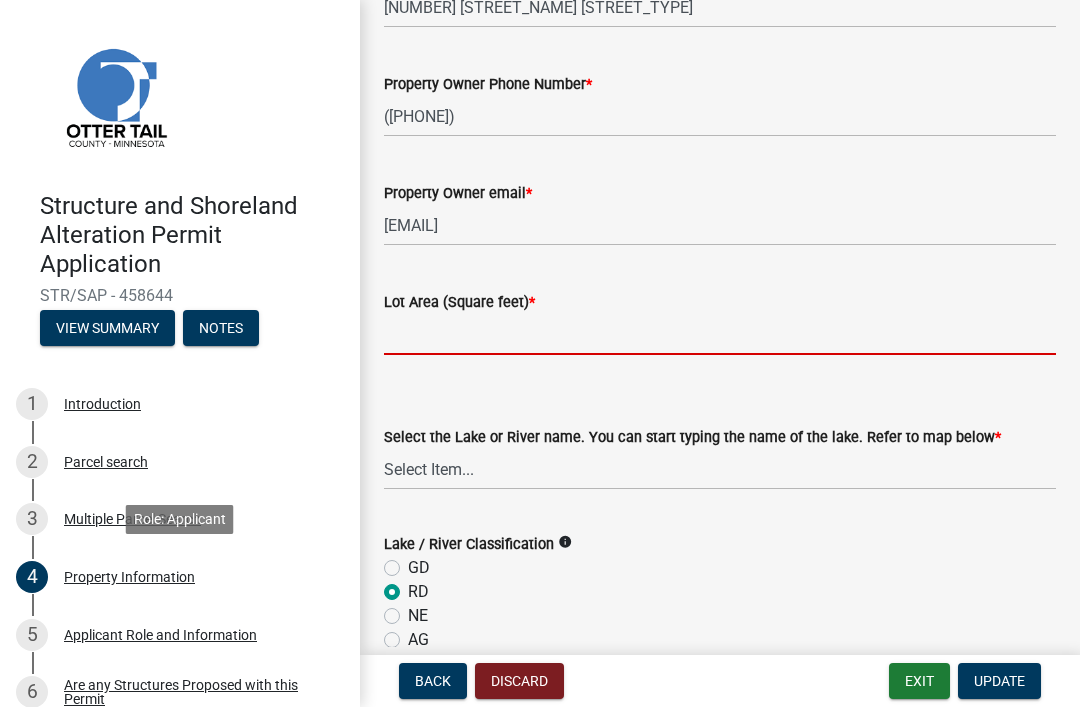 click 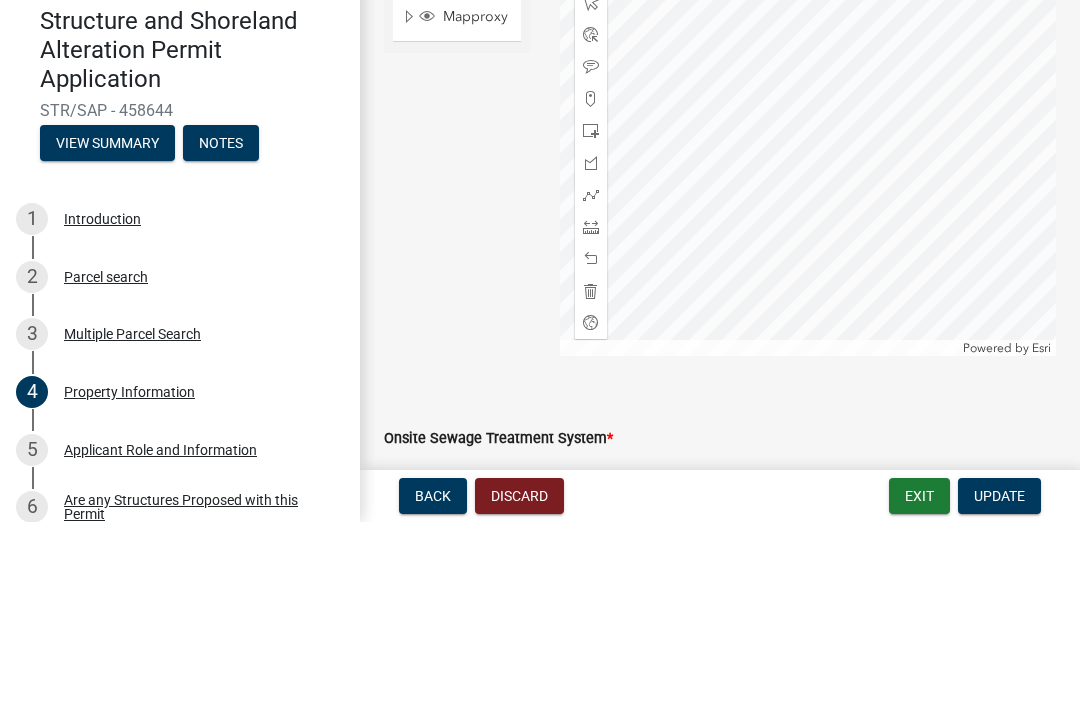 scroll, scrollTop: 1053, scrollLeft: 0, axis: vertical 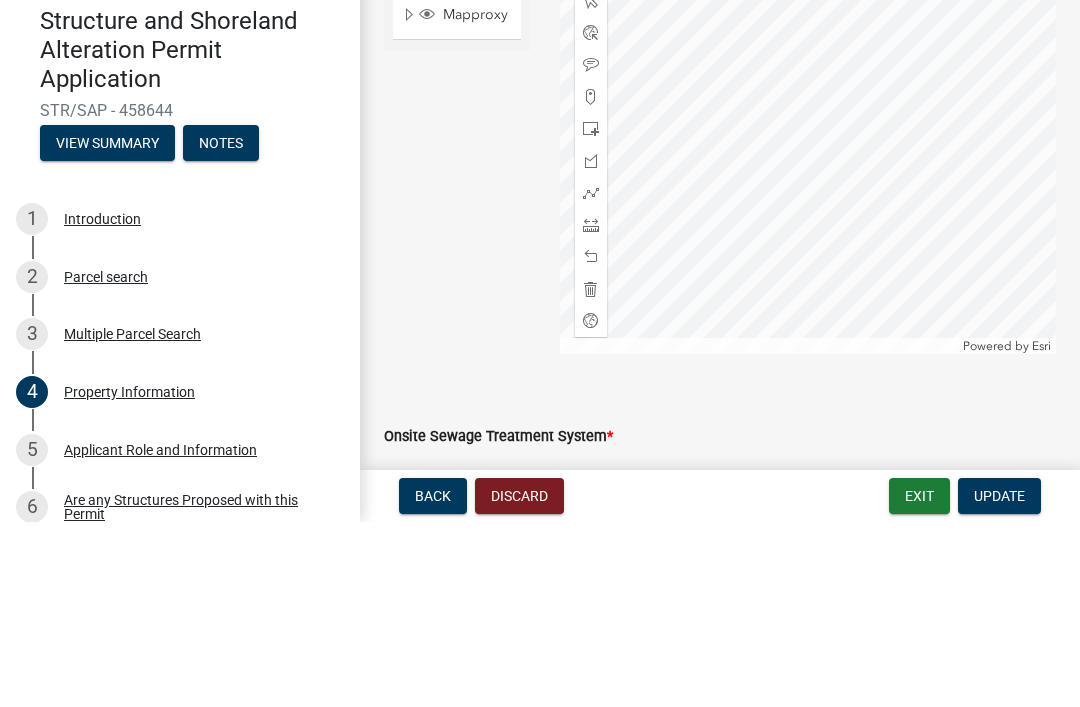 type on "[NUMBER]" 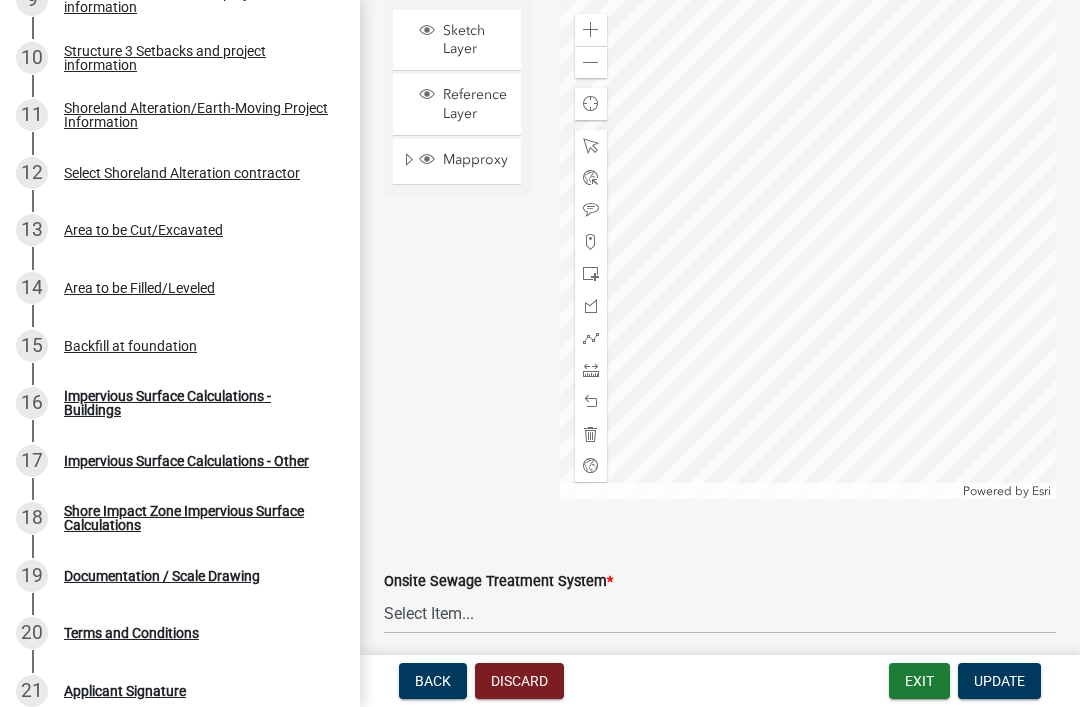 scroll, scrollTop: 866, scrollLeft: 0, axis: vertical 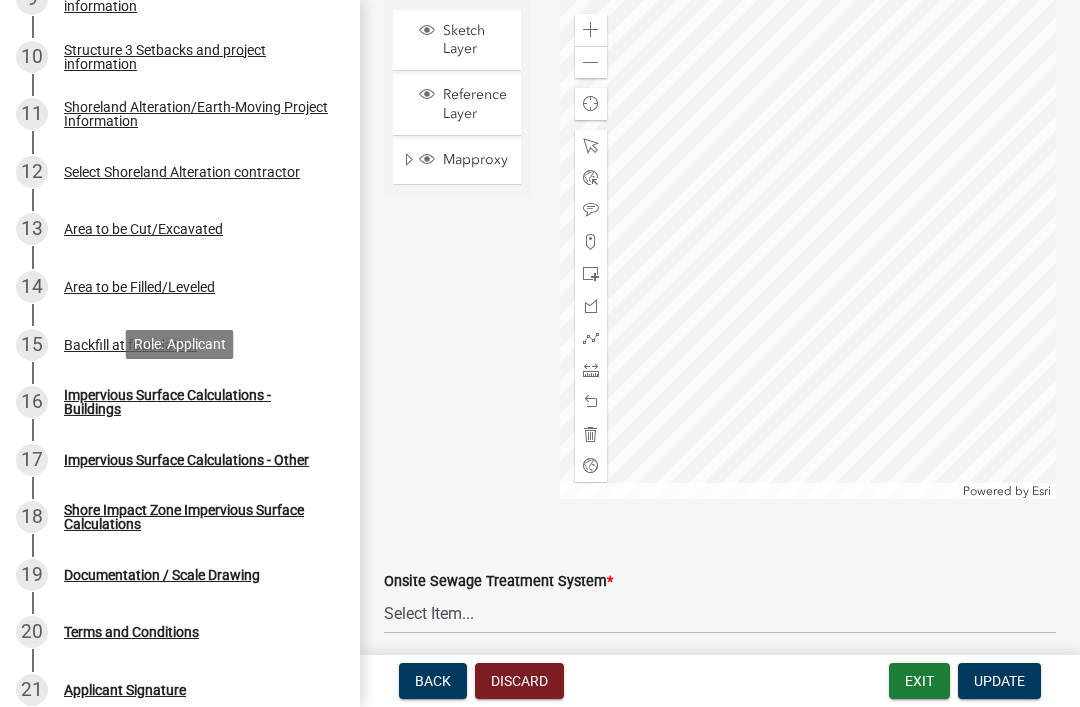 click on "Impervious Surface Calculations - Buildings" at bounding box center (196, 402) 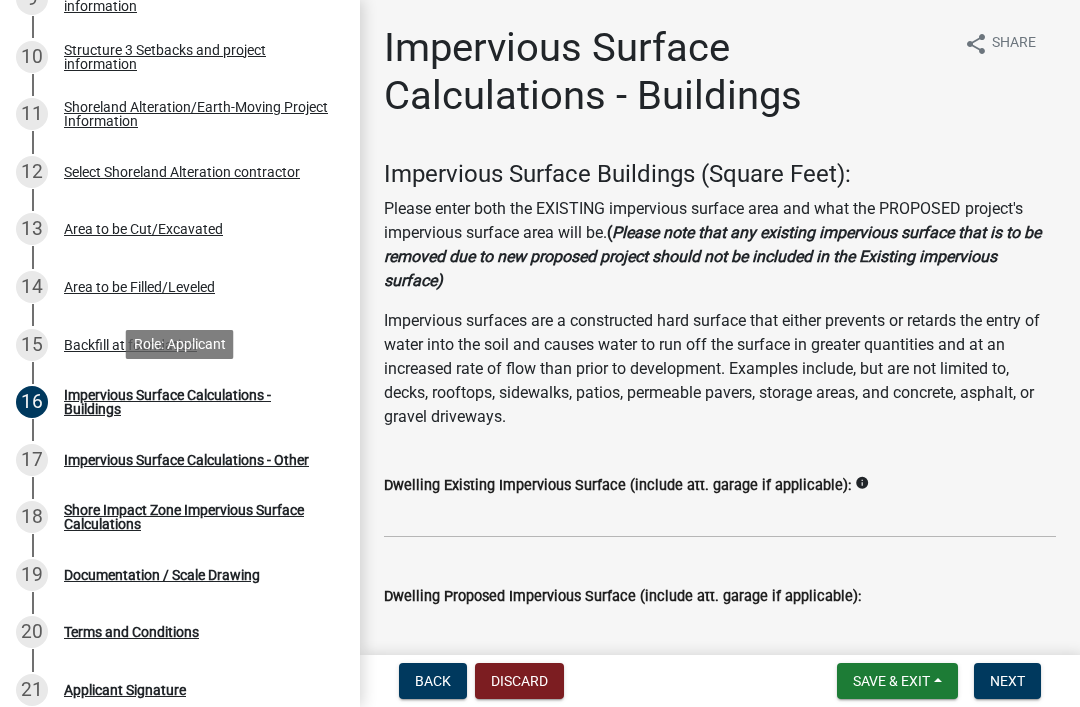 click on "Next" at bounding box center [1007, 681] 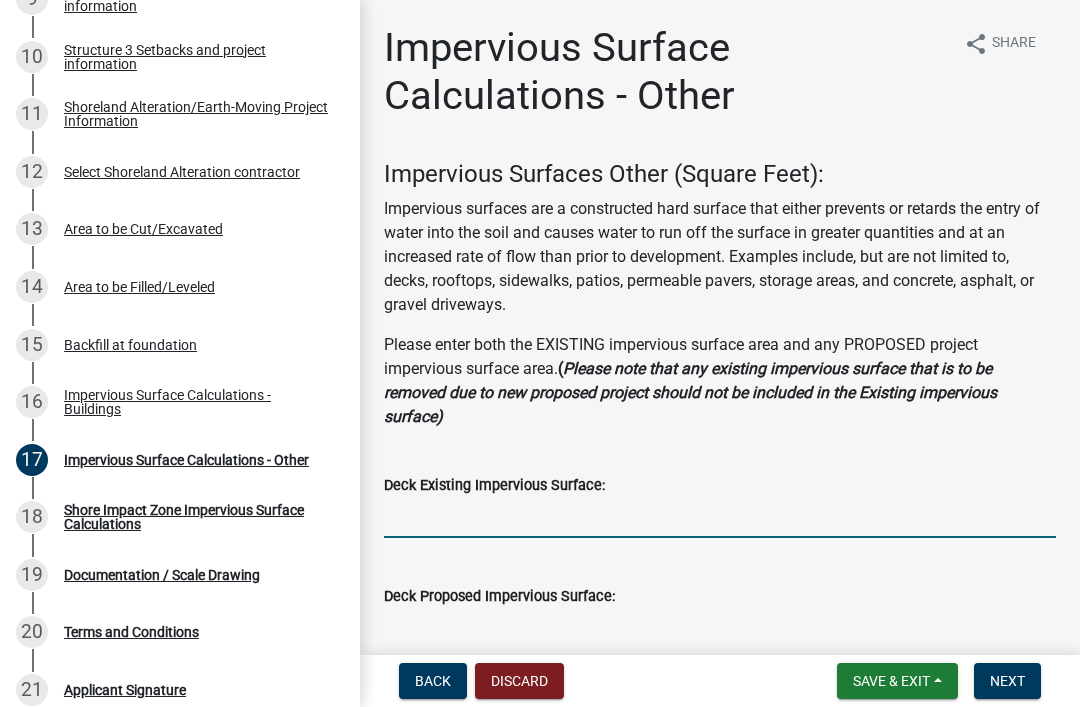 click 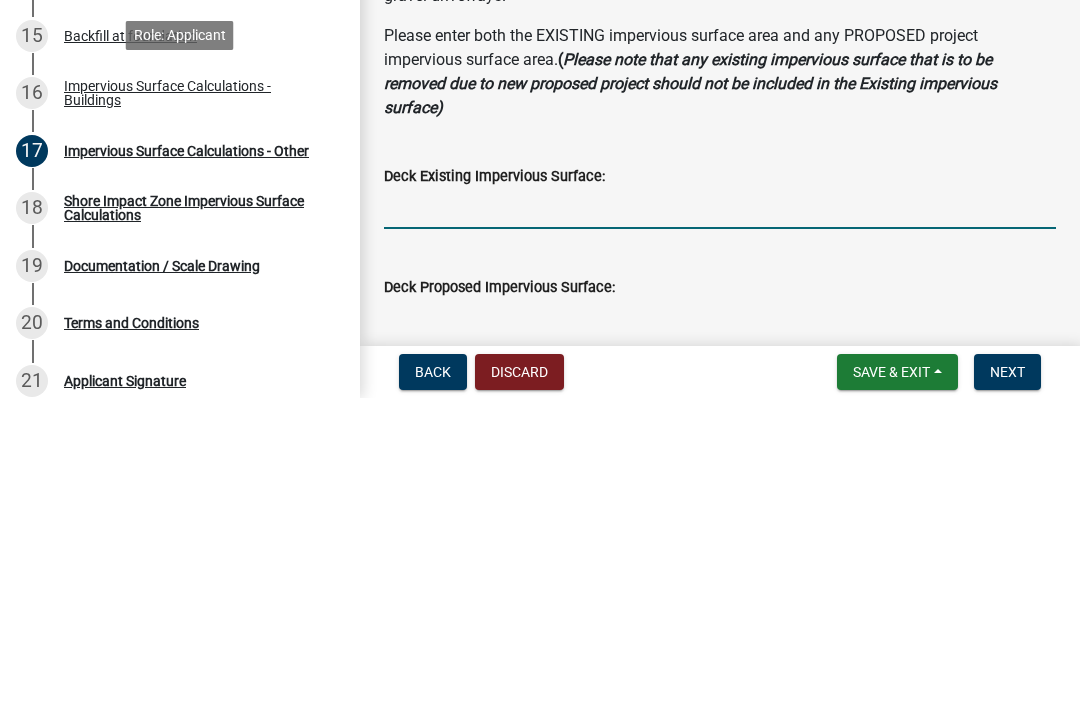 click on "Impervious Surface Calculations - Buildings" at bounding box center [196, 402] 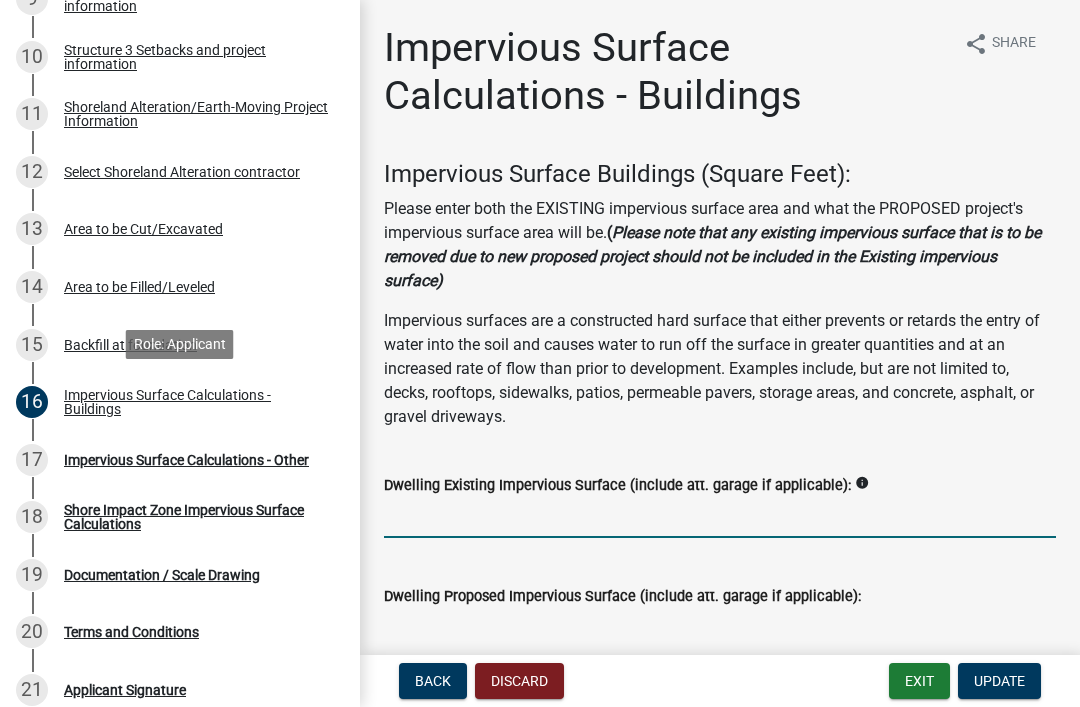 click 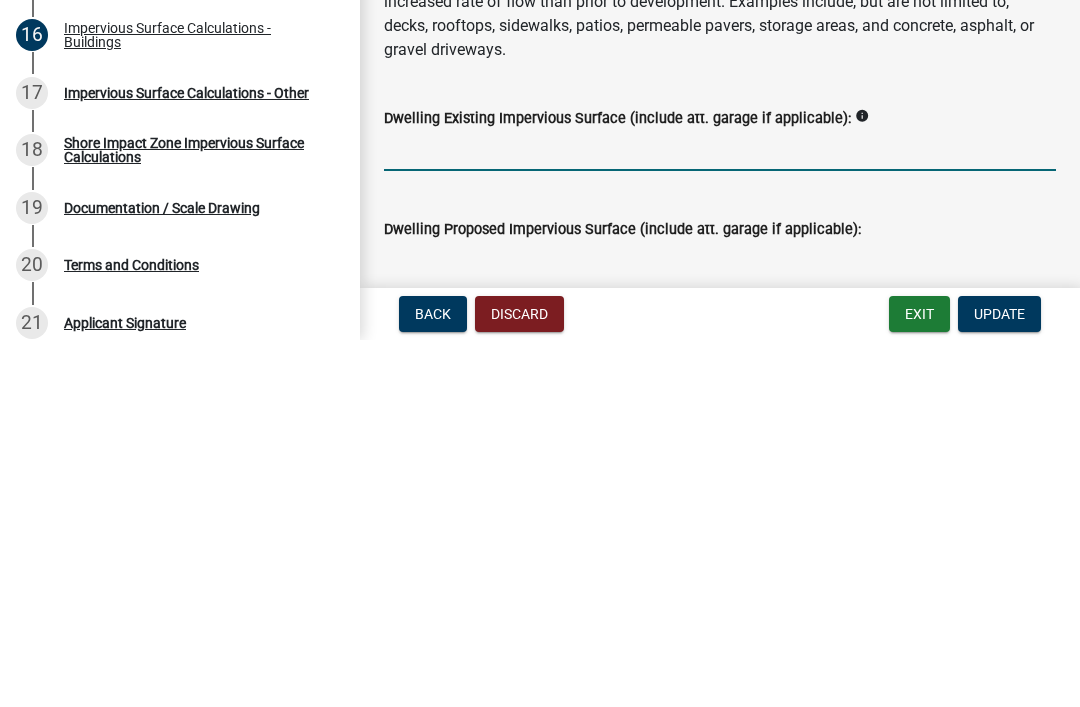 scroll, scrollTop: 0, scrollLeft: 0, axis: both 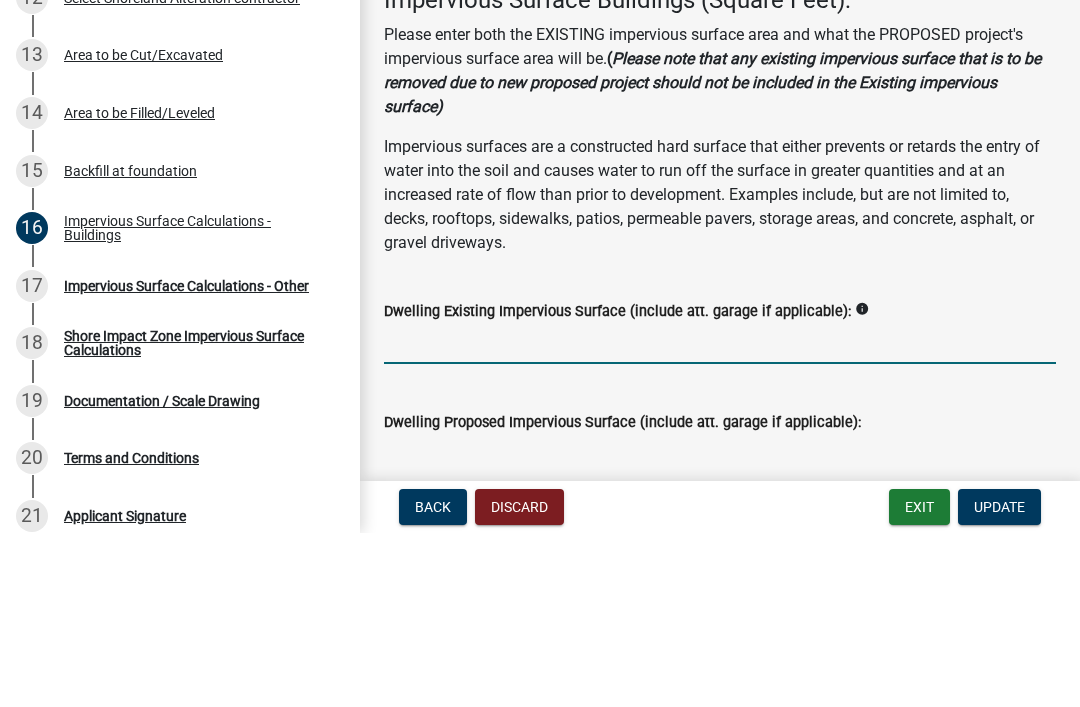 click on "Impervious Surface Buildings (Square Feet): Please enter both the EXISTING impervious surface area and what the PROPOSED project's impervious surface area will be.  ( Please note that any existing impervious surface that is to be removed due to new proposed project should not be included in the Existing impervious surface) Impervious surfaces are a constructed hard surface that either prevents or retards the entry of water into the soil and causes water to run off the surface in greater quantities and at an increased rate of flow than prior to development. Examples include, but are not limited to, decks, rooftops, sidewalks, patios, permeable pavers, storage areas, and concrete, asphalt, or gravel driveways." 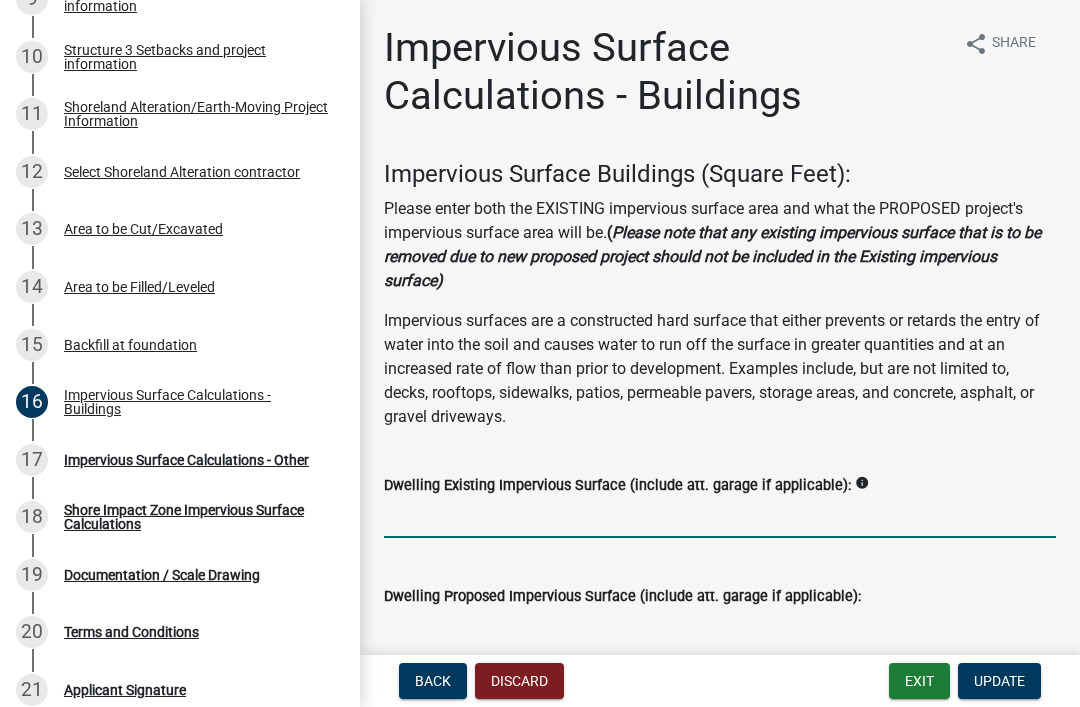 click 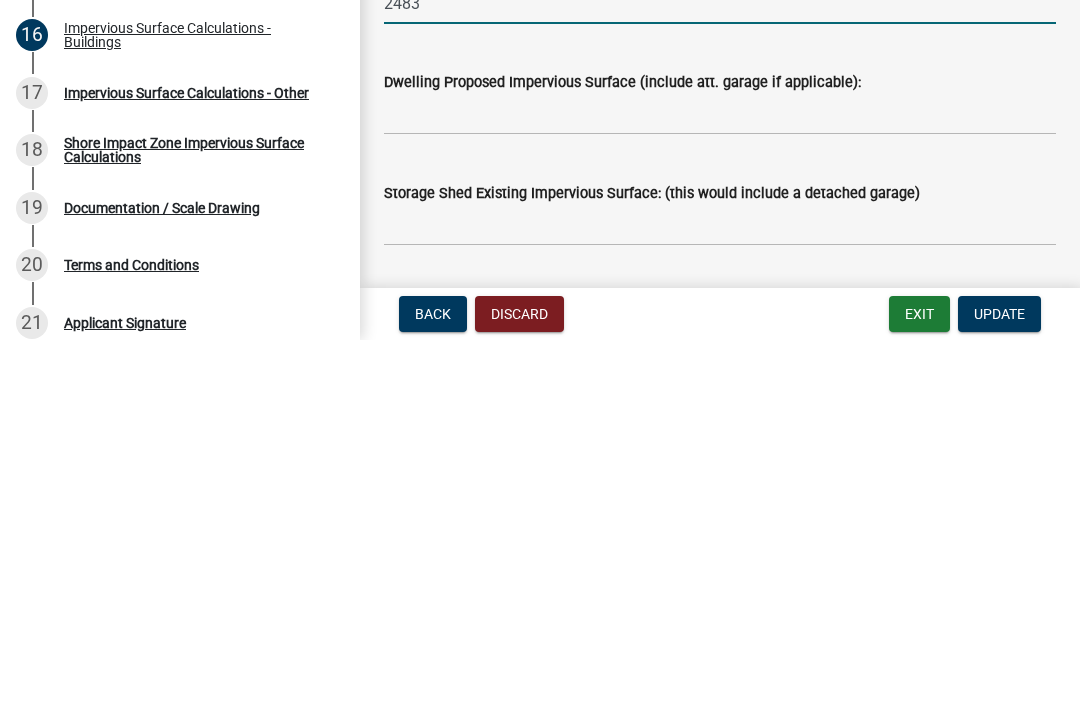 scroll, scrollTop: 155, scrollLeft: 0, axis: vertical 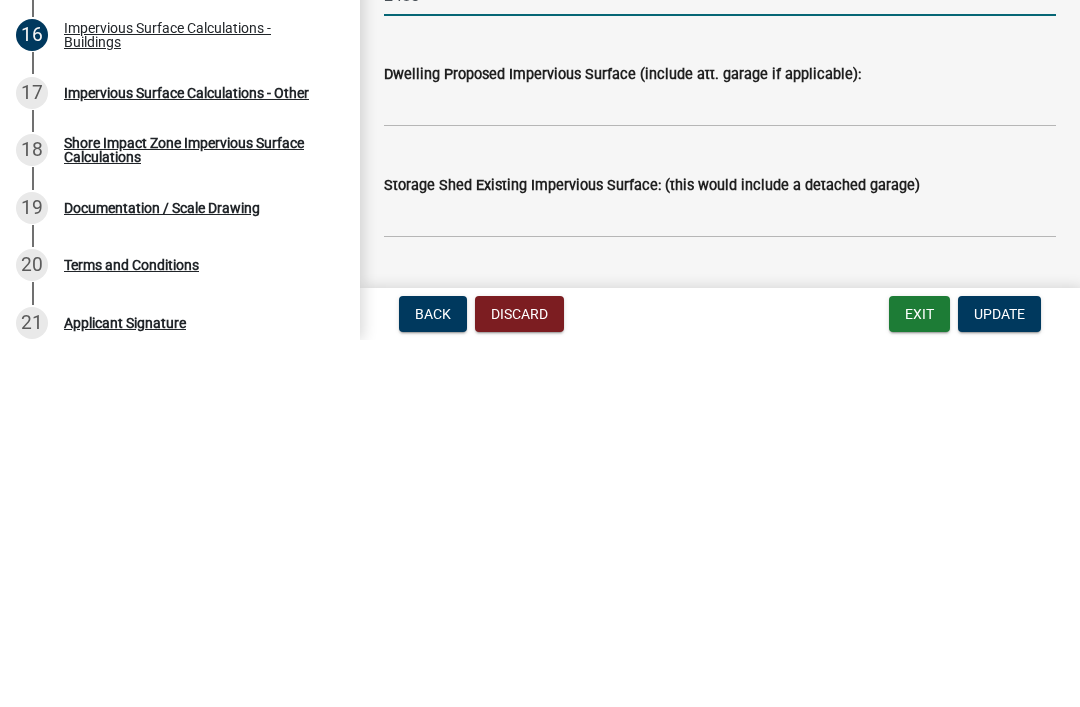 type on "2483" 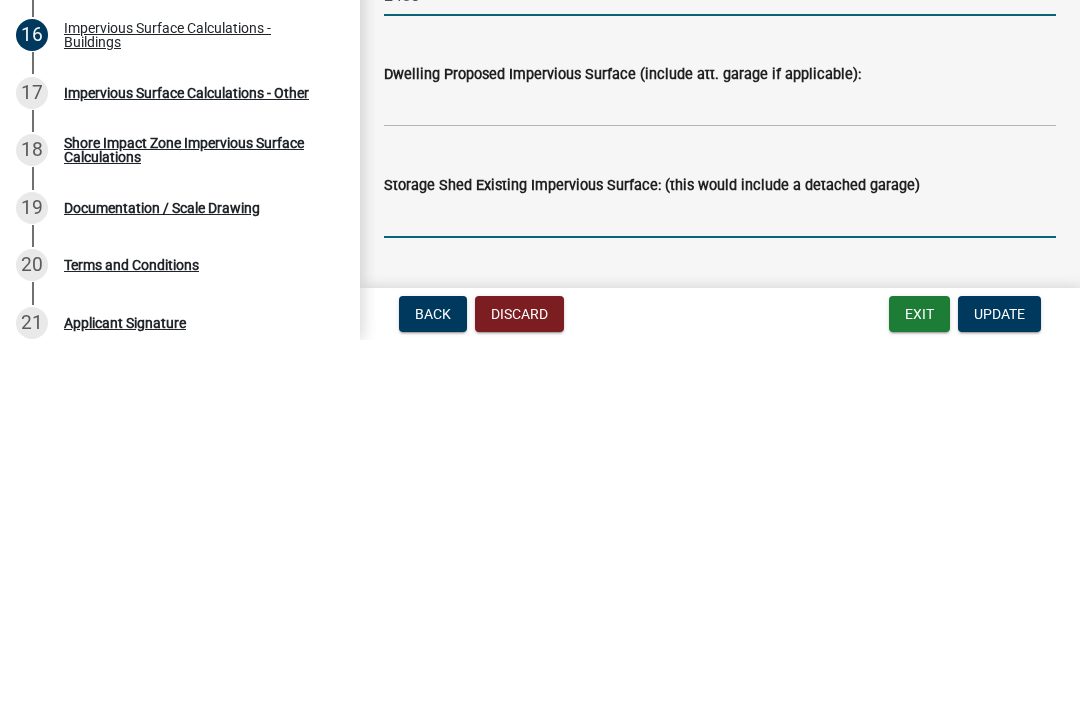 click 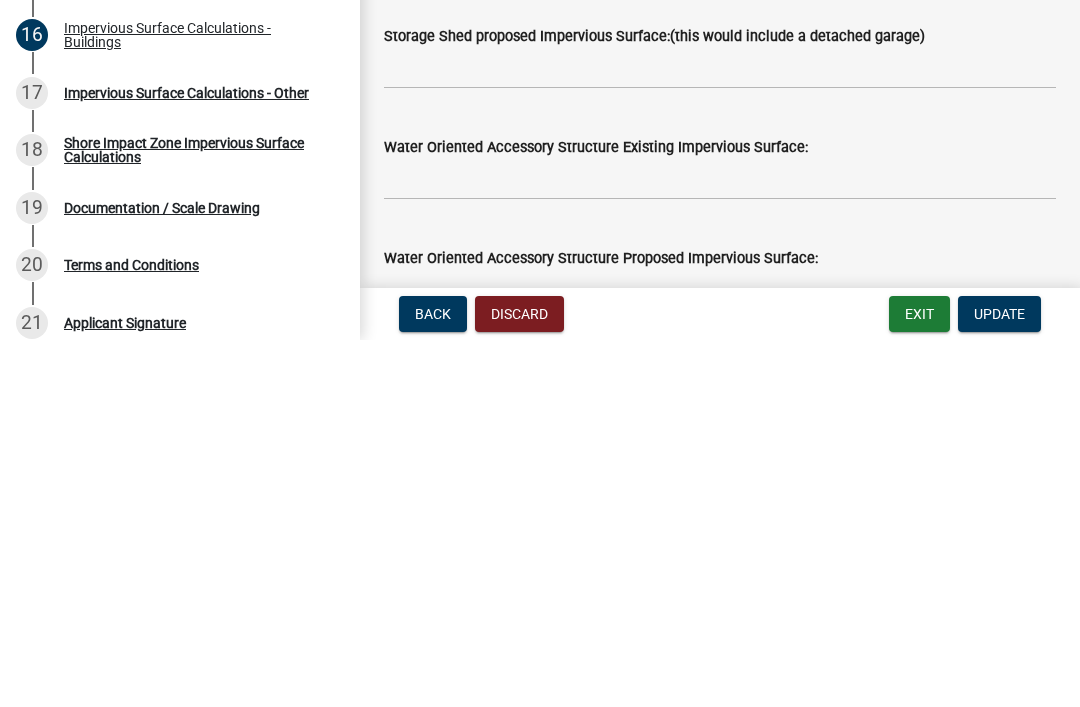 scroll, scrollTop: 155, scrollLeft: 0, axis: vertical 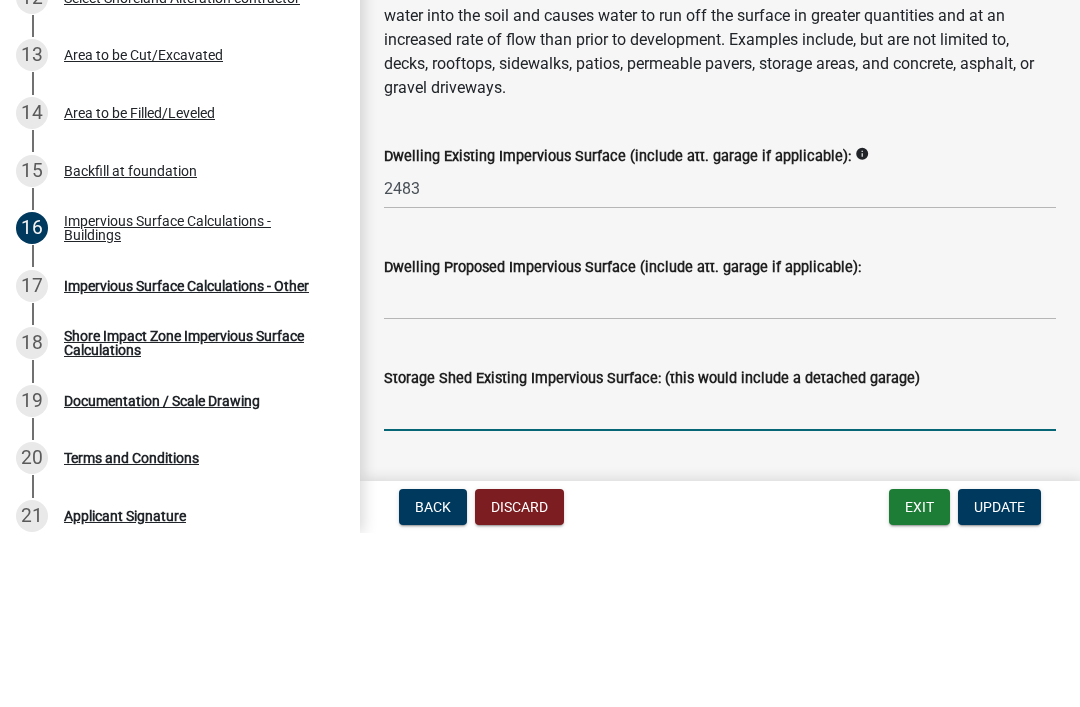 click on "Dwelling Proposed Impervious Surface (include att. garage if applicable):" 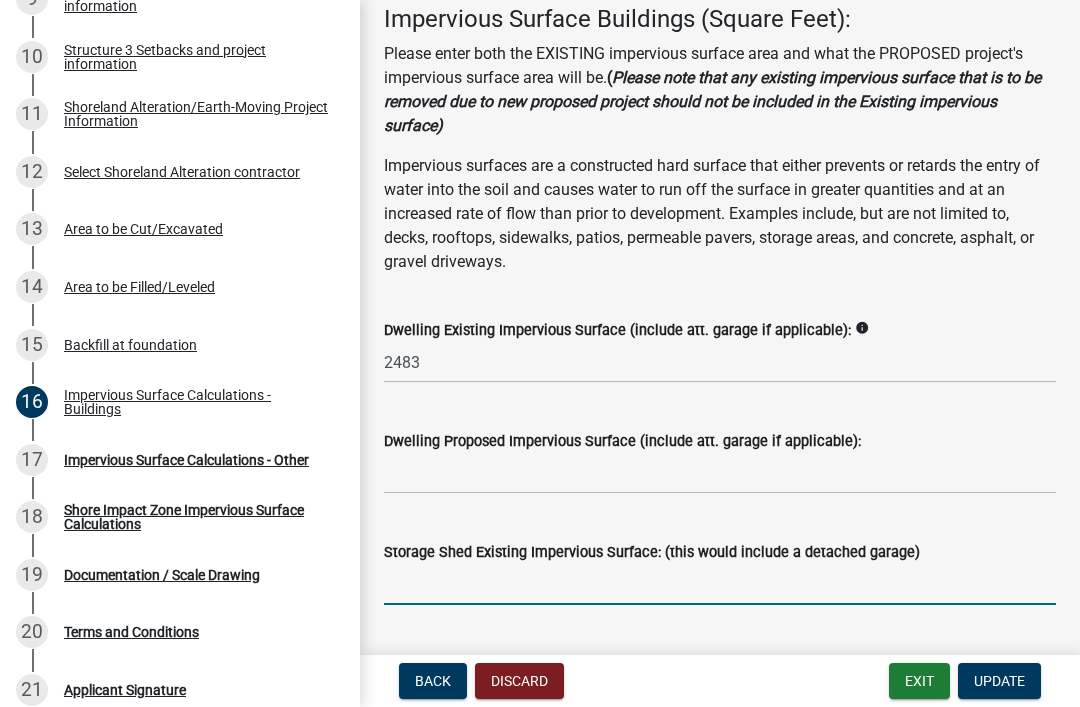 click 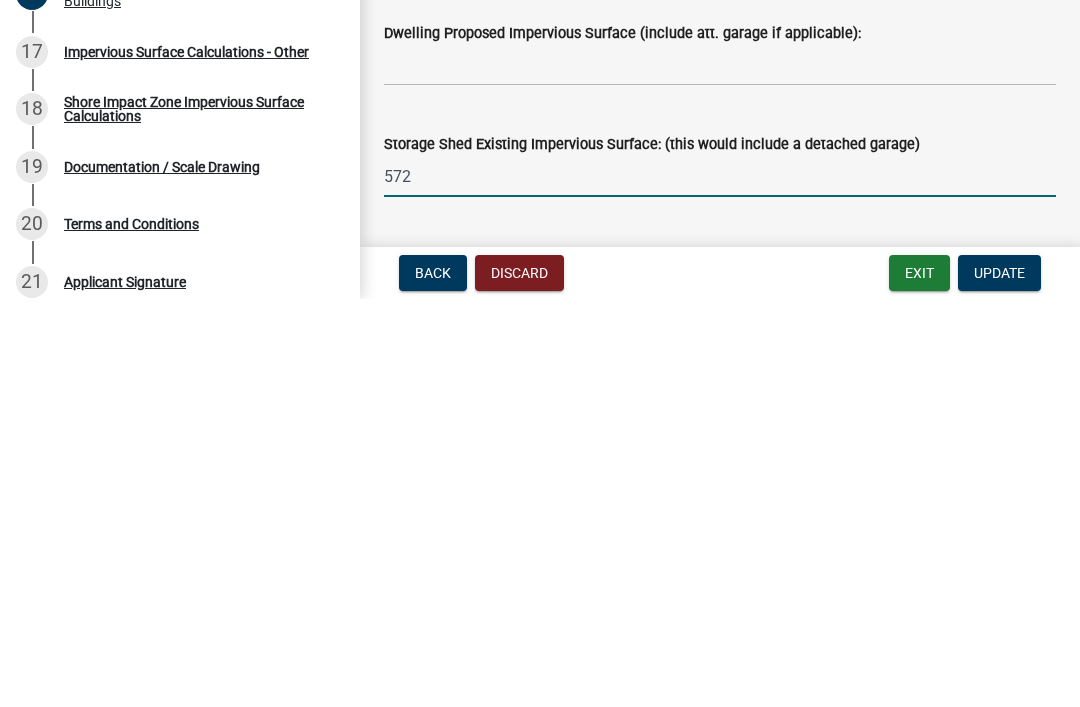 type on "572" 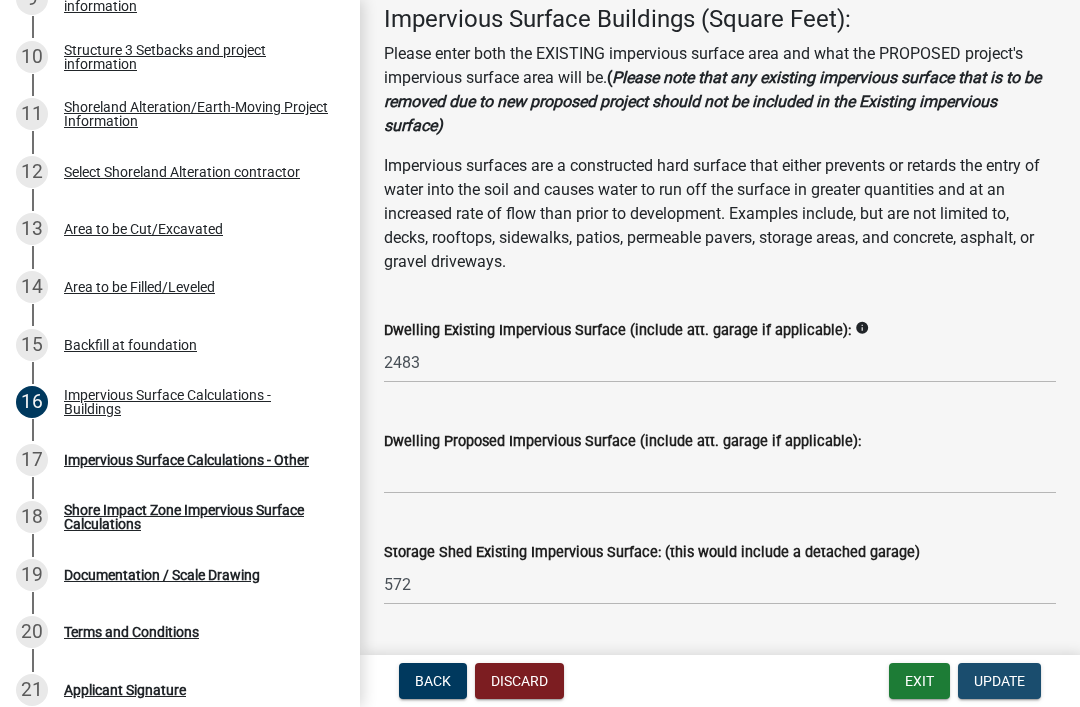click on "Update" at bounding box center (999, 681) 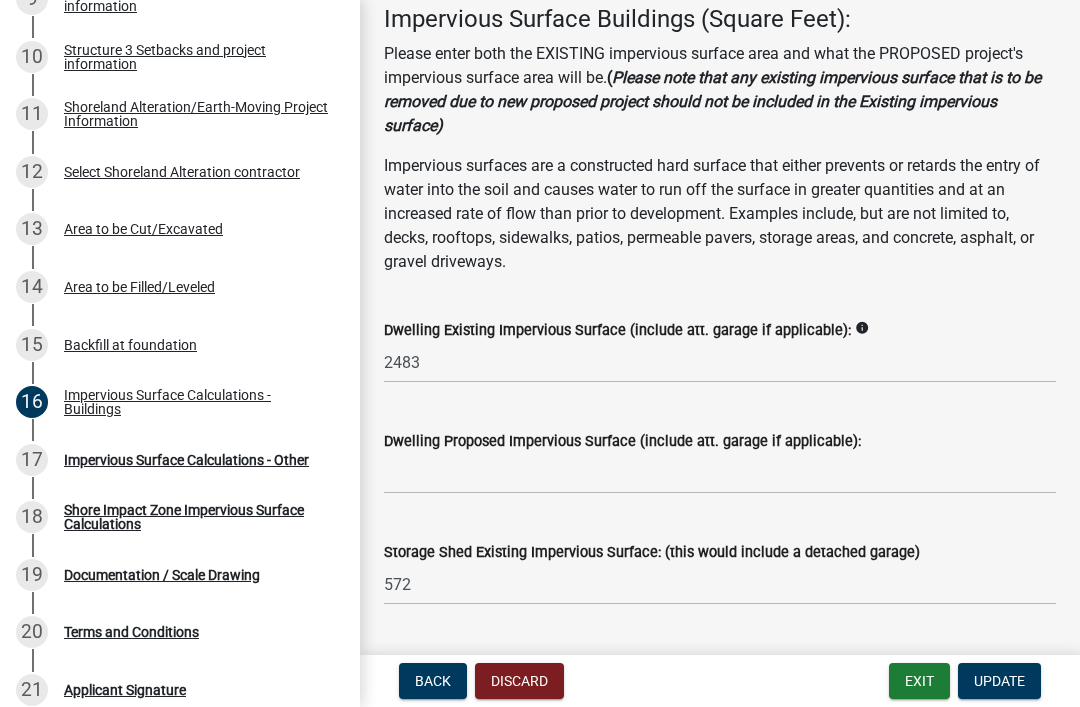 click on "Update" at bounding box center [999, 681] 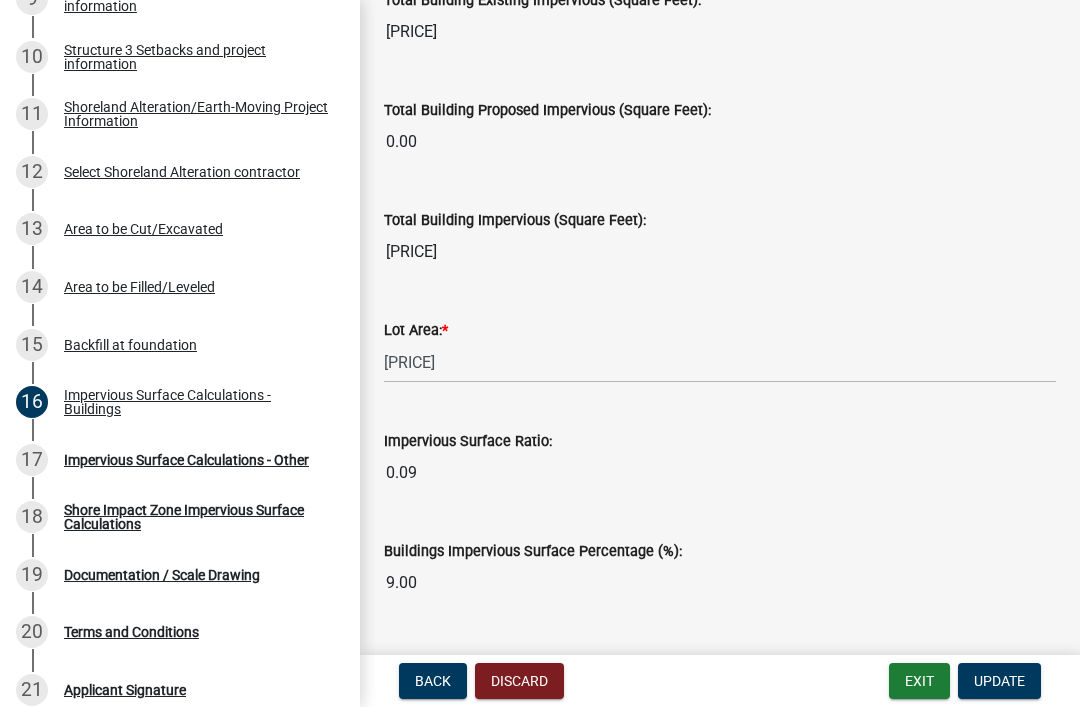 scroll, scrollTop: 1677, scrollLeft: 0, axis: vertical 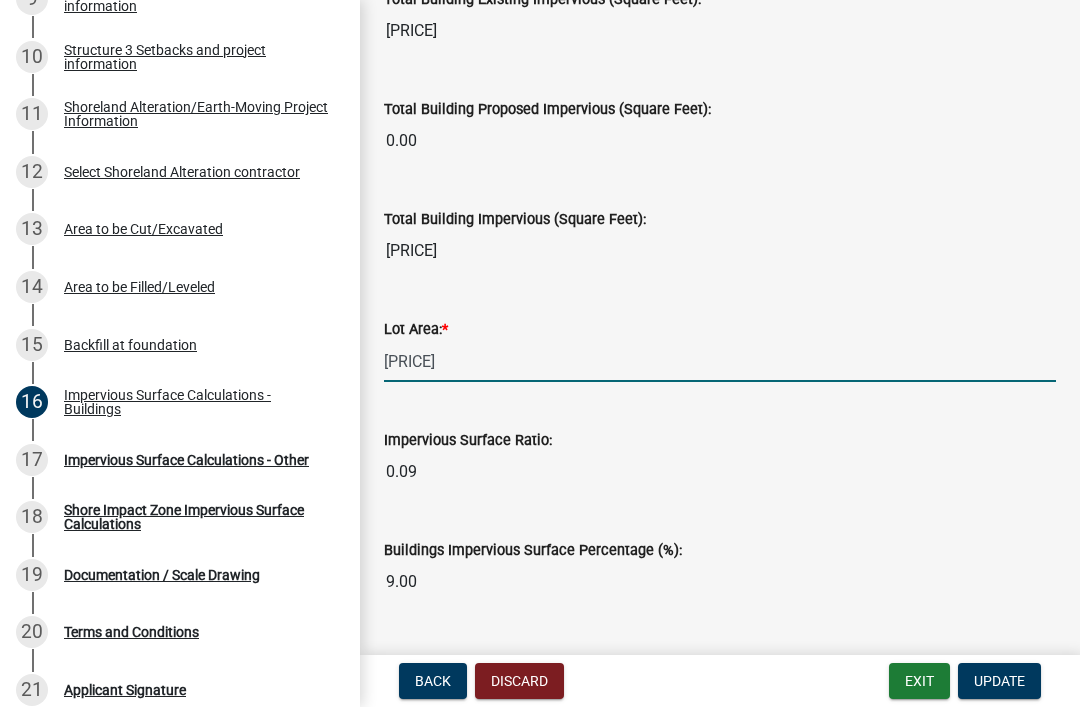 click on "[PRICE]" at bounding box center (720, 361) 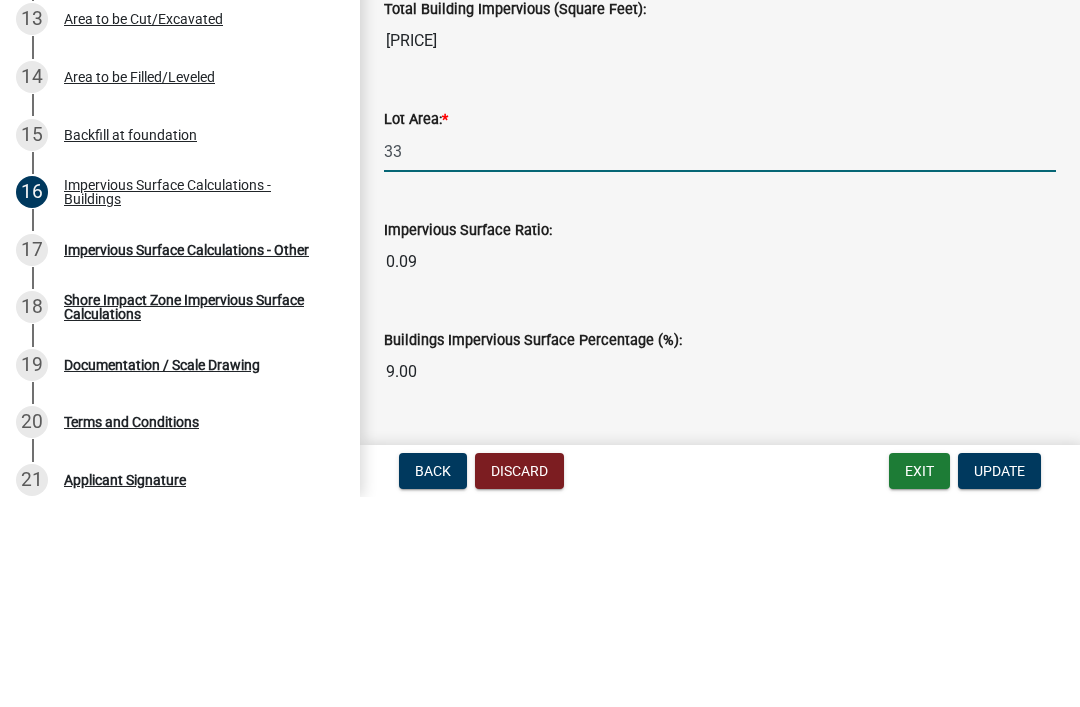 type on "3" 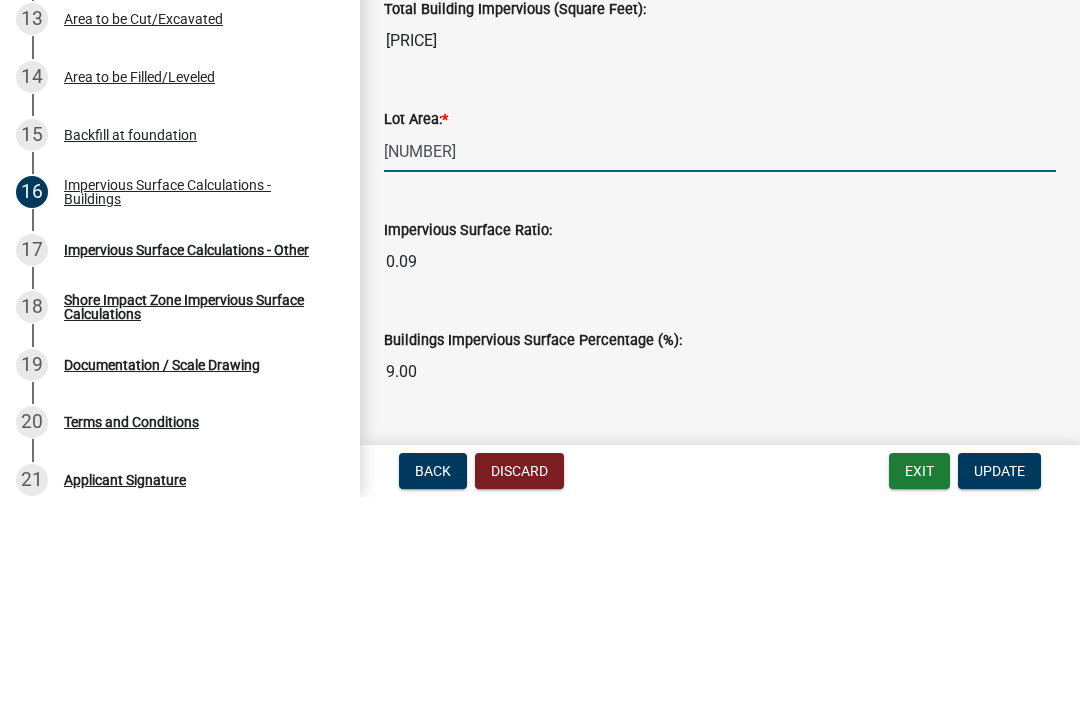 type on "[NUMBER]" 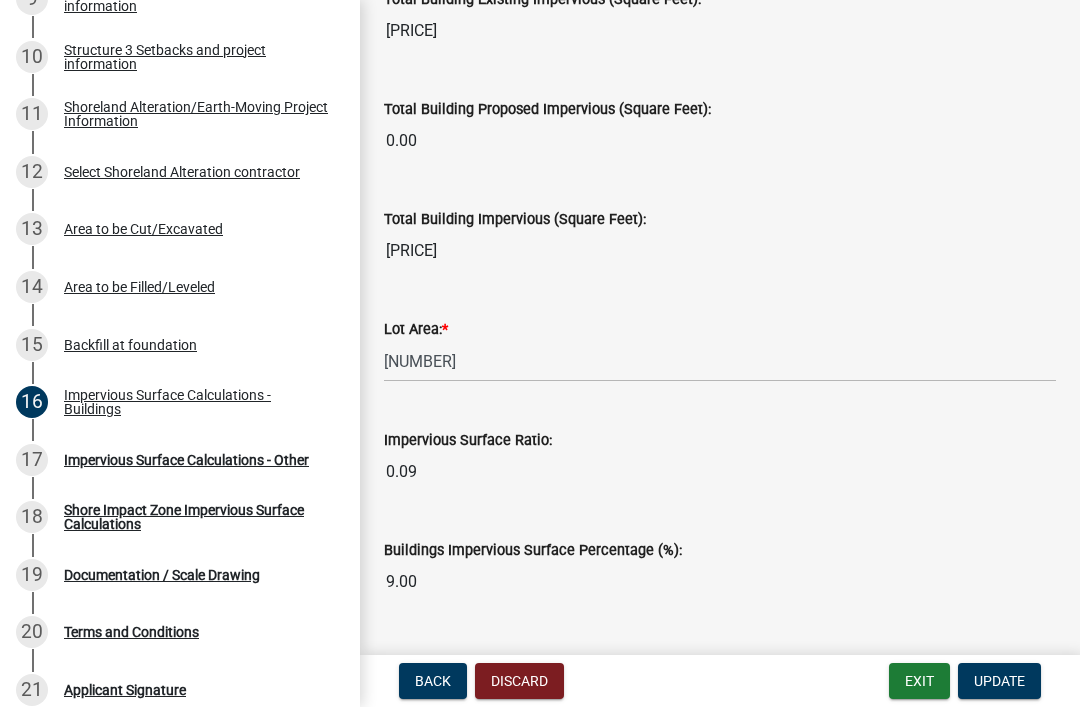 click on "0.09" at bounding box center (720, 472) 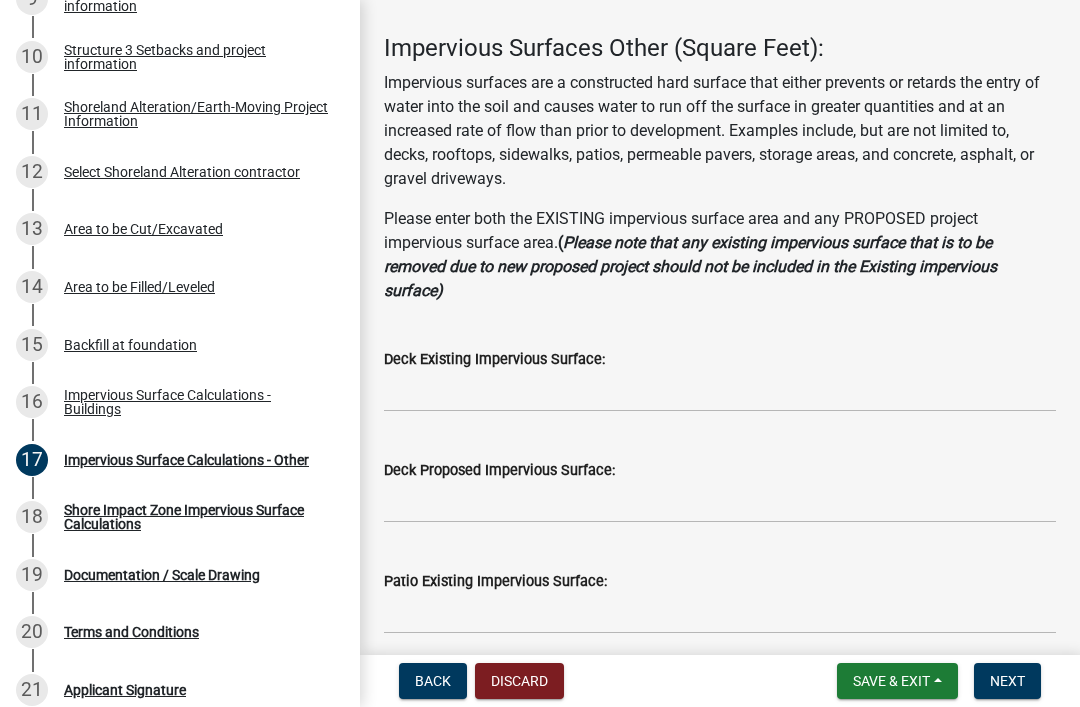 scroll, scrollTop: 123, scrollLeft: 0, axis: vertical 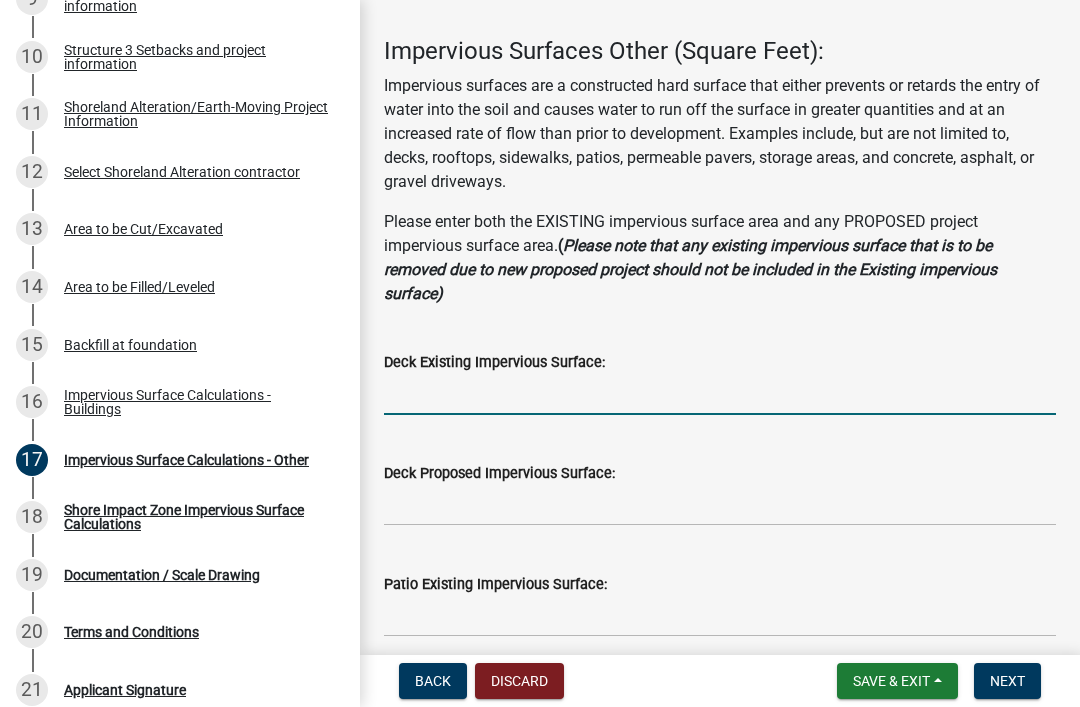 click 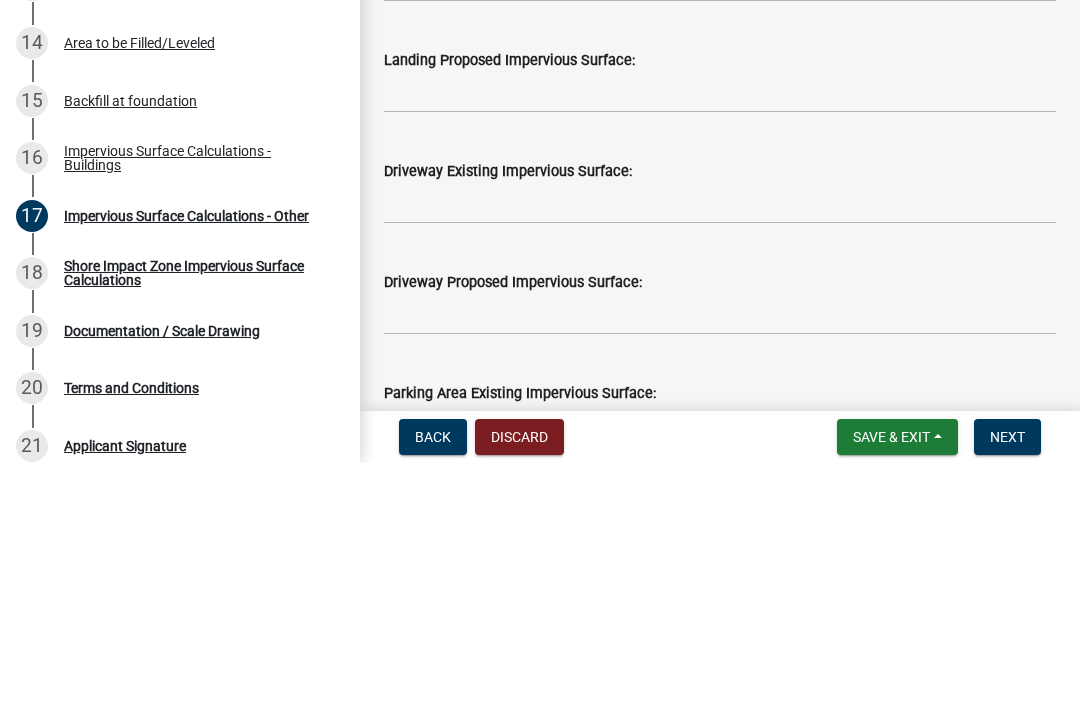 scroll, scrollTop: 963, scrollLeft: 0, axis: vertical 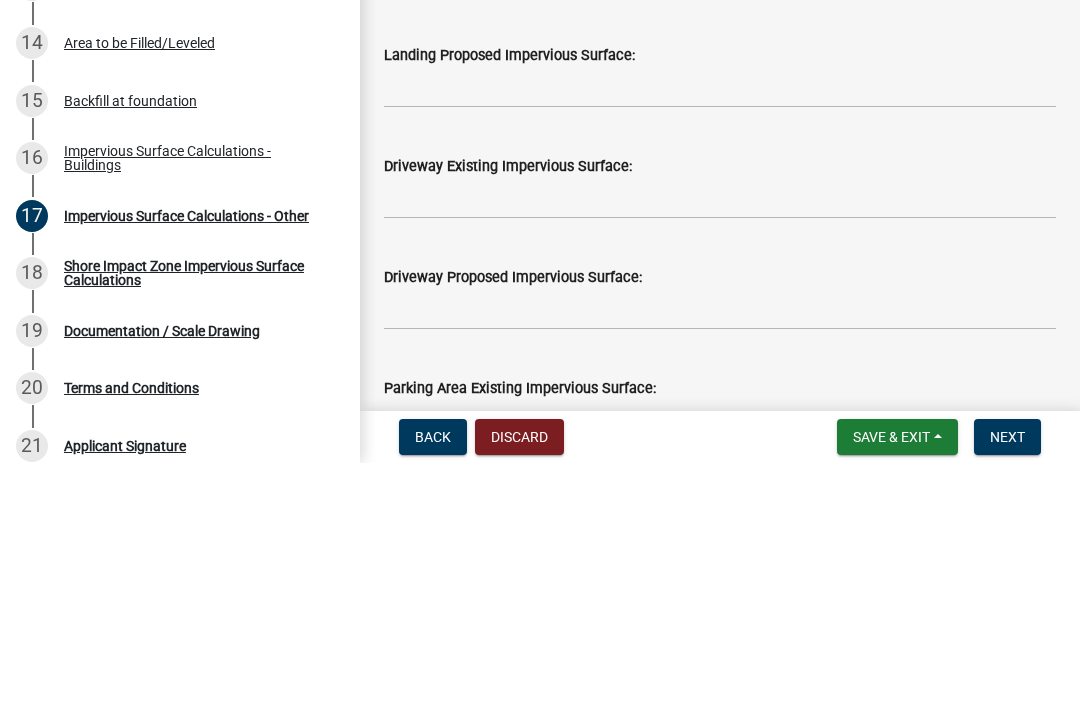 type on "304" 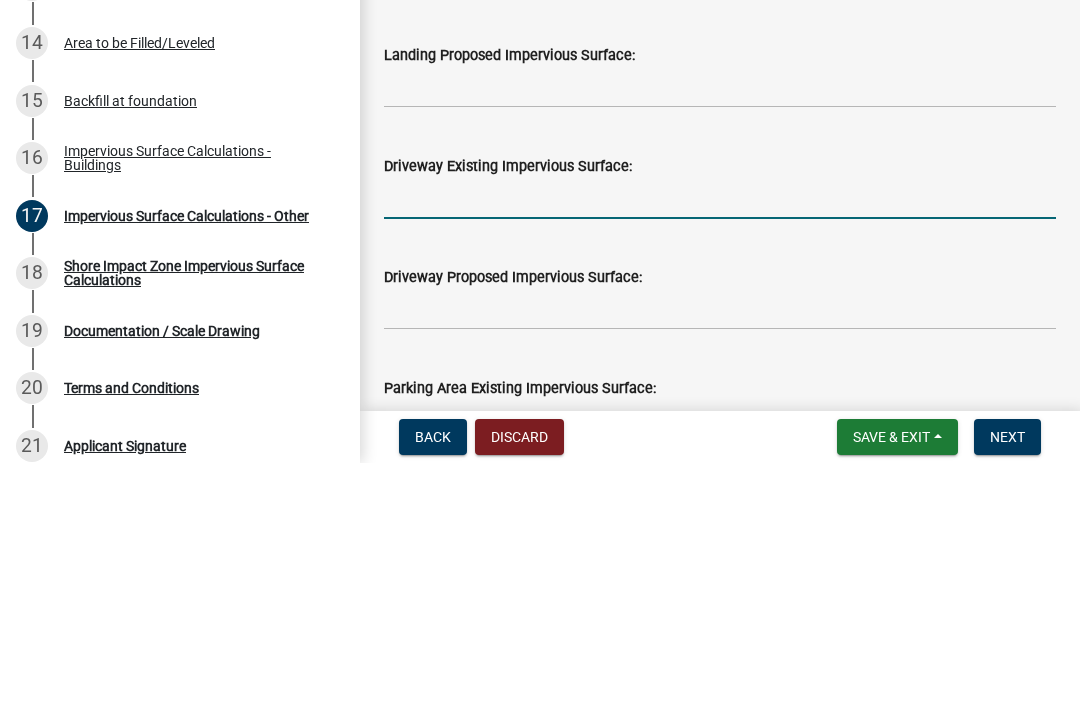 click 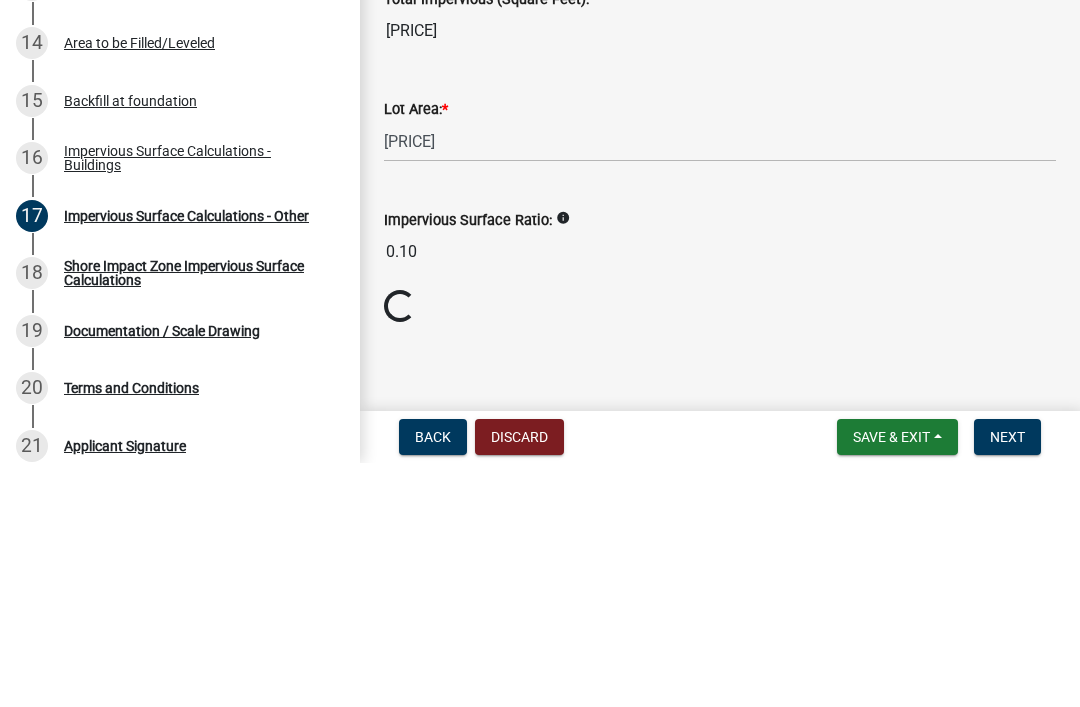 scroll, scrollTop: 2459, scrollLeft: 0, axis: vertical 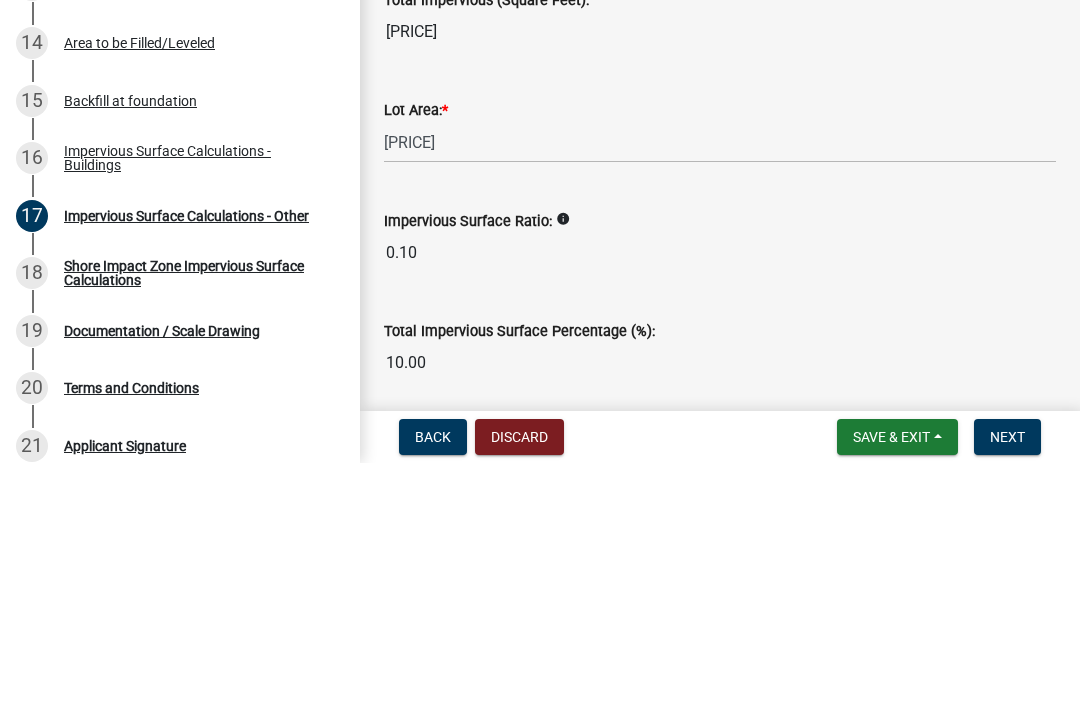 type on "820" 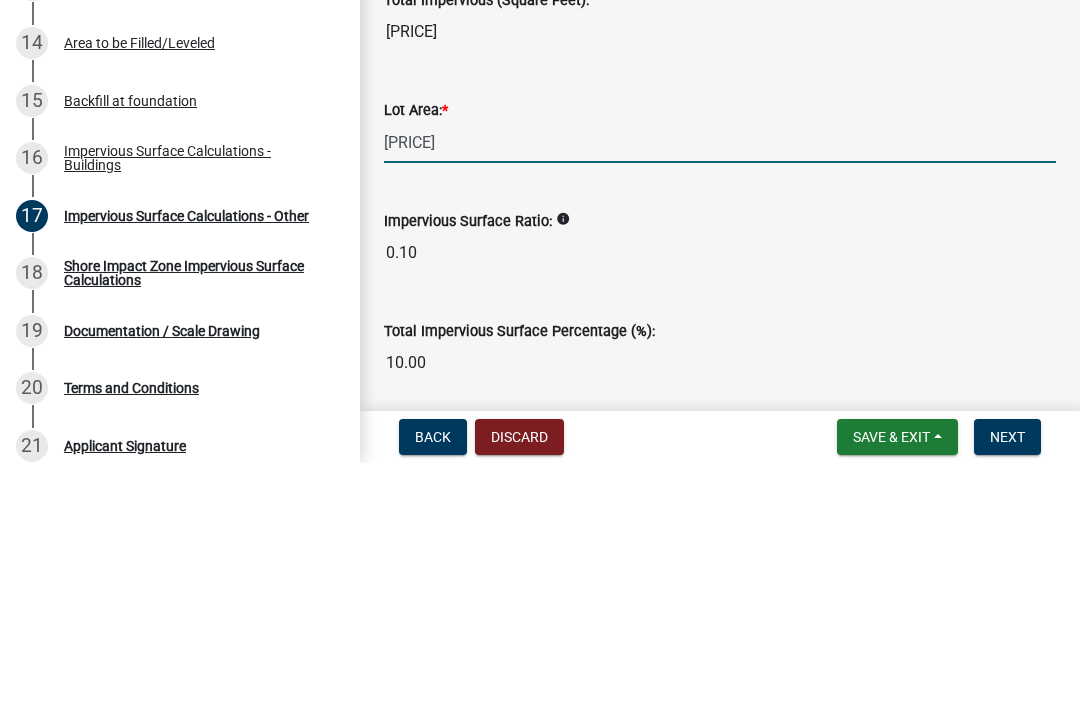 click on "Impervious Surfaces Other (Square Feet): Impervious surfaces are a constructed hard surface that either prevents or retards the entry of water into the soil and causes water to run off the surface in greater quantities and at an increased rate of flow than prior to development. Examples include, but are not limited to, decks, rooftops, sidewalks, patios, permeable pavers, storage areas, and concrete, asphalt, or gravel driveways. Please enter both the EXISTING impervious surface area and any PROPOSED project impervious surface area.  ( Please note that any existing impervious surface that is to be removed due to new proposed project should not be included in the Existing impervious surface)  Deck Existing Impervious Surface:  304  Deck Proposed Impervious Surface:   Patio Existing Impervious Surface:   Patio Proposed Impervious Surface:   Sidewalk Existing Impervious Surface:   Sidewalk Proposed Impervious Surface:   Landing Existing Impervious Surface:   Landing Proposed Impervious Surface:  820 3359.00 0.00" 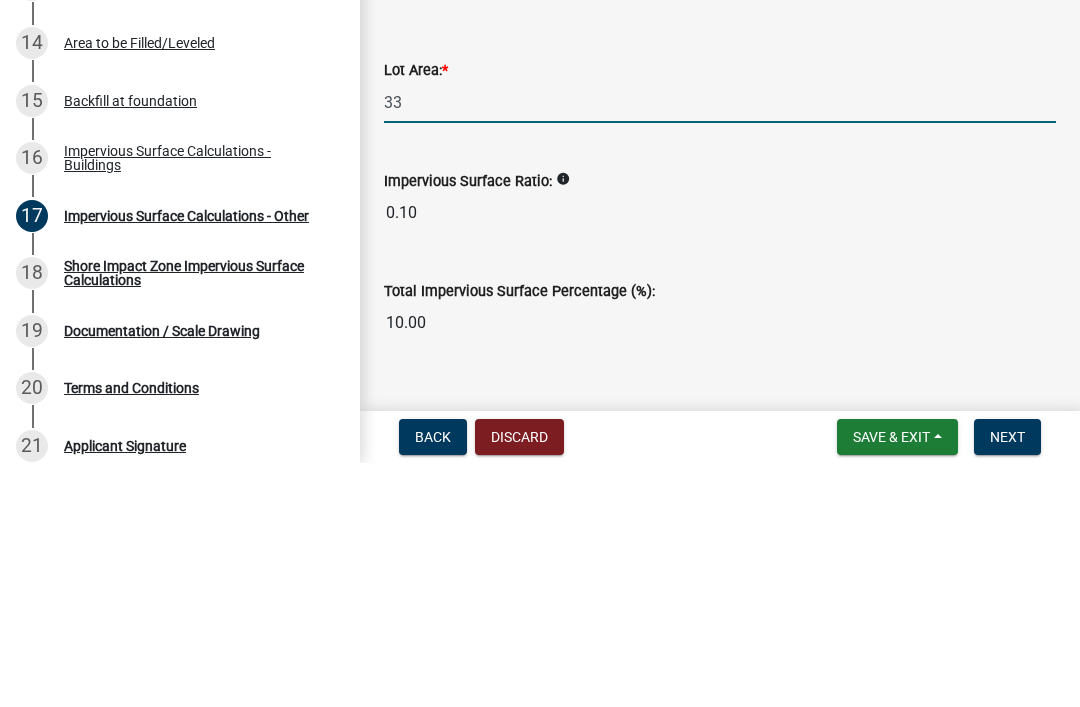 type on "3" 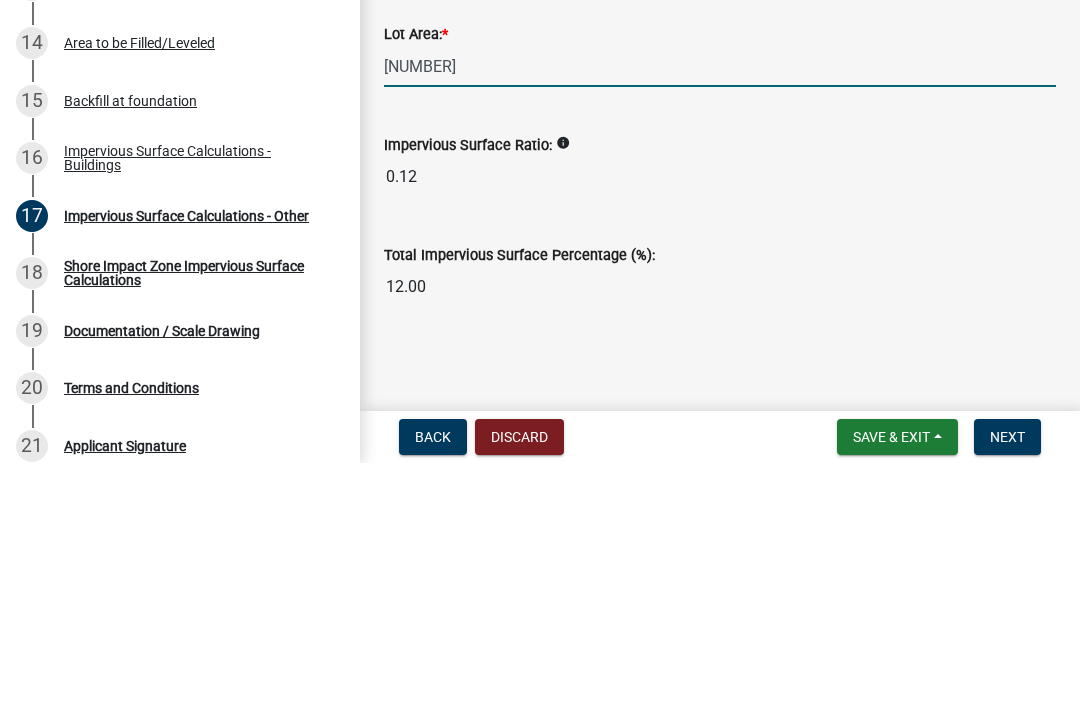 scroll, scrollTop: 2534, scrollLeft: 0, axis: vertical 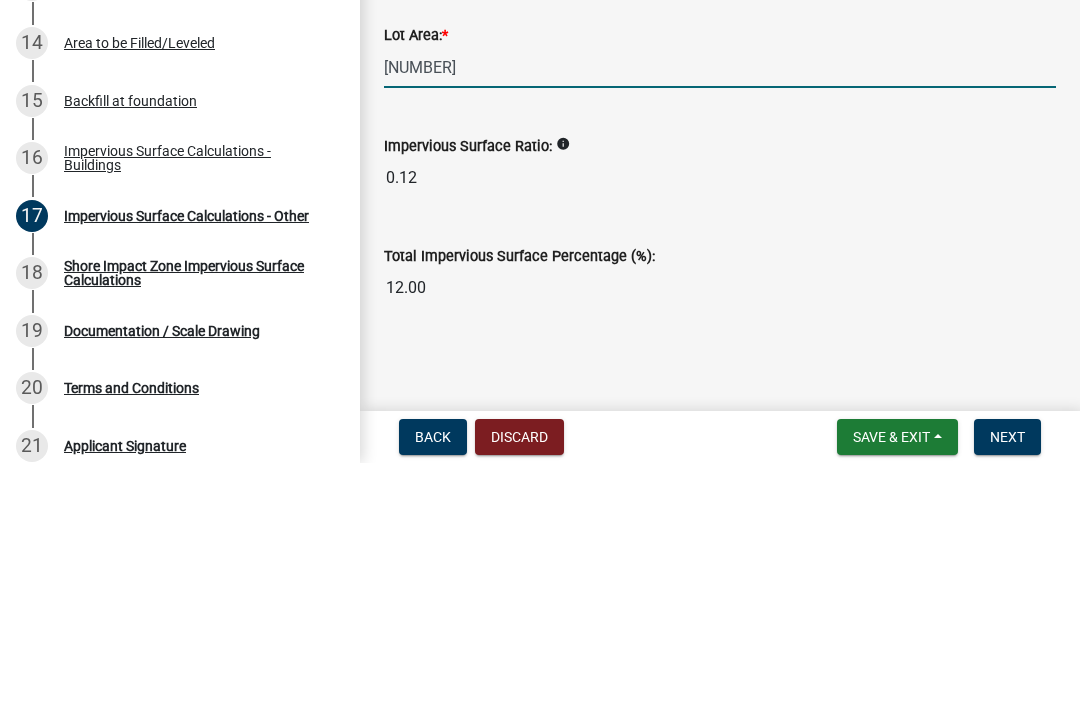 type on "[NUMBER]" 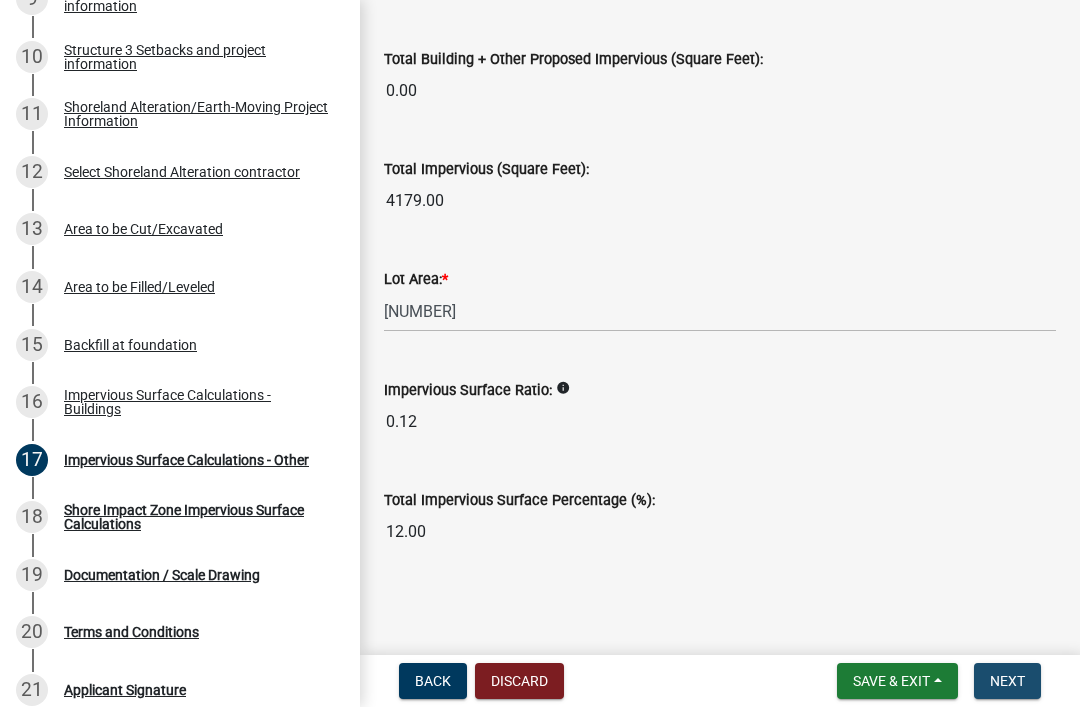 click on "Next" at bounding box center [1007, 681] 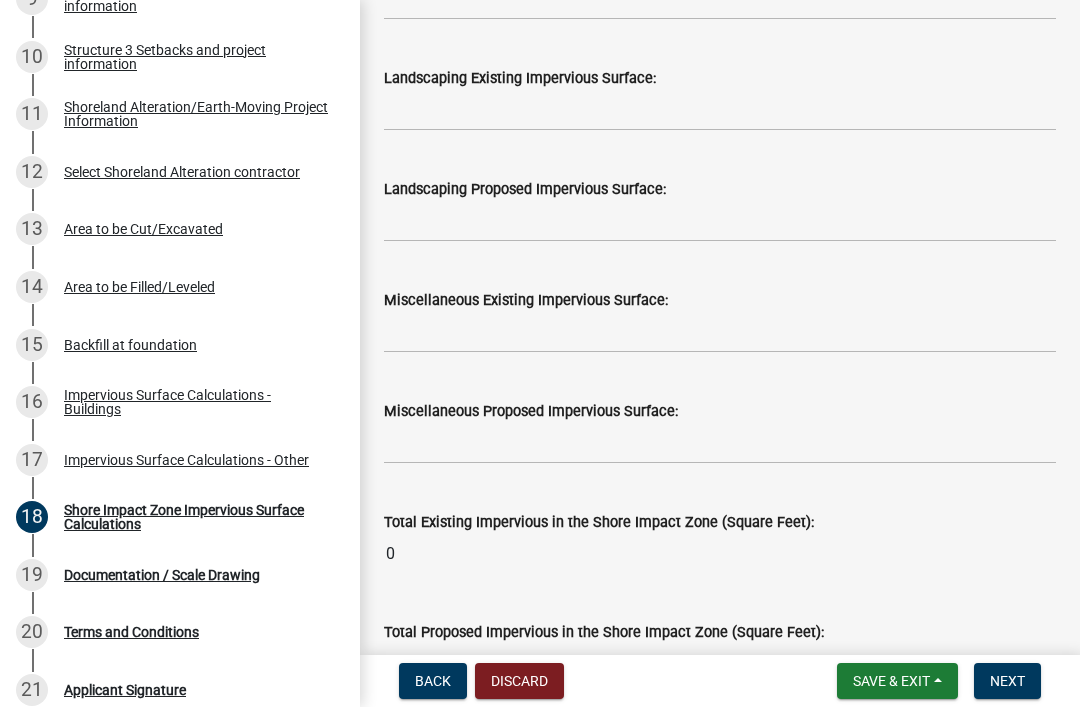 scroll, scrollTop: 2277, scrollLeft: 0, axis: vertical 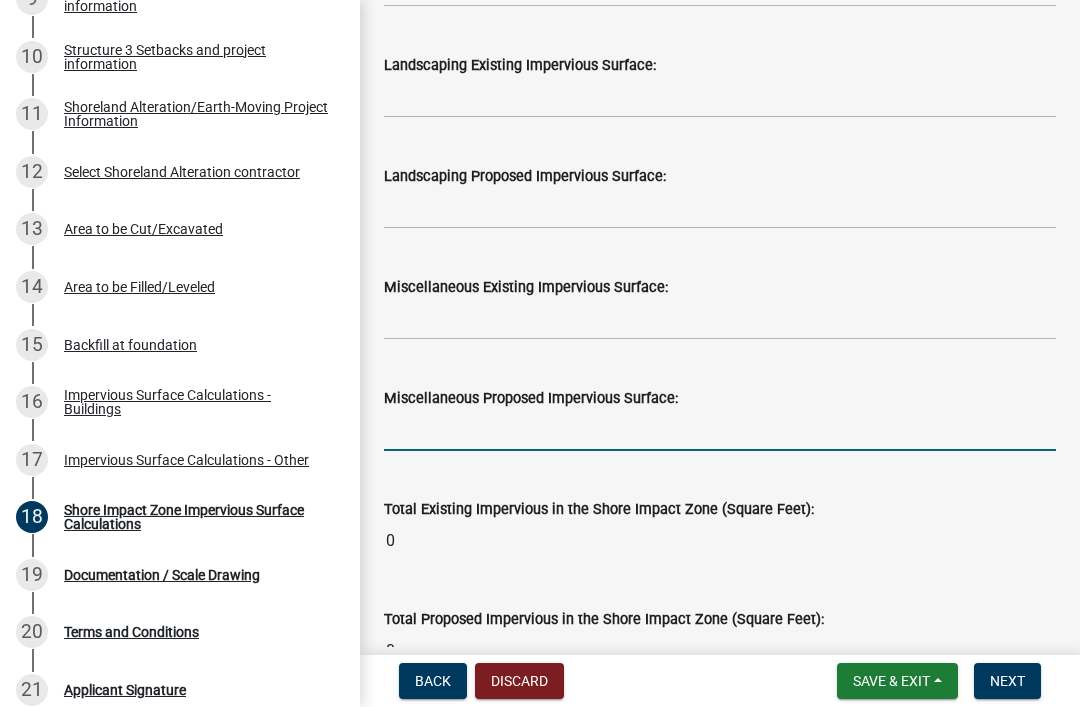 click 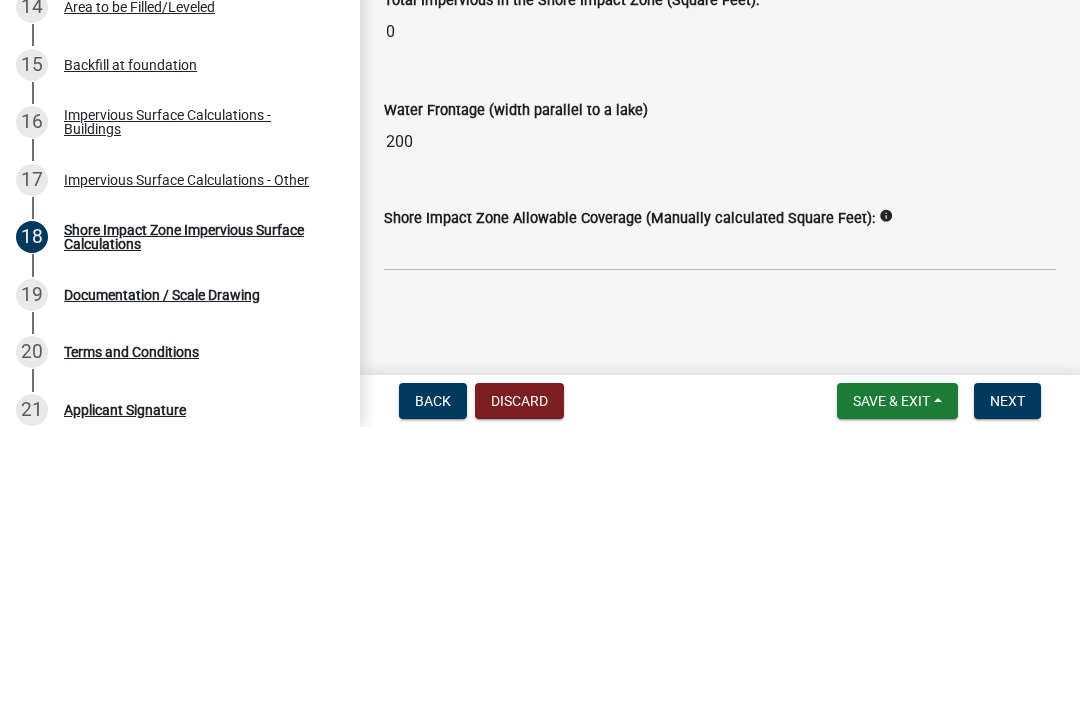 scroll, scrollTop: 2725, scrollLeft: 0, axis: vertical 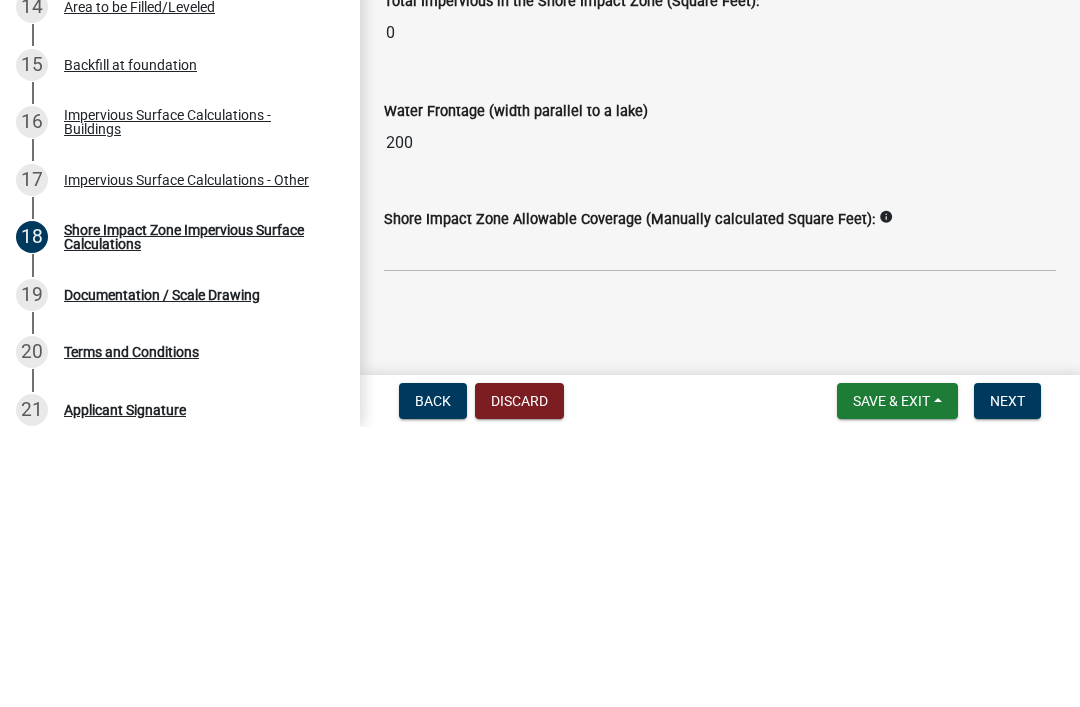 type on "40" 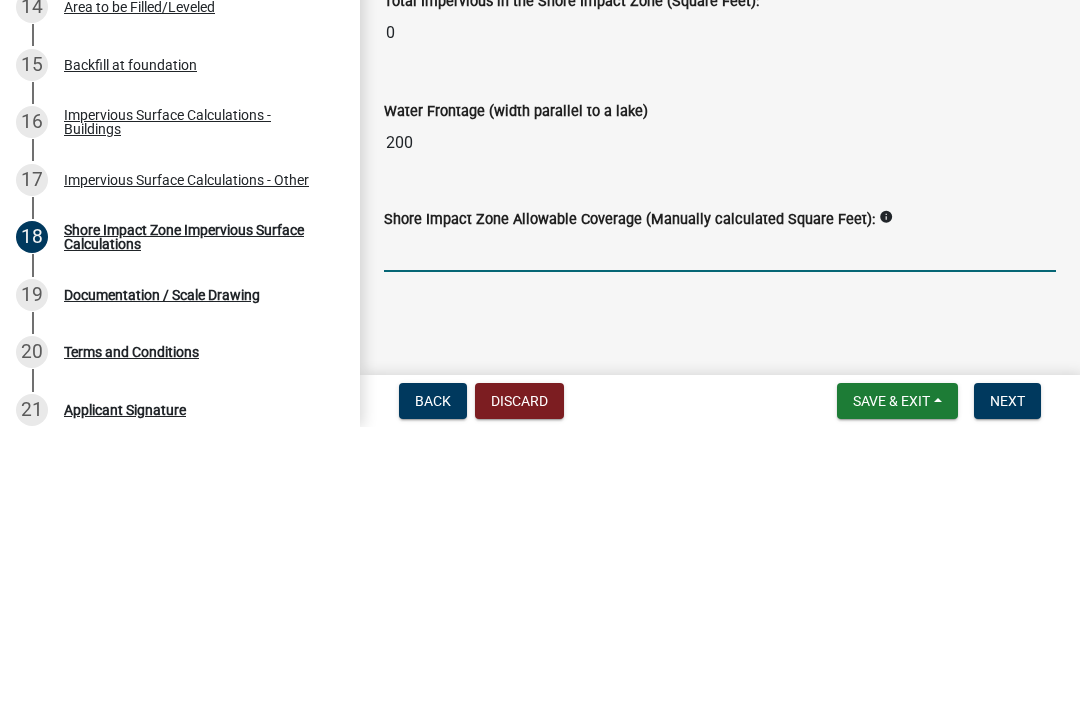 click 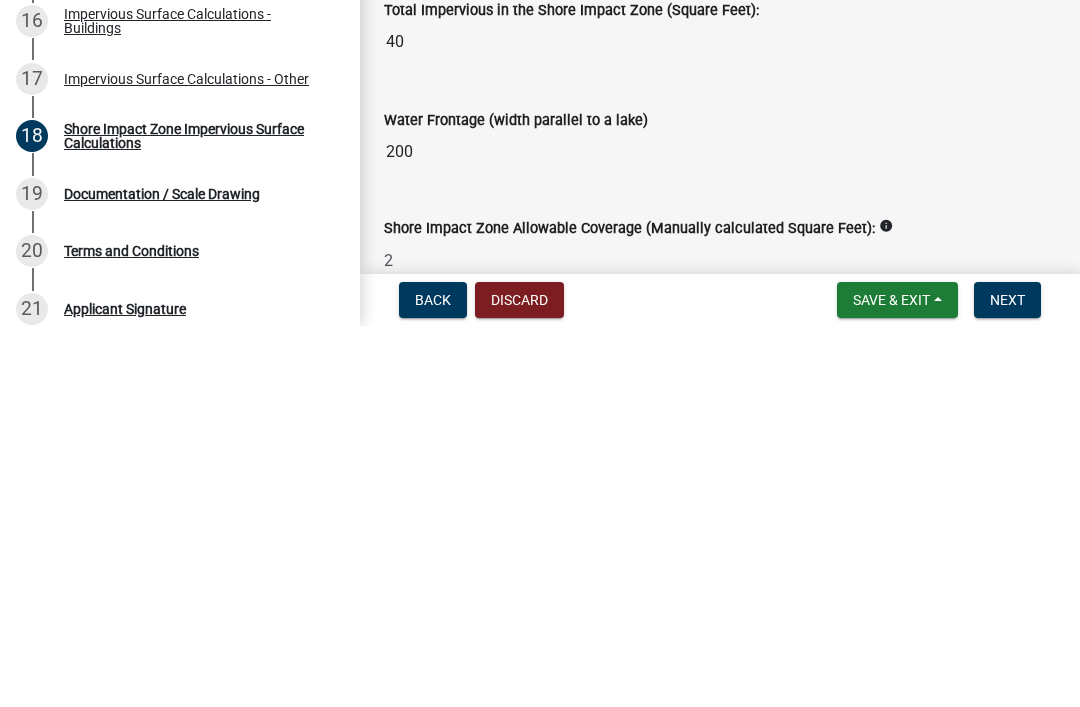 scroll, scrollTop: 2618, scrollLeft: 0, axis: vertical 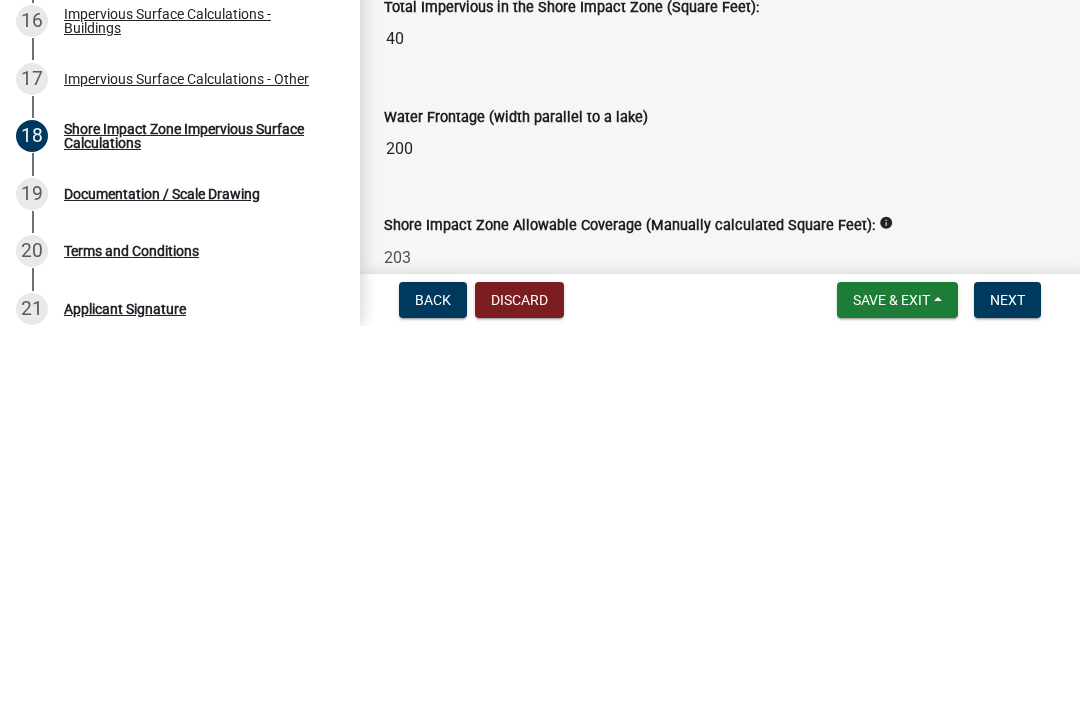 type on "2033" 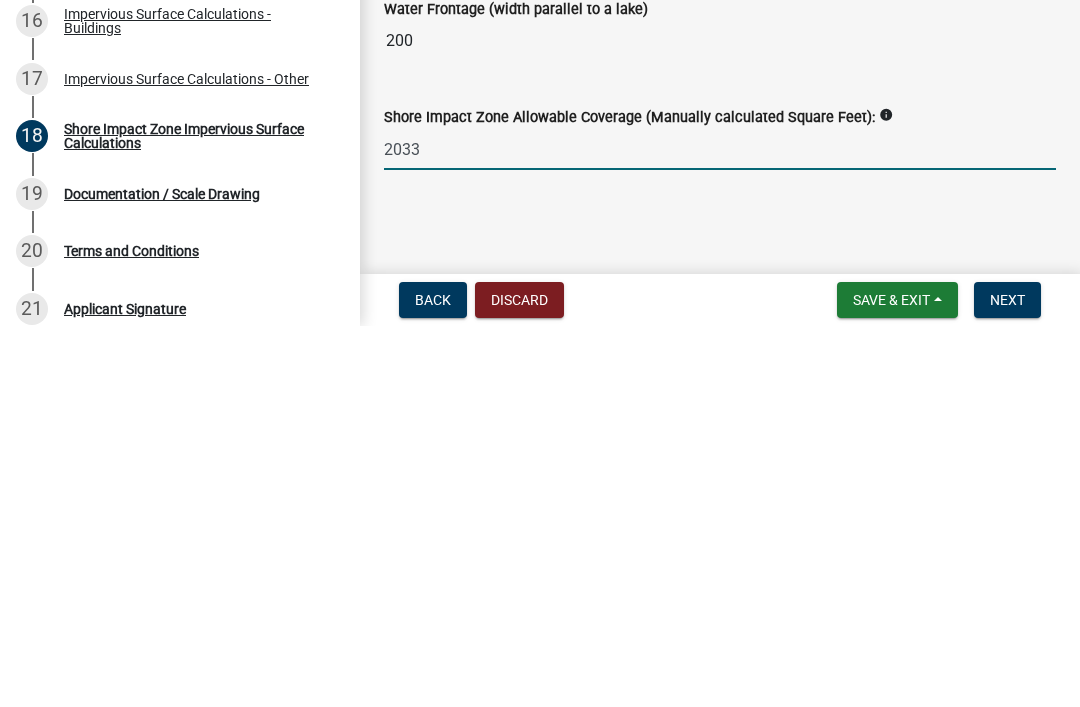 scroll, scrollTop: 2725, scrollLeft: 0, axis: vertical 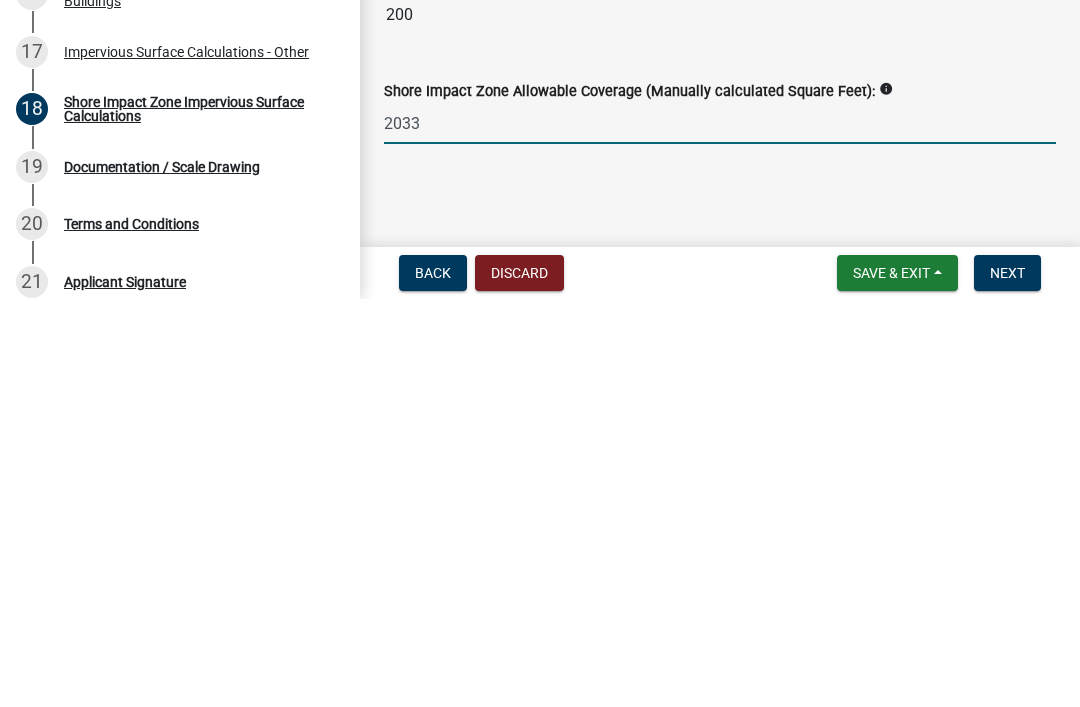 click on "Next" at bounding box center (1007, 681) 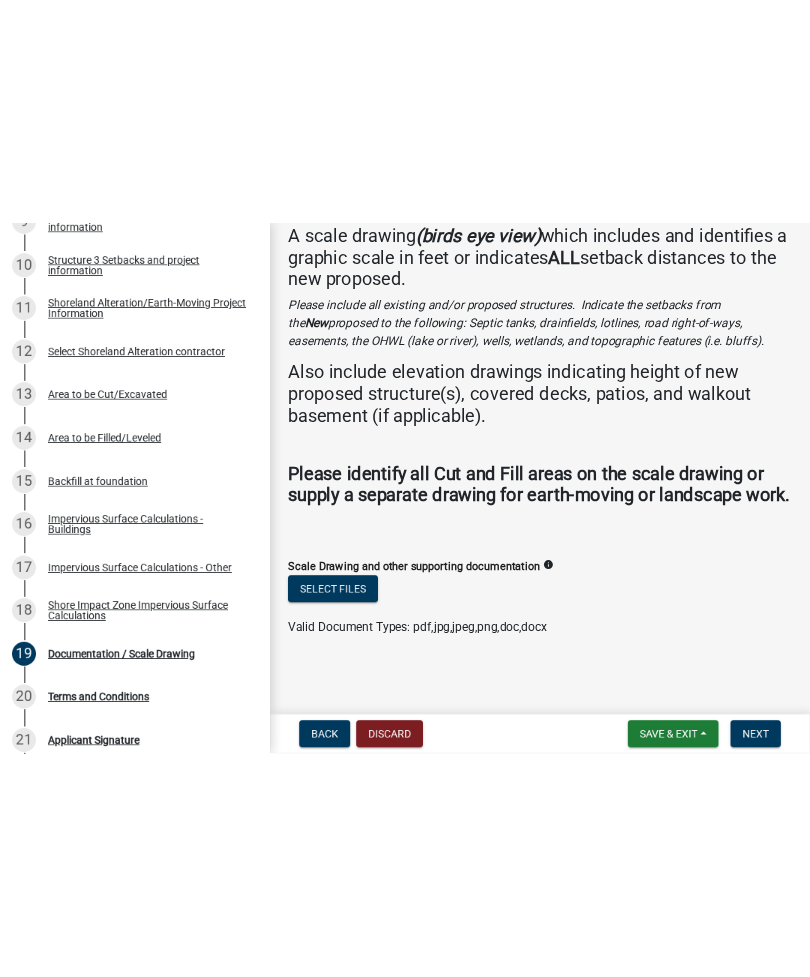 scroll, scrollTop: 178, scrollLeft: 0, axis: vertical 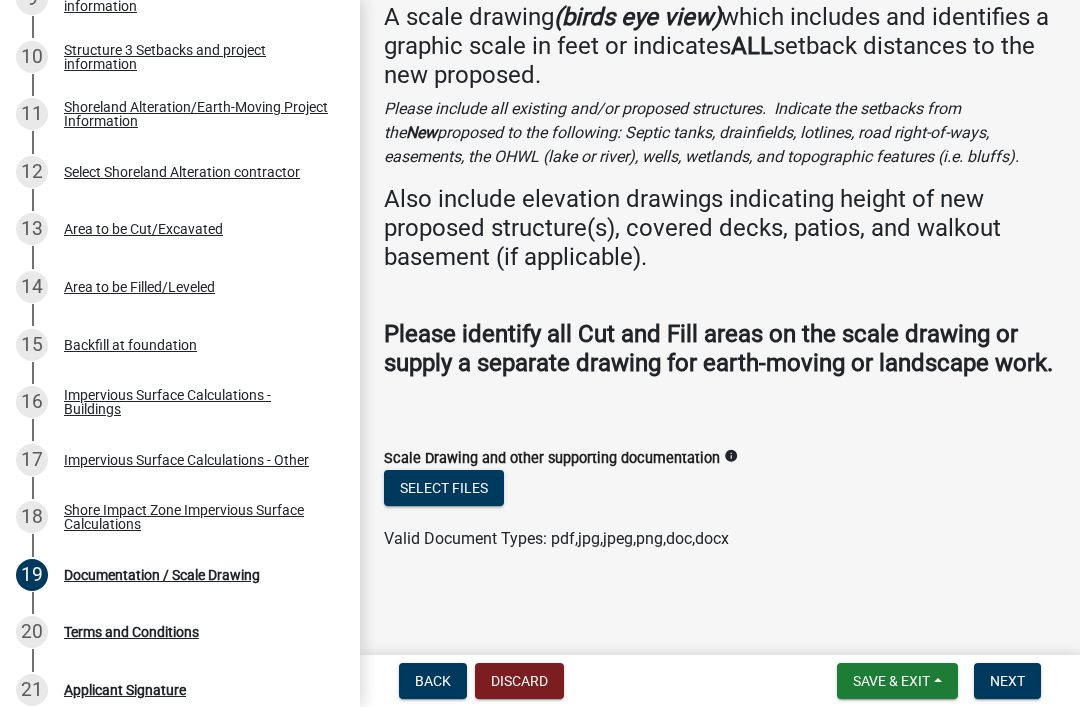 click on "A scale drawing  (birds eye view)  which includes and identifies a graphic scale in feet or indicates  ALL  setback distances to the new proposed." 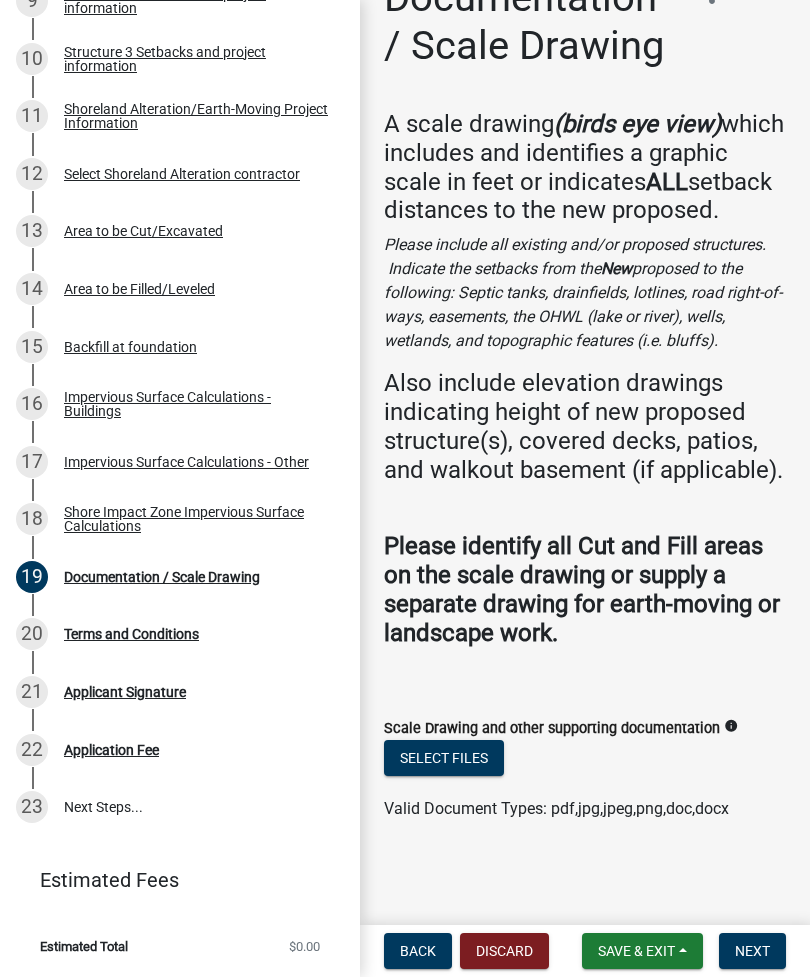 scroll, scrollTop: 862, scrollLeft: 0, axis: vertical 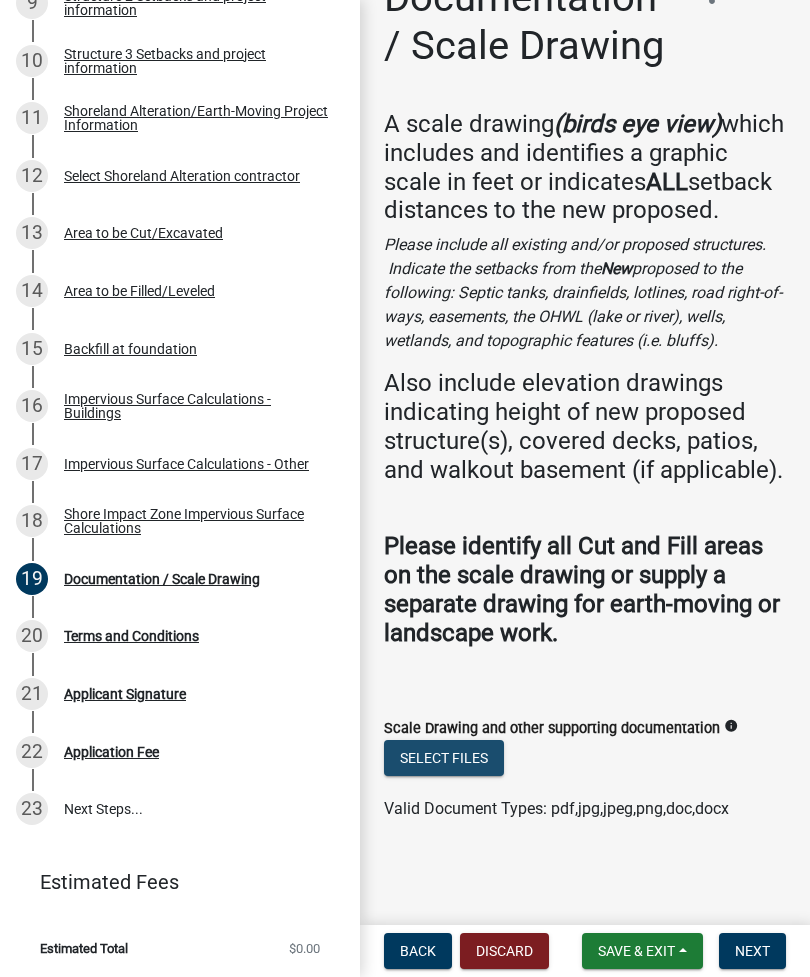 click on "Select files" 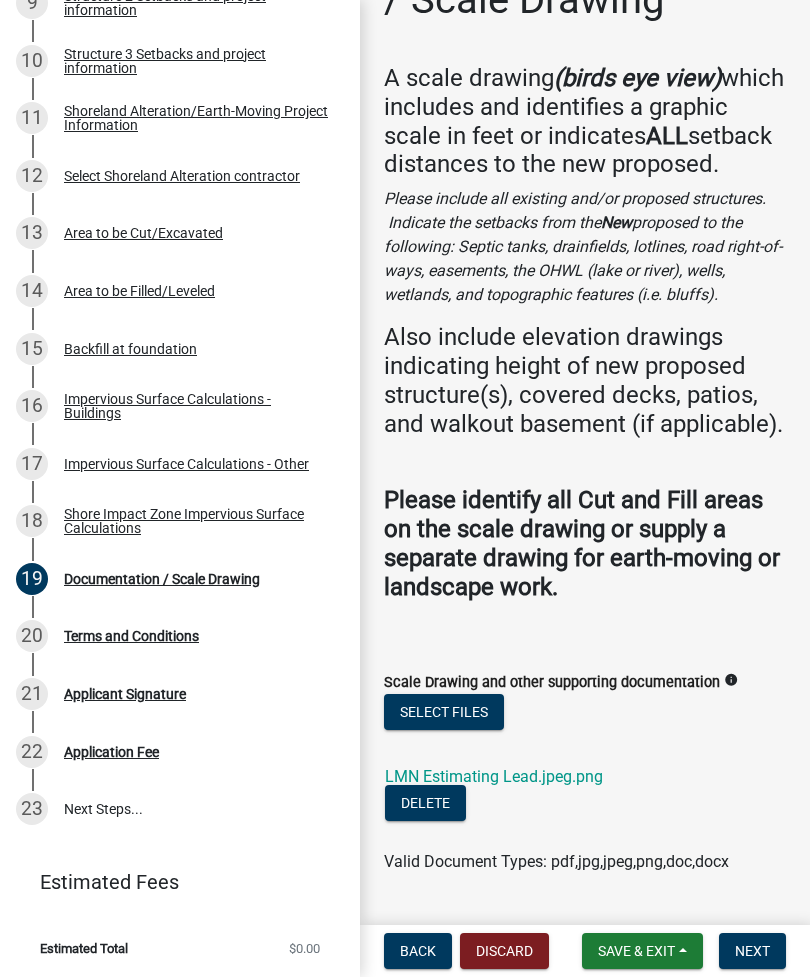 click on "LMN Estimating  Lead.jpeg.png" 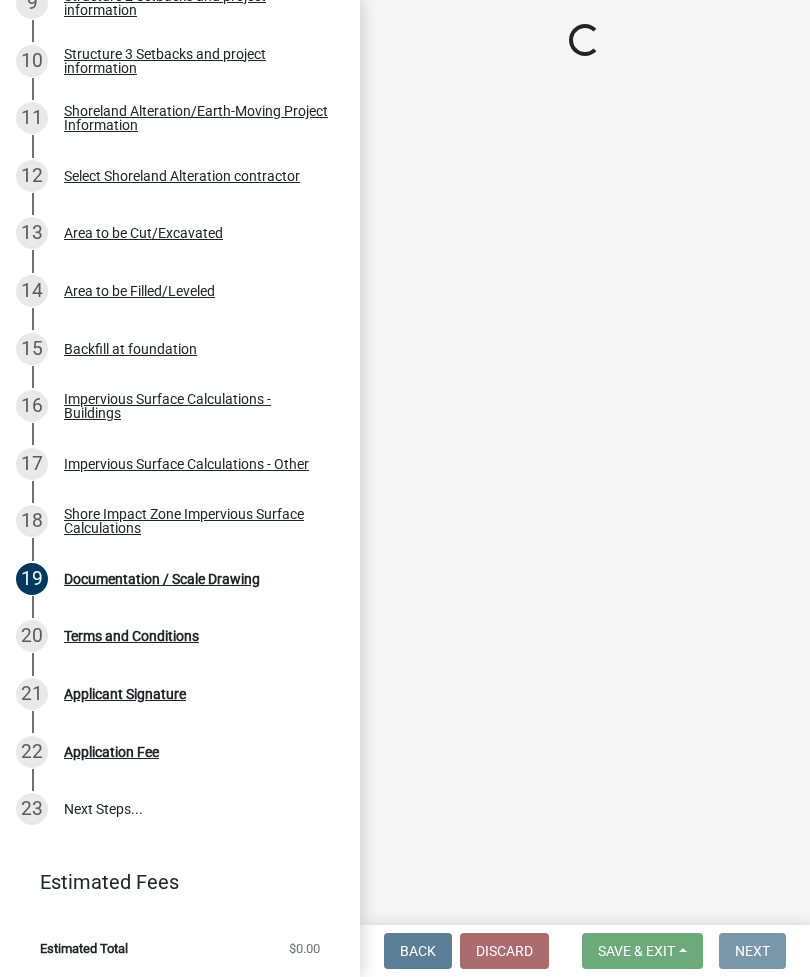 scroll, scrollTop: 0, scrollLeft: 0, axis: both 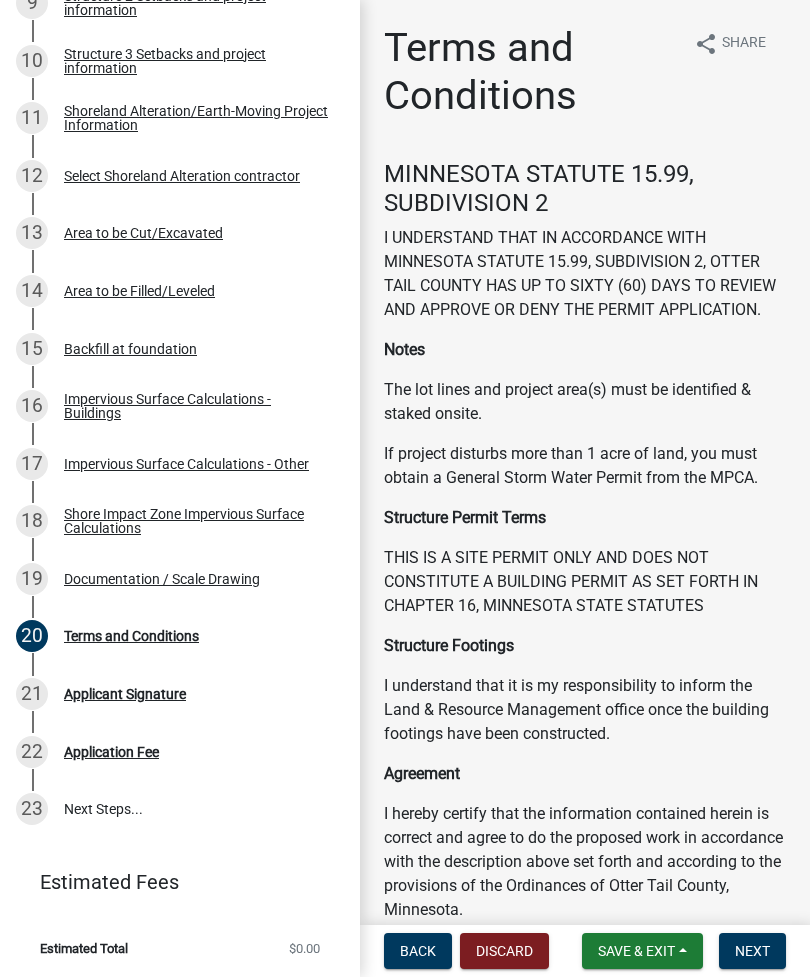 click on "Next" at bounding box center (752, 951) 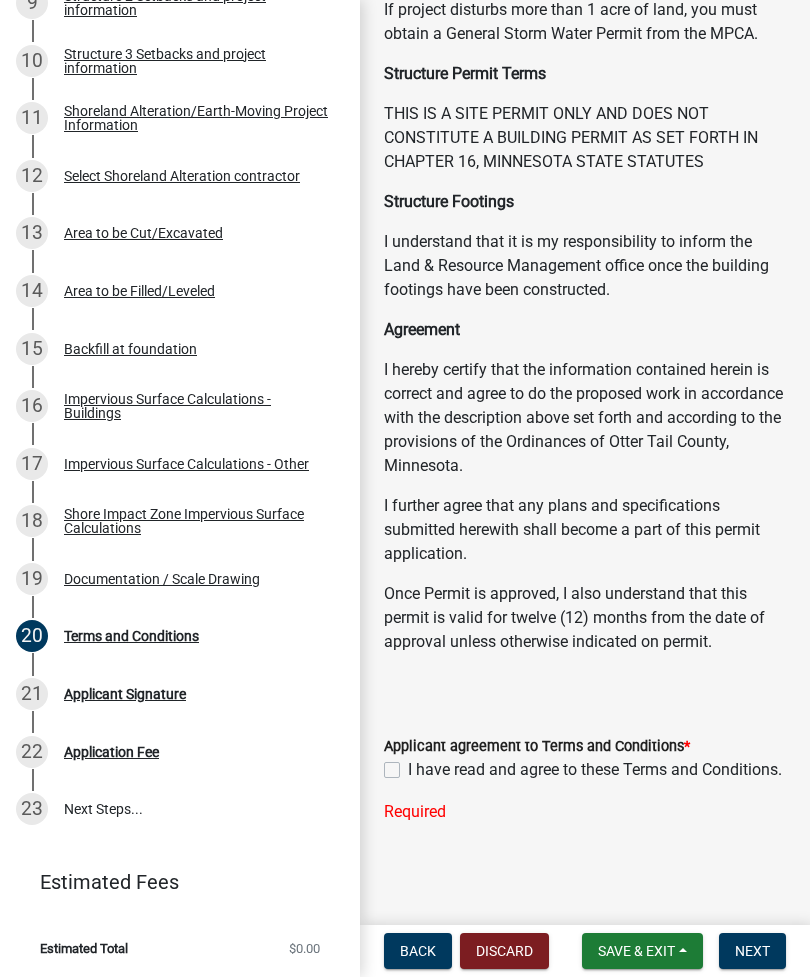 scroll, scrollTop: 443, scrollLeft: 0, axis: vertical 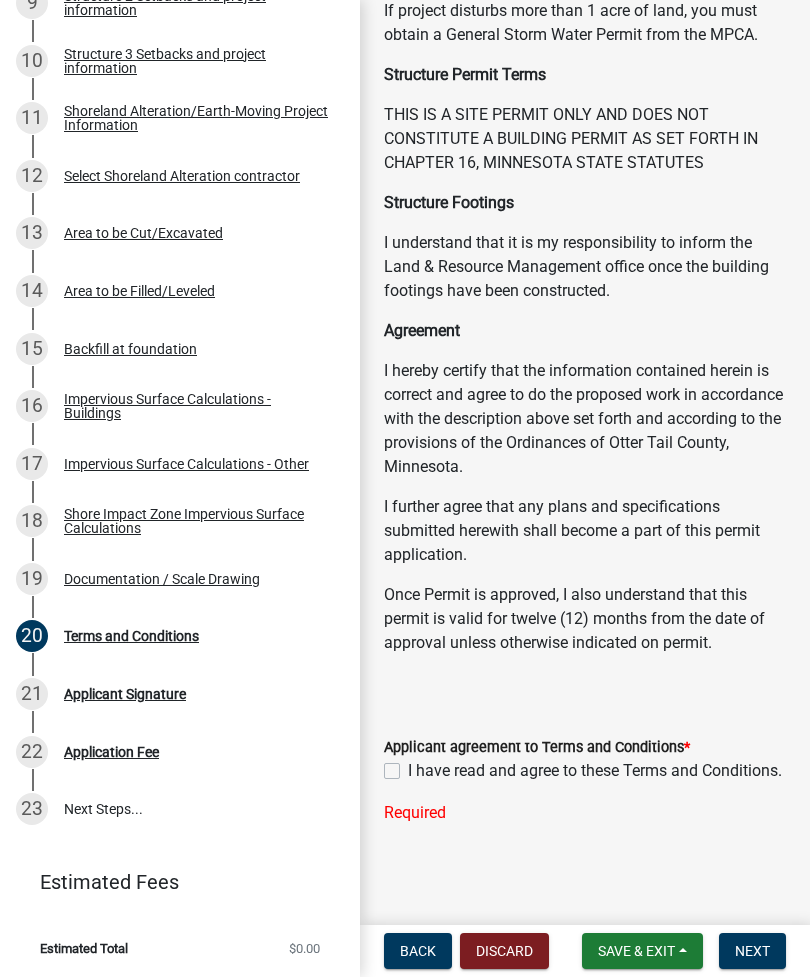 click on "Applicant agreement to Terms and Conditions  *" 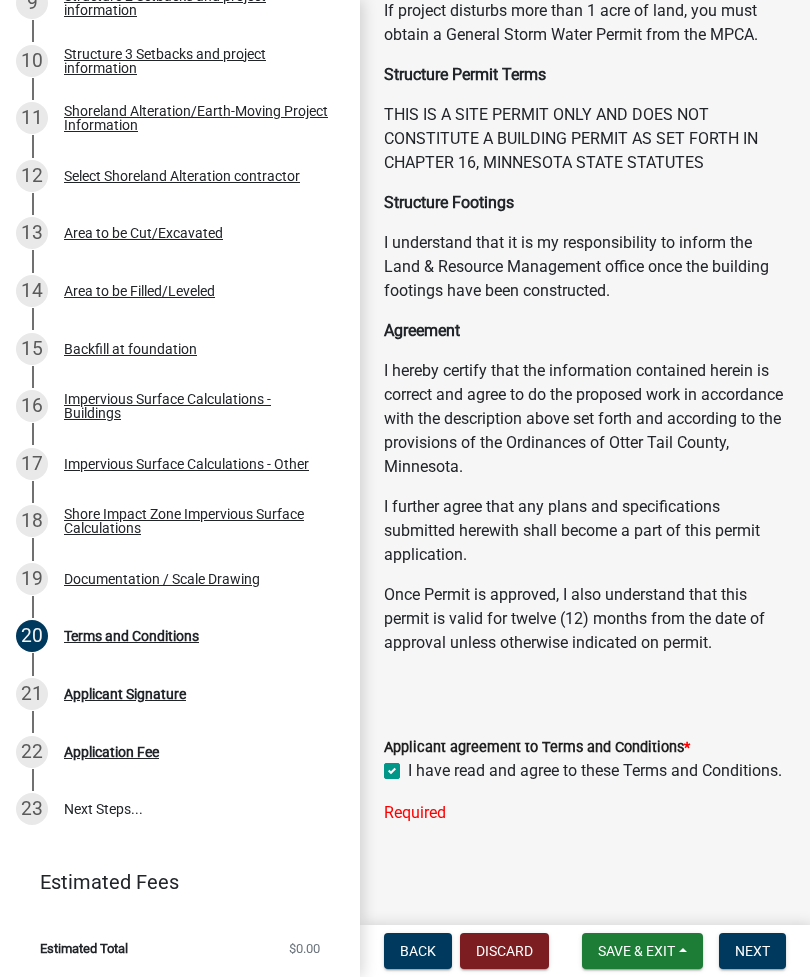 checkbox on "true" 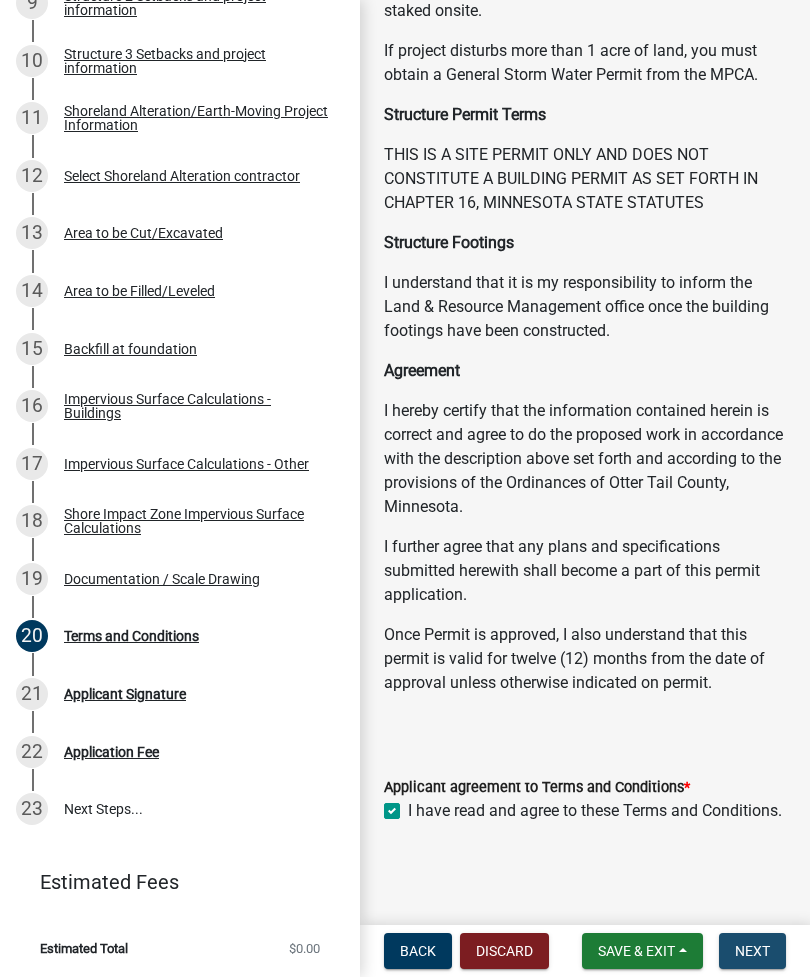 click on "Next" at bounding box center [752, 951] 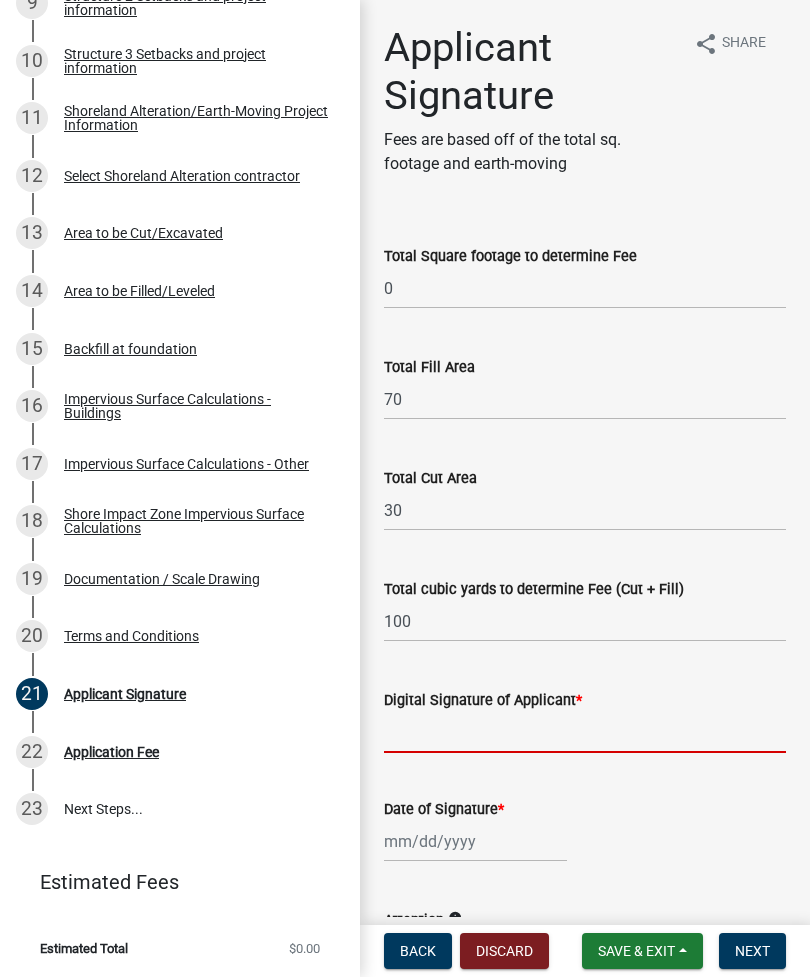 click on "Digital Signature of Applicant  *" at bounding box center (585, 732) 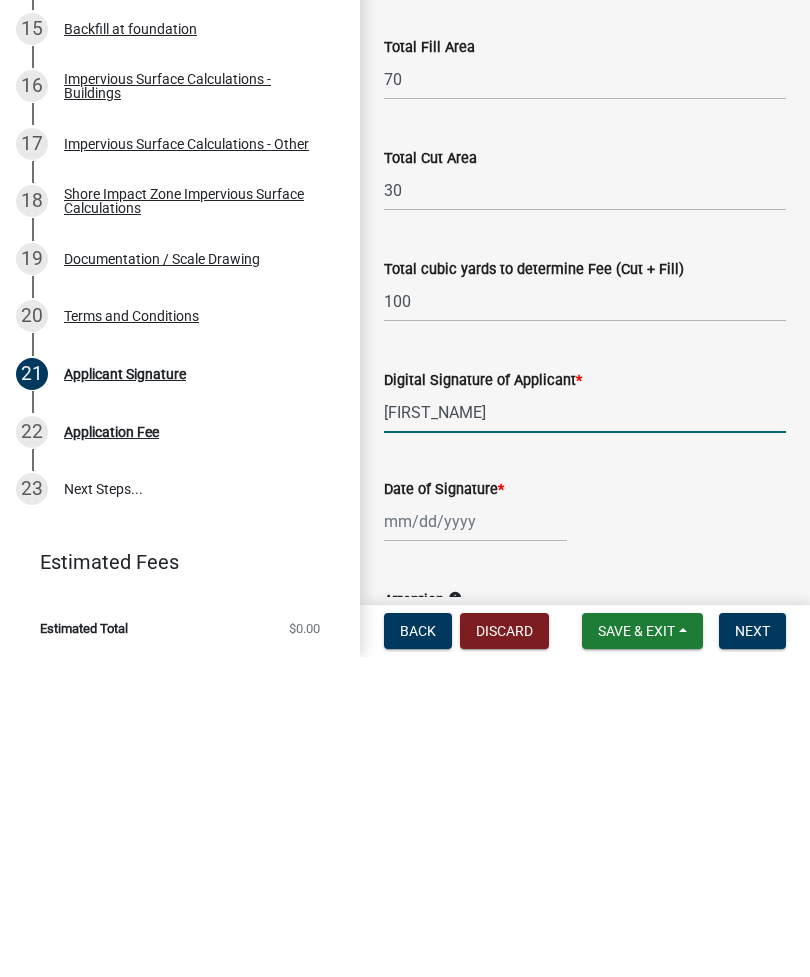 type on "[FIRST_NAME]" 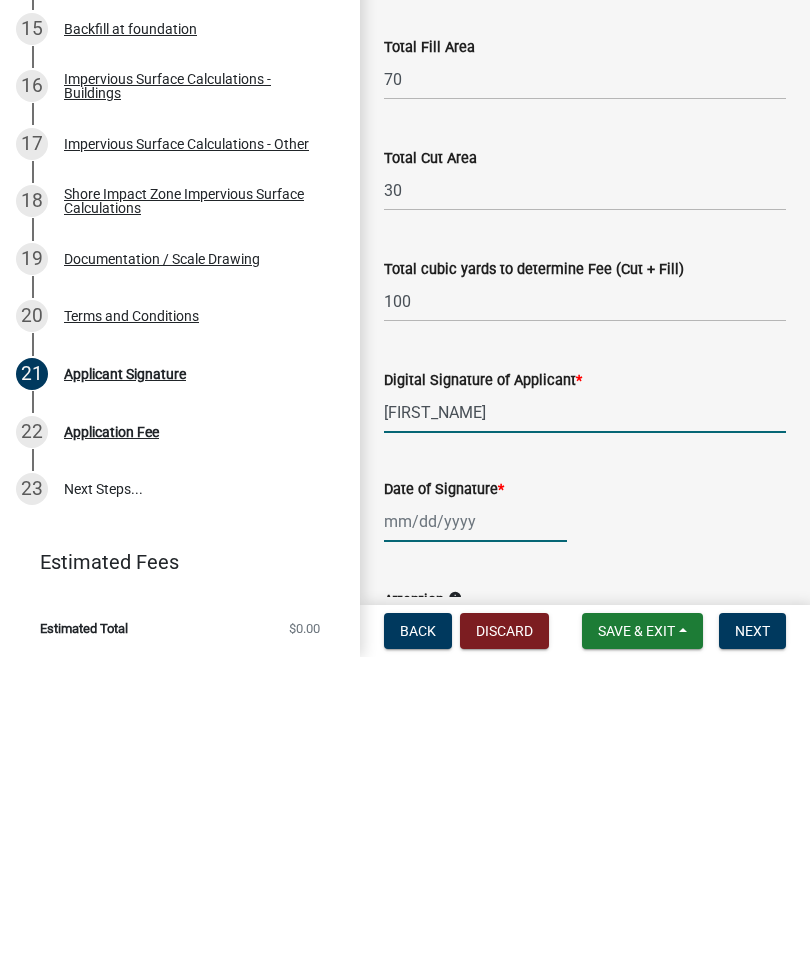 click 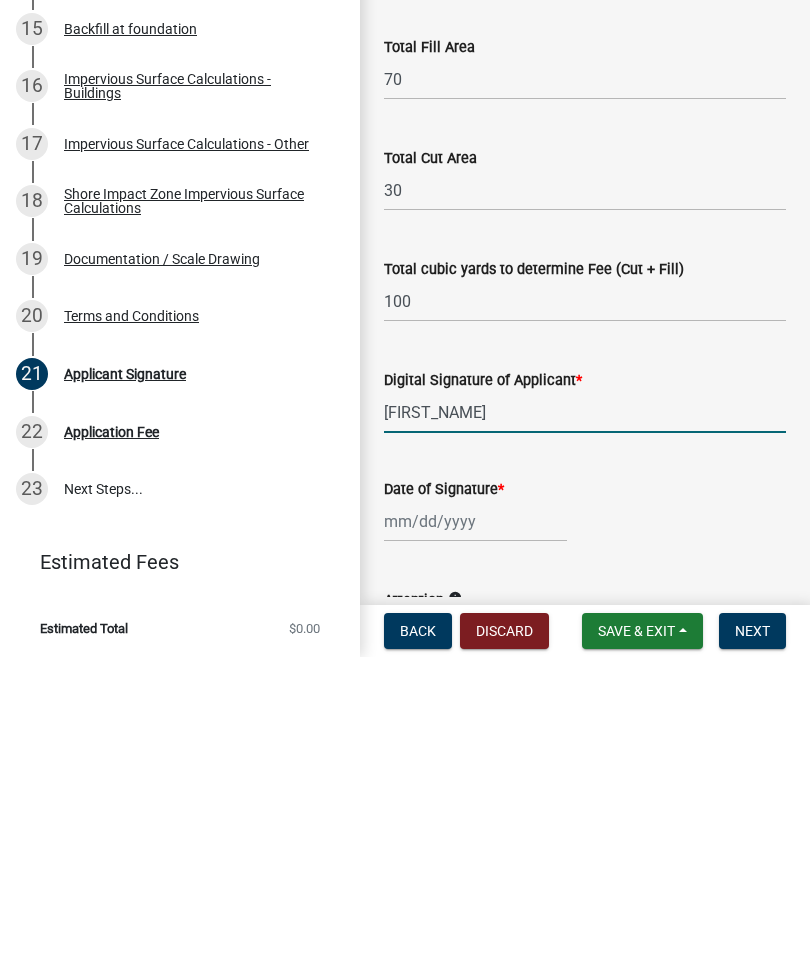 select on "8" 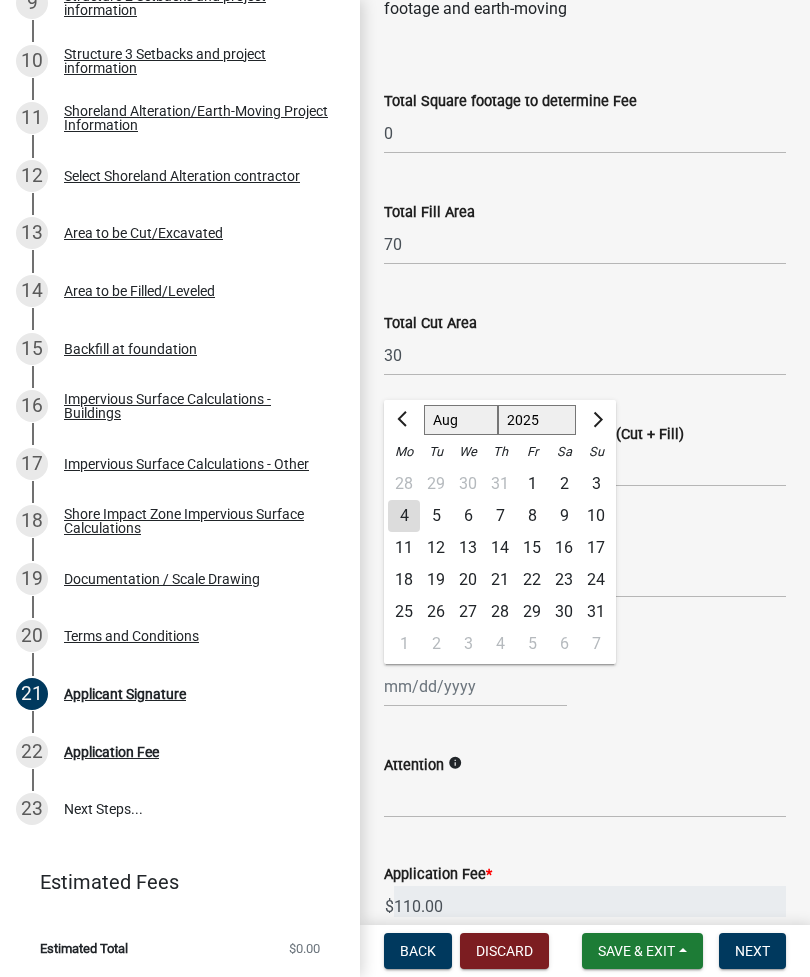 scroll, scrollTop: 158, scrollLeft: 0, axis: vertical 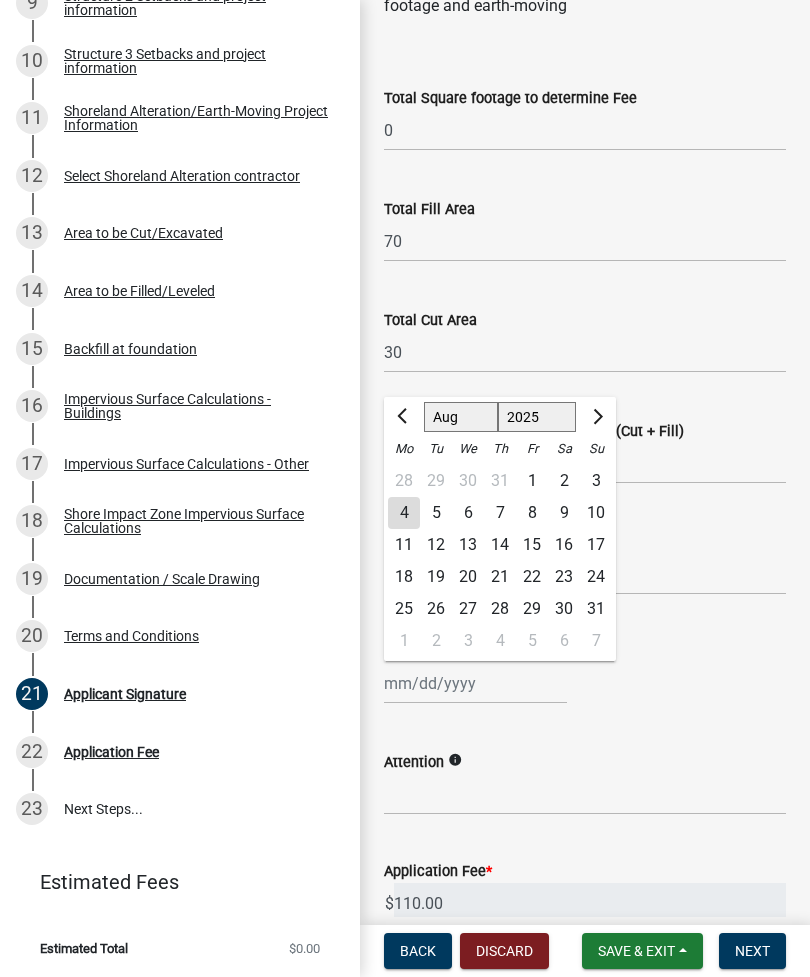 click on "Digital Signature of Applicant  *" 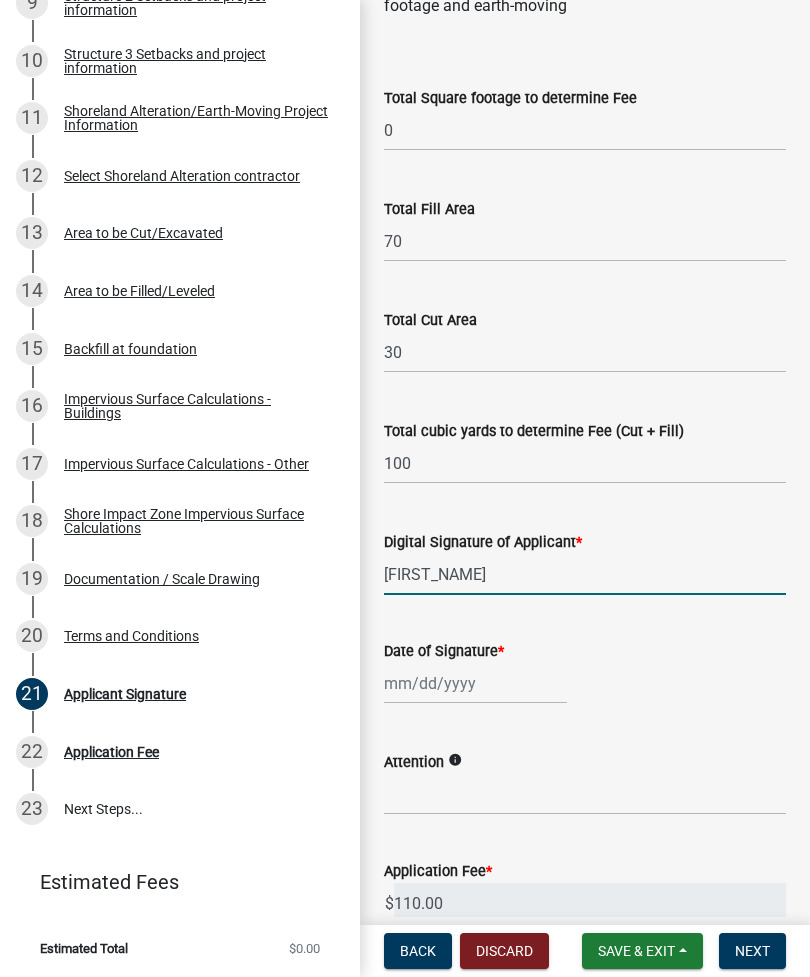 click on "[FIRST_NAME]" at bounding box center (585, 574) 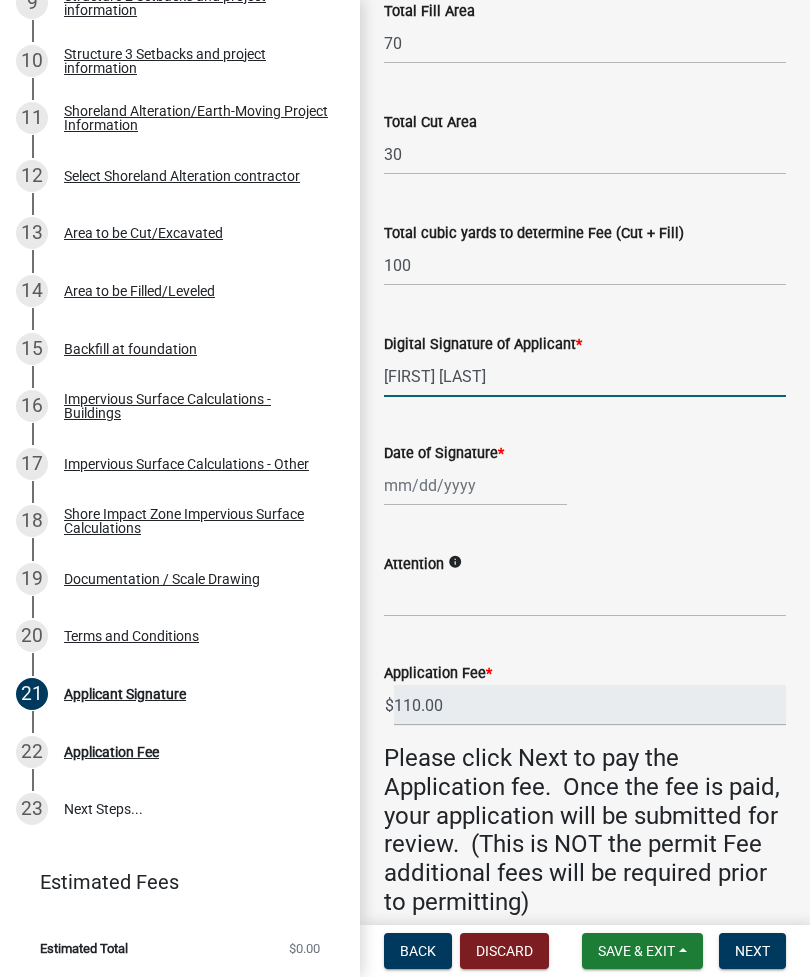 scroll, scrollTop: 355, scrollLeft: 0, axis: vertical 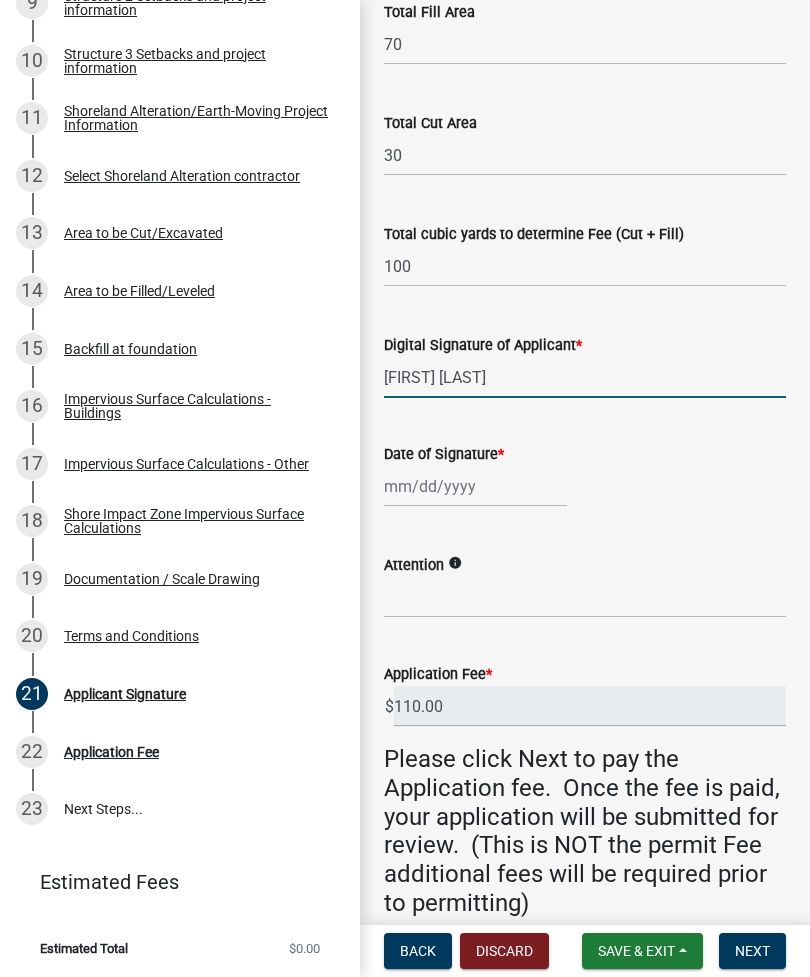 type on "[FIRST] [LAST]" 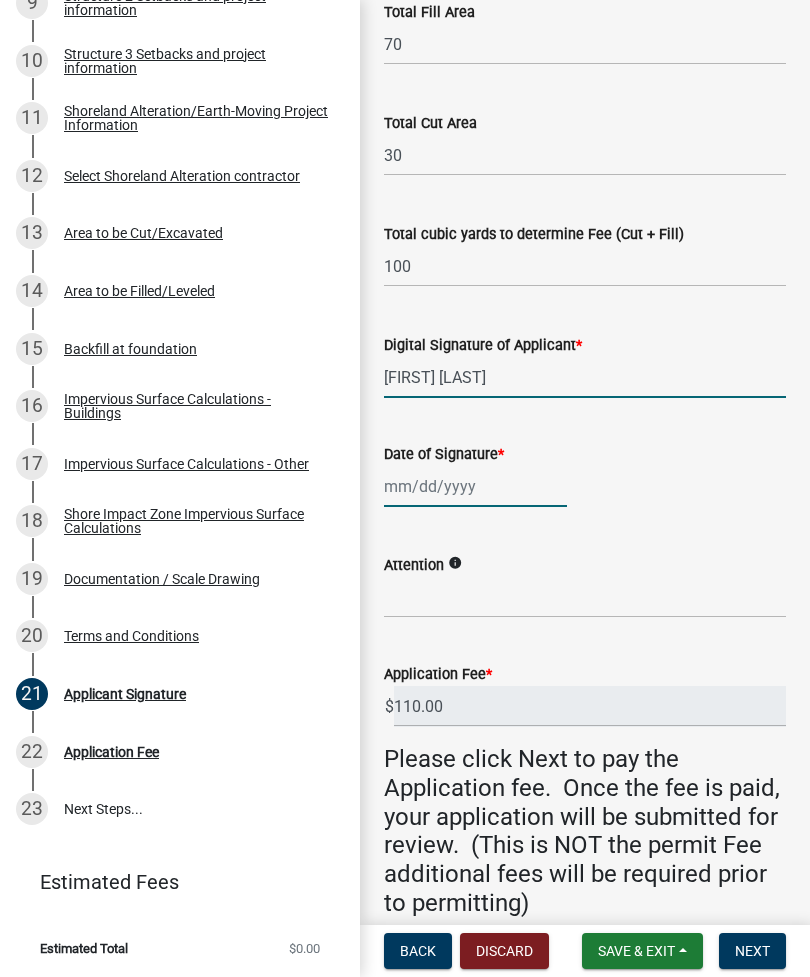 click 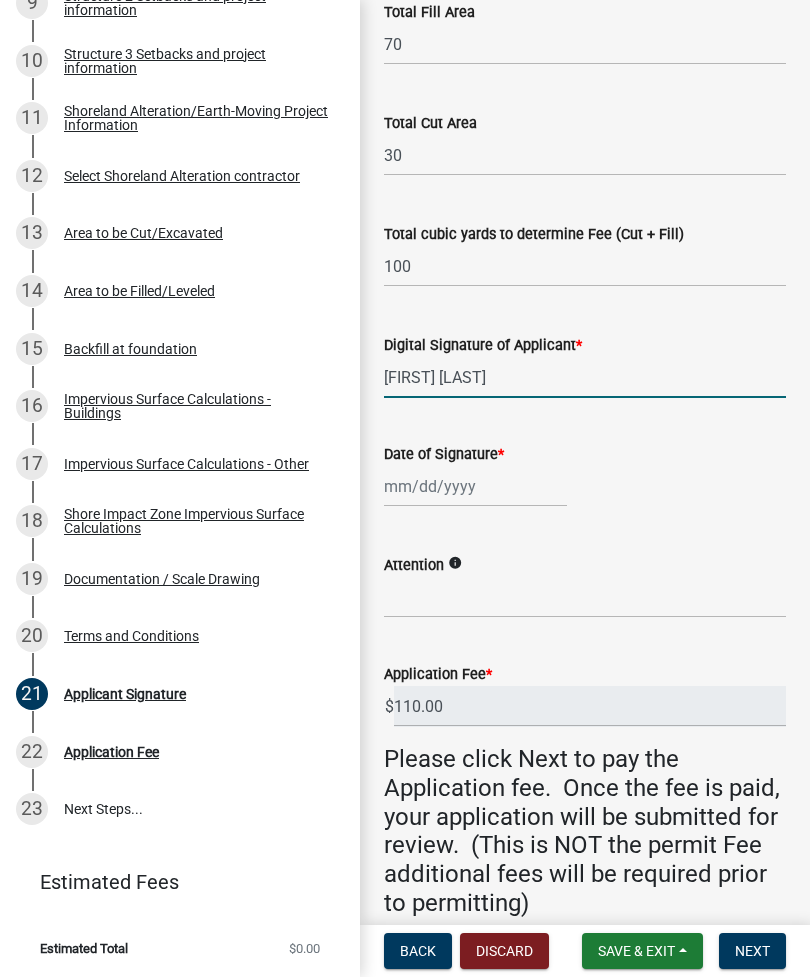 select on "8" 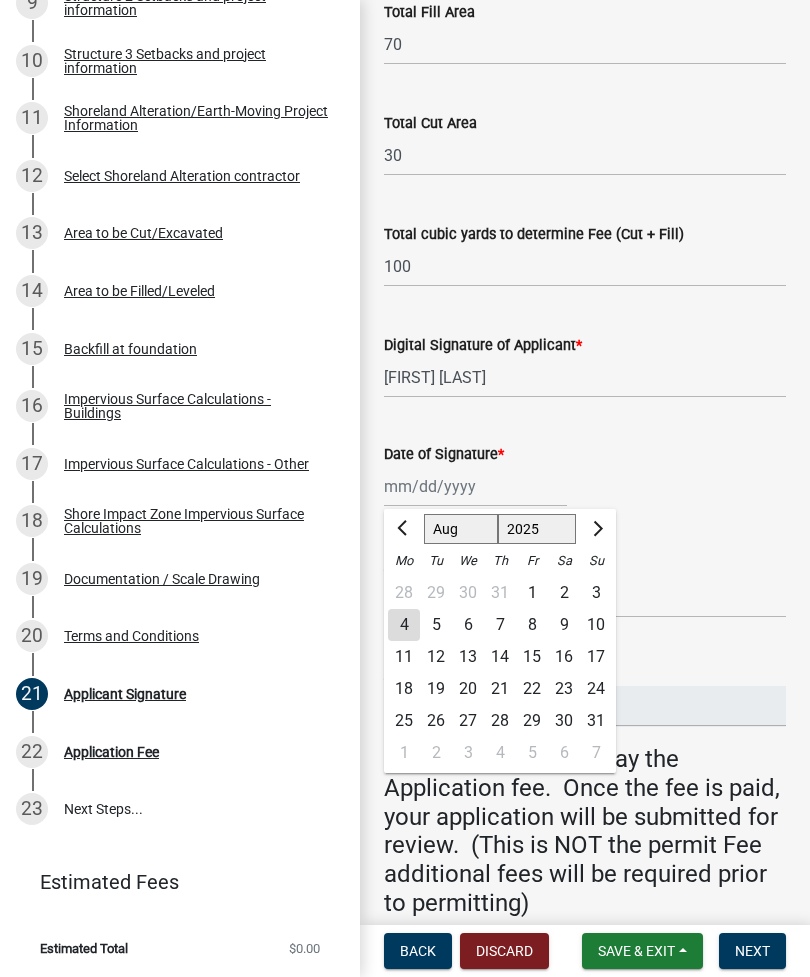 click on "4" 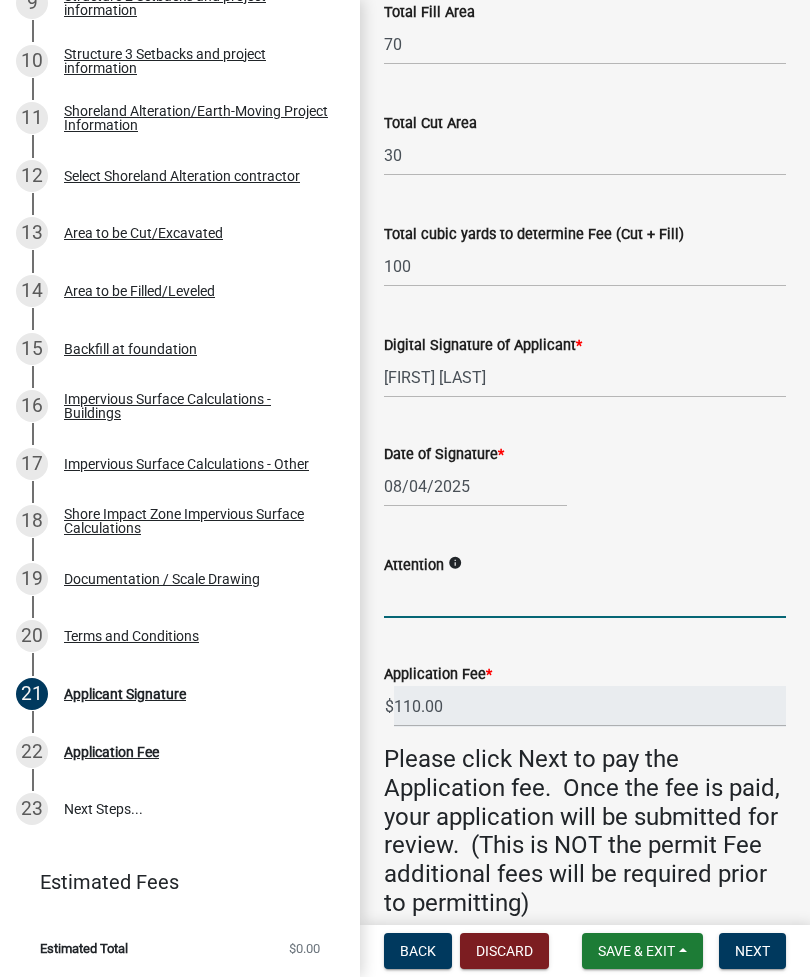 click on "Attention" at bounding box center (585, 597) 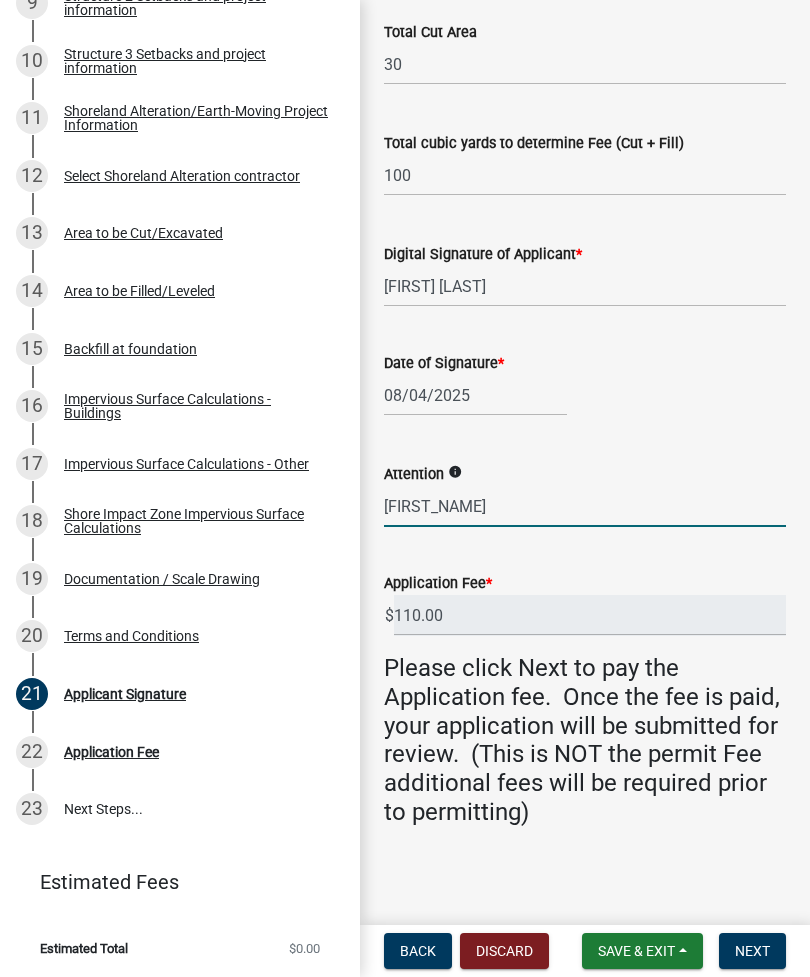 scroll, scrollTop: 445, scrollLeft: 0, axis: vertical 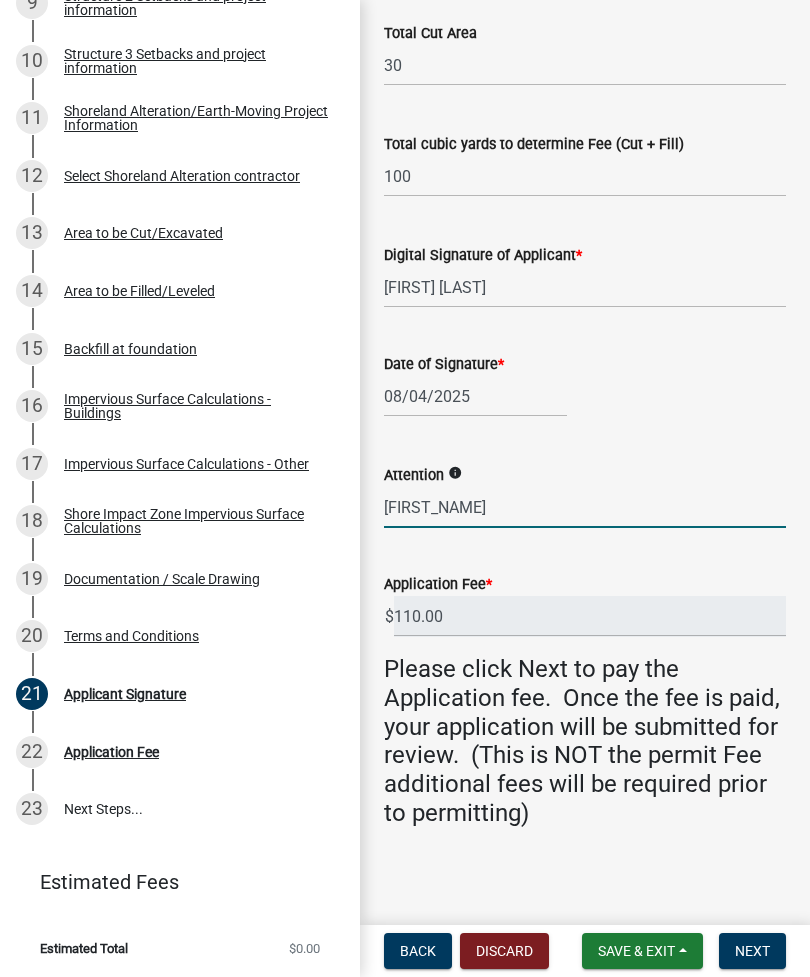 type on "[FIRST_NAME]" 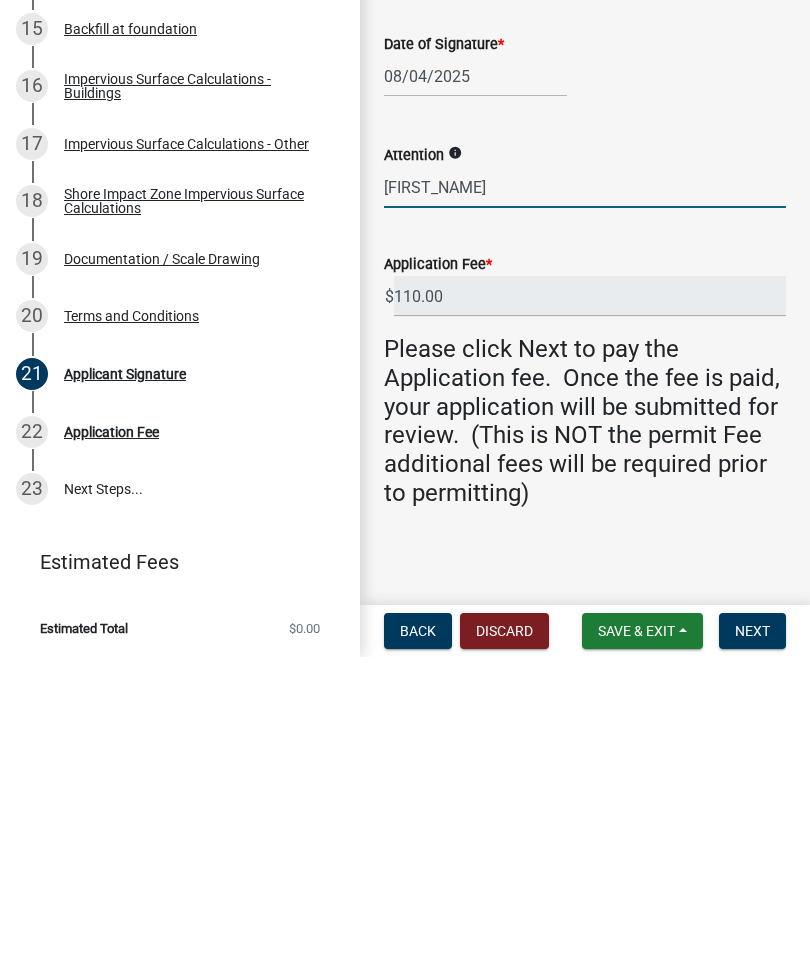 click on "Next" at bounding box center (752, 951) 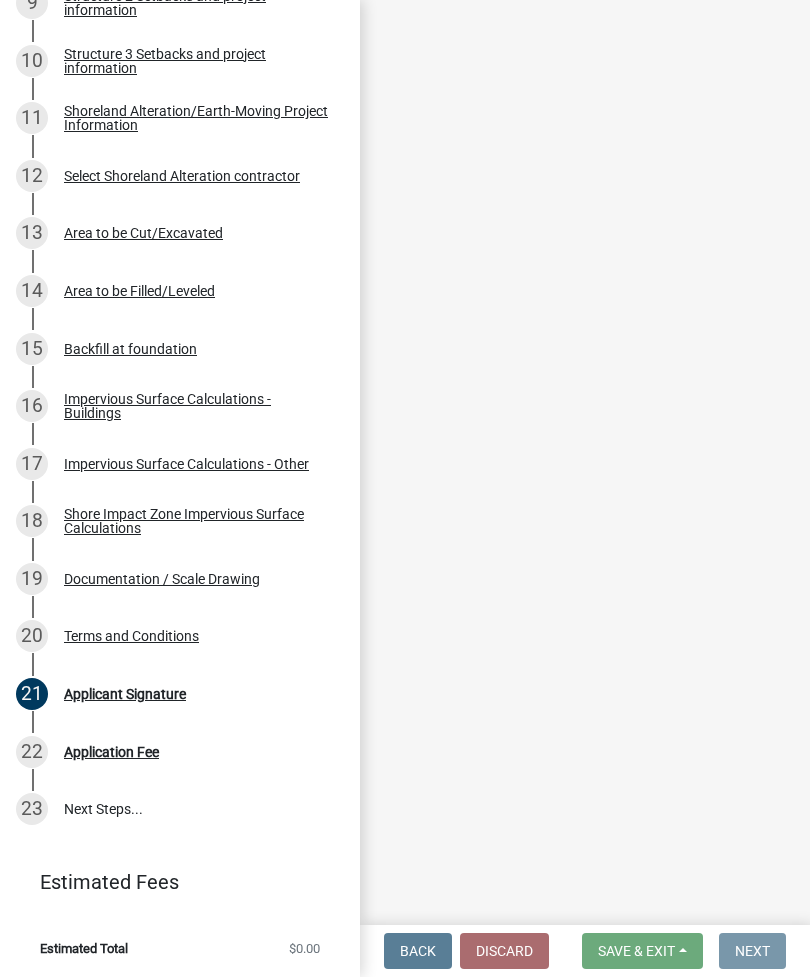 scroll, scrollTop: 0, scrollLeft: 0, axis: both 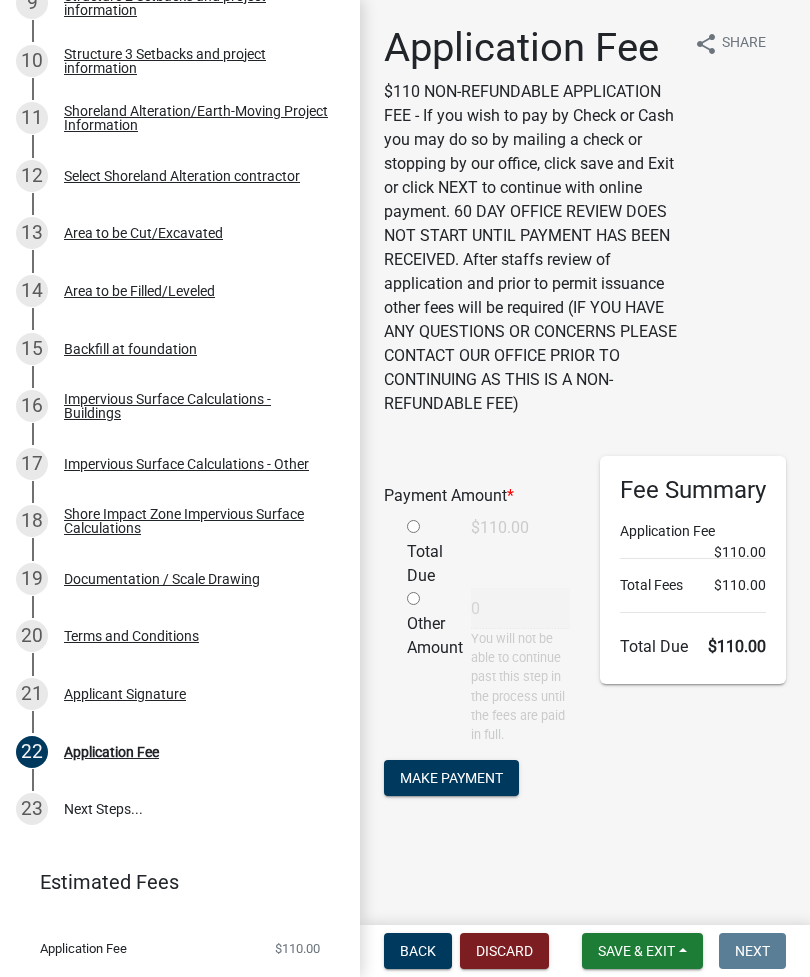 click on "Total Due" 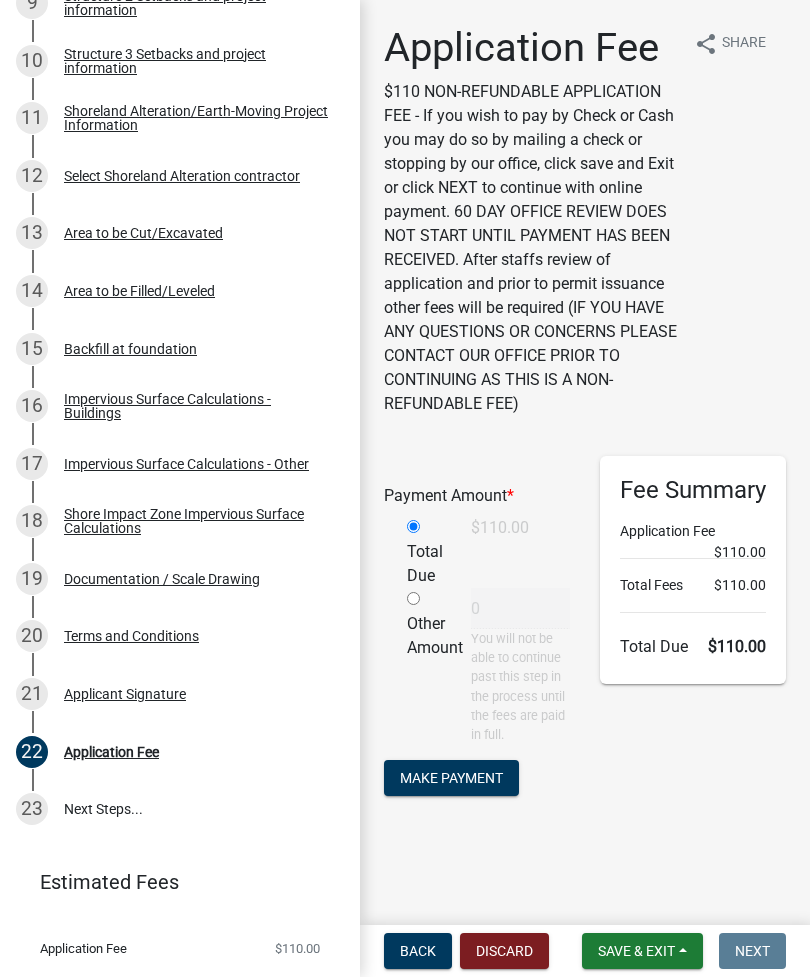 type on "110" 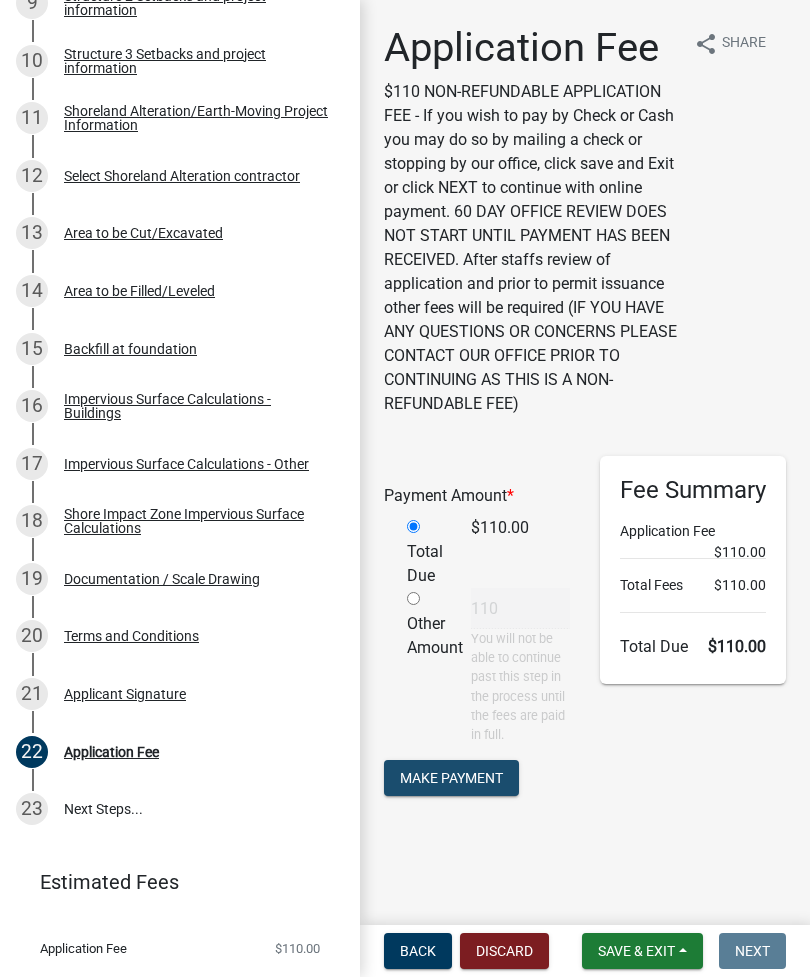 click on "Make Payment" 